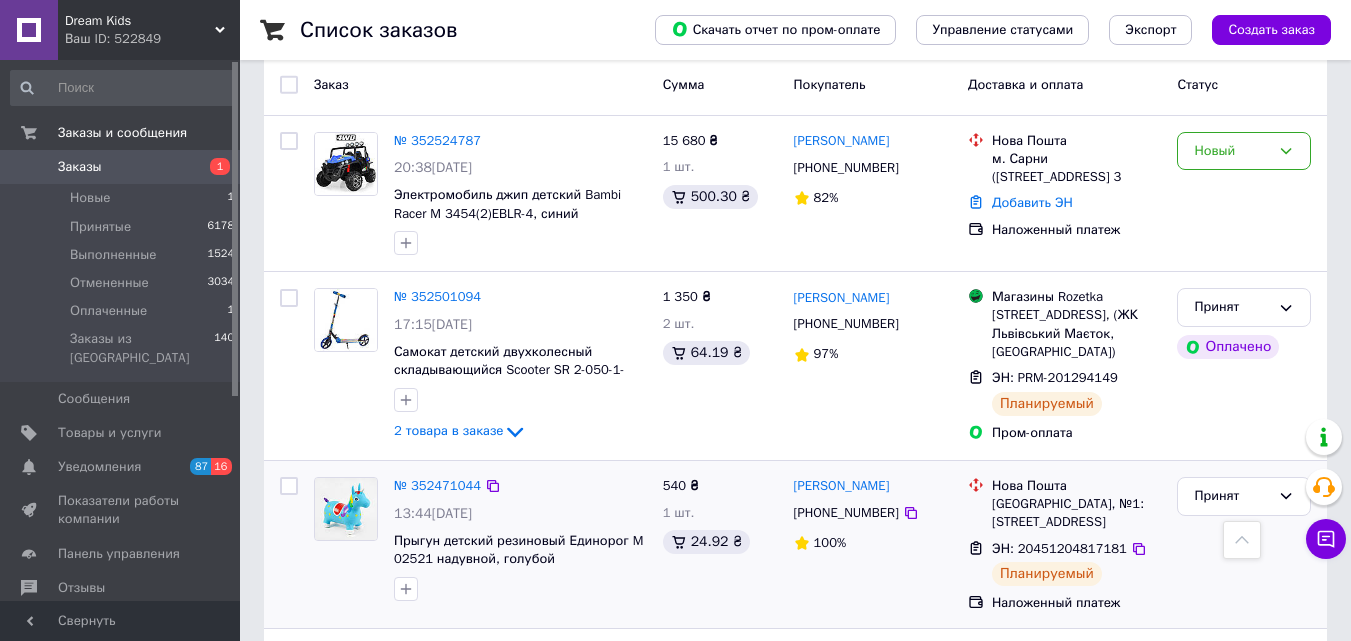 scroll, scrollTop: 0, scrollLeft: 0, axis: both 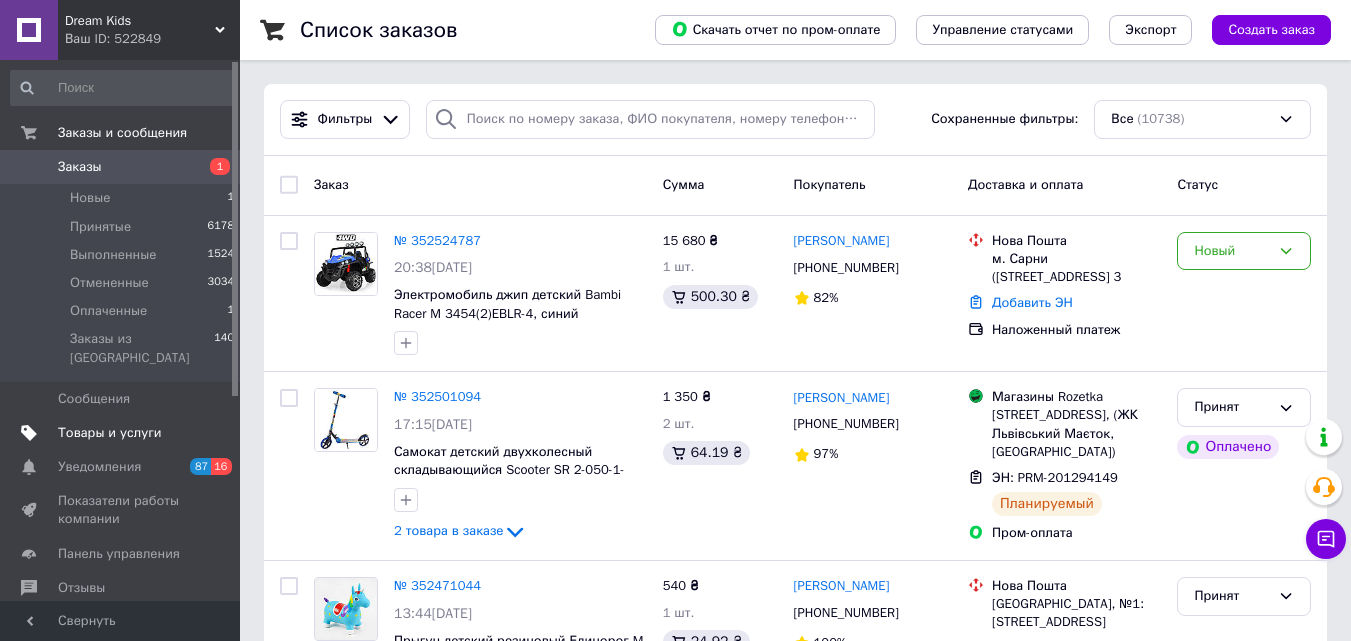 click on "Товары и услуги" at bounding box center (110, 433) 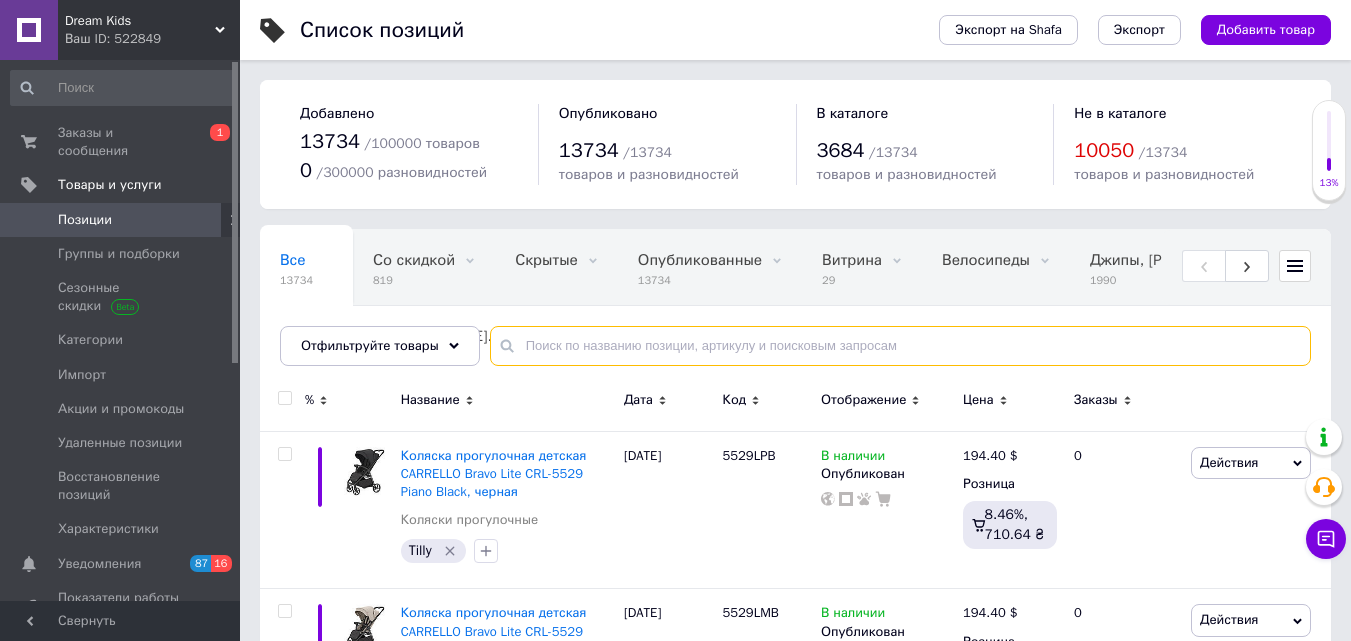 click at bounding box center [900, 346] 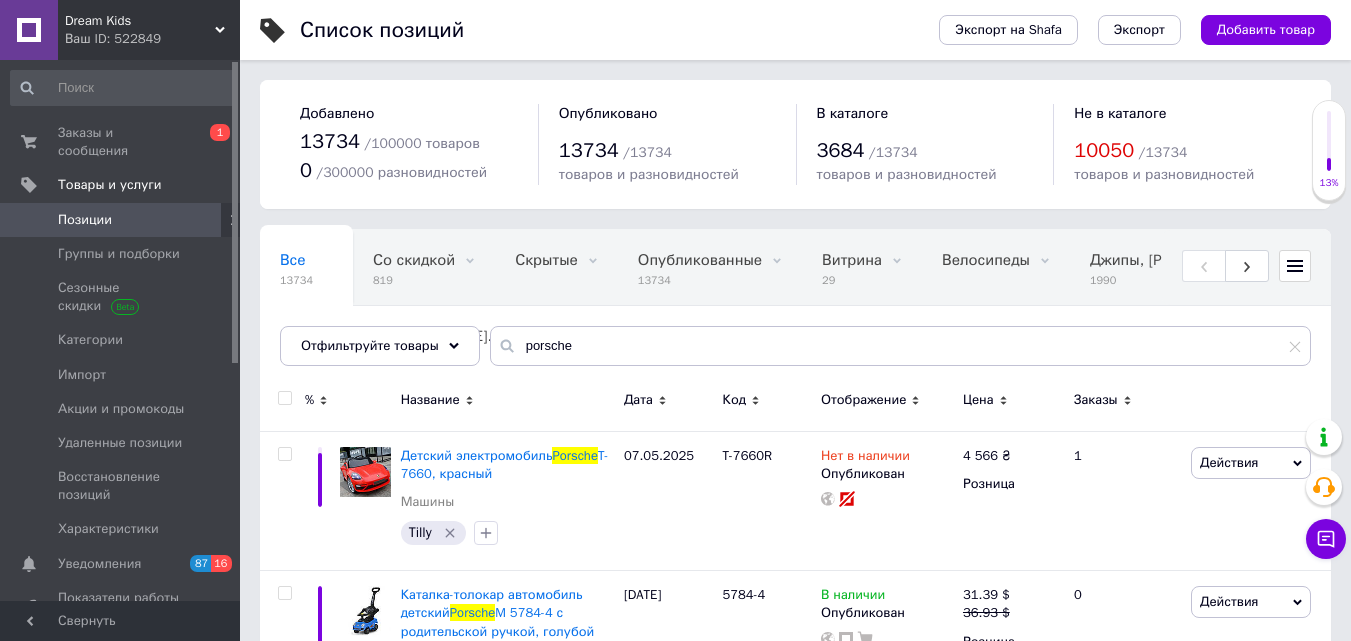 click 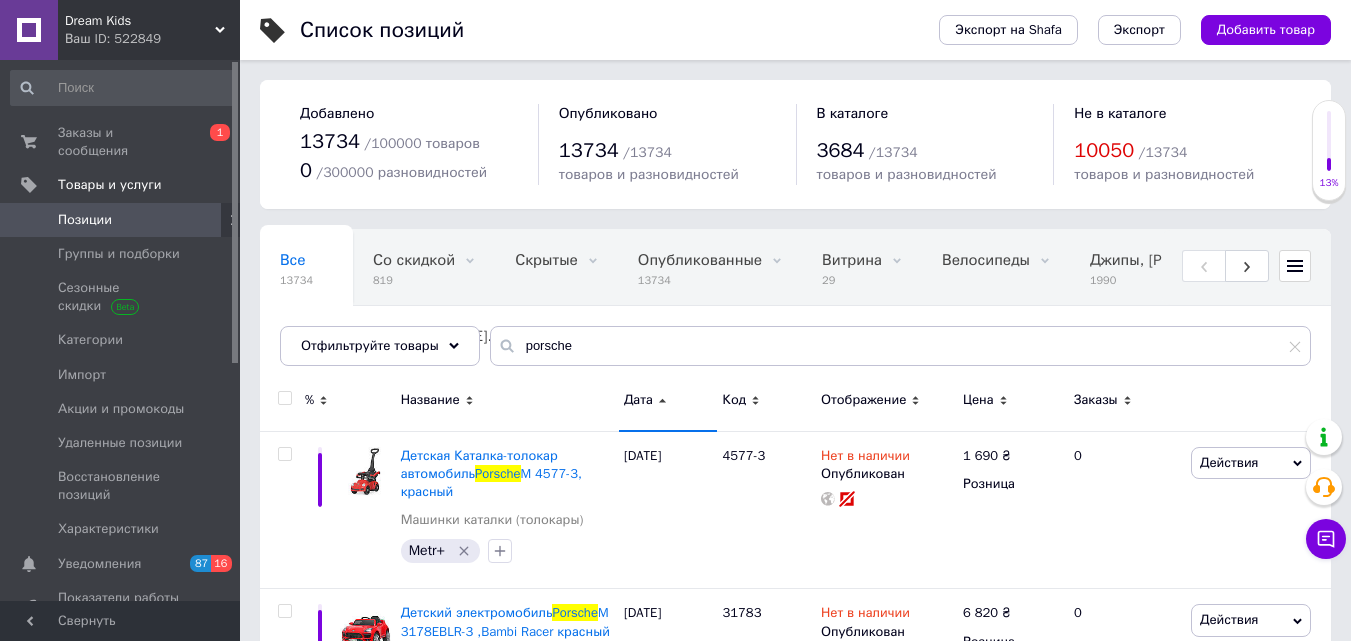 click 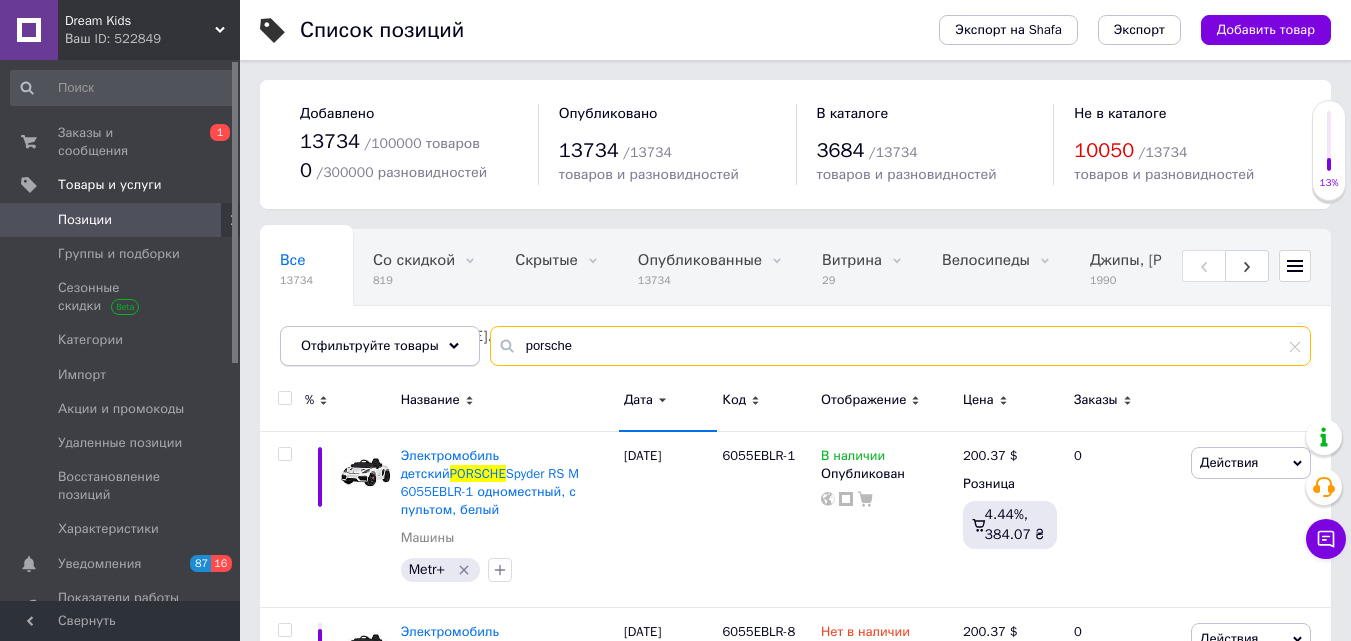 drag, startPoint x: 650, startPoint y: 357, endPoint x: 434, endPoint y: 346, distance: 216.2799 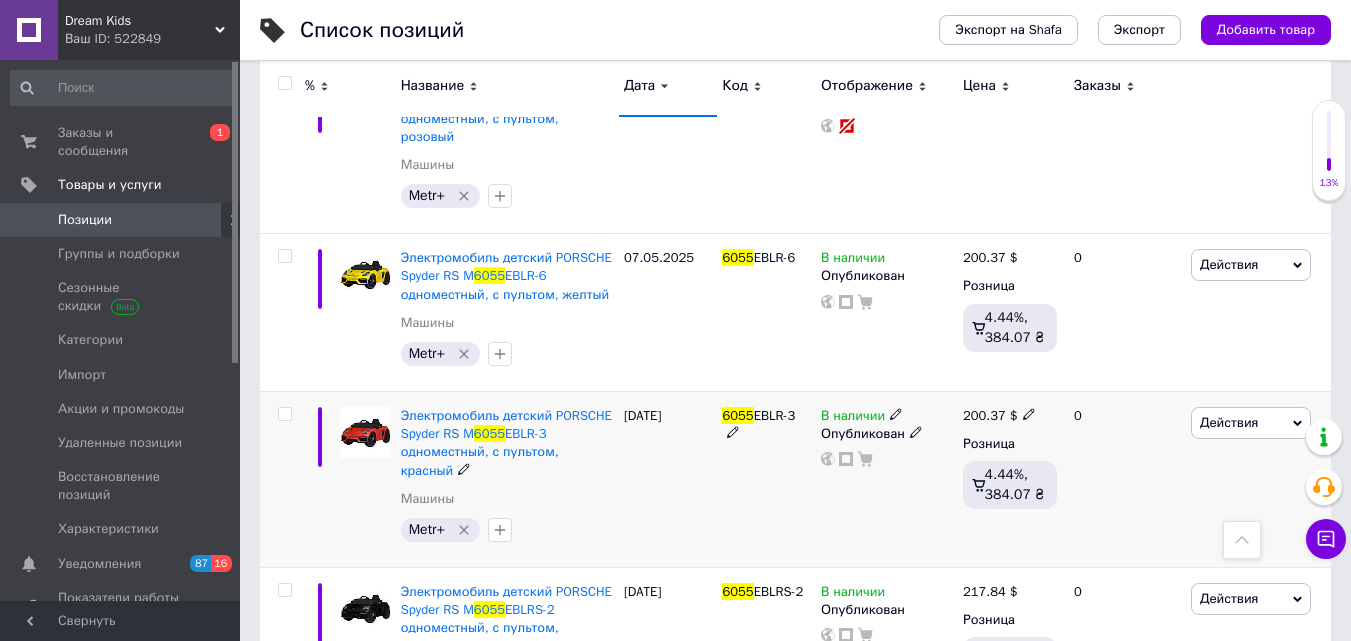 scroll, scrollTop: 843, scrollLeft: 0, axis: vertical 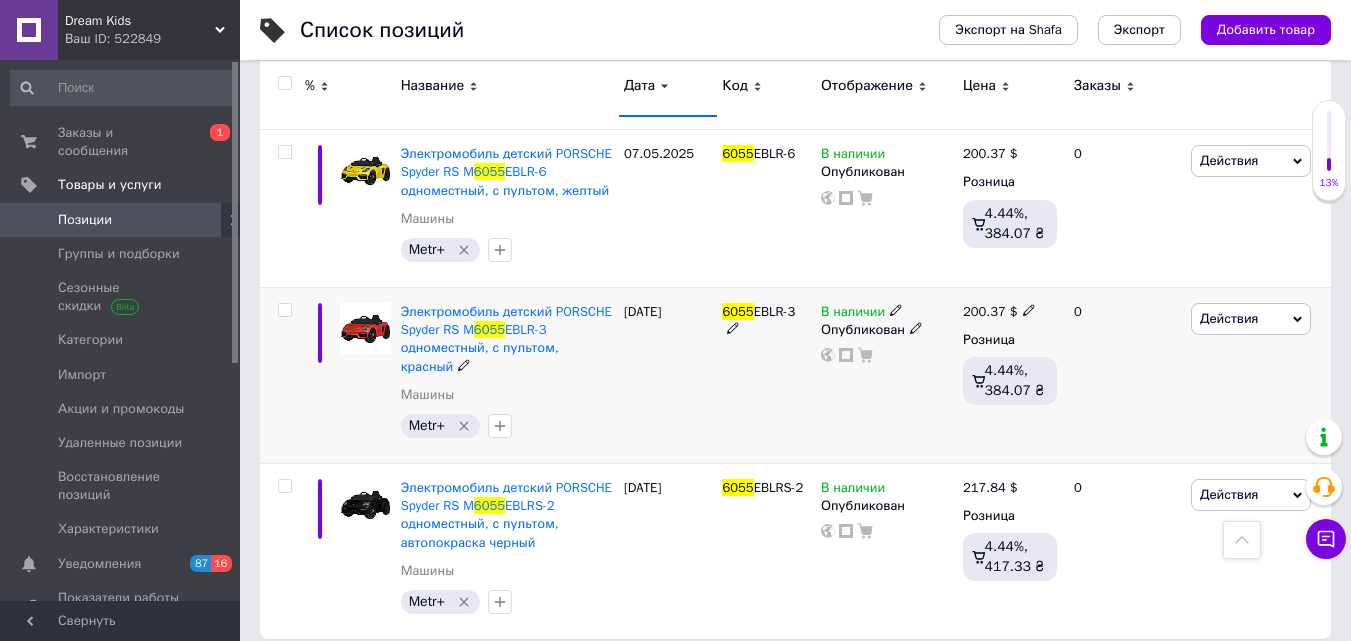 type on "6055" 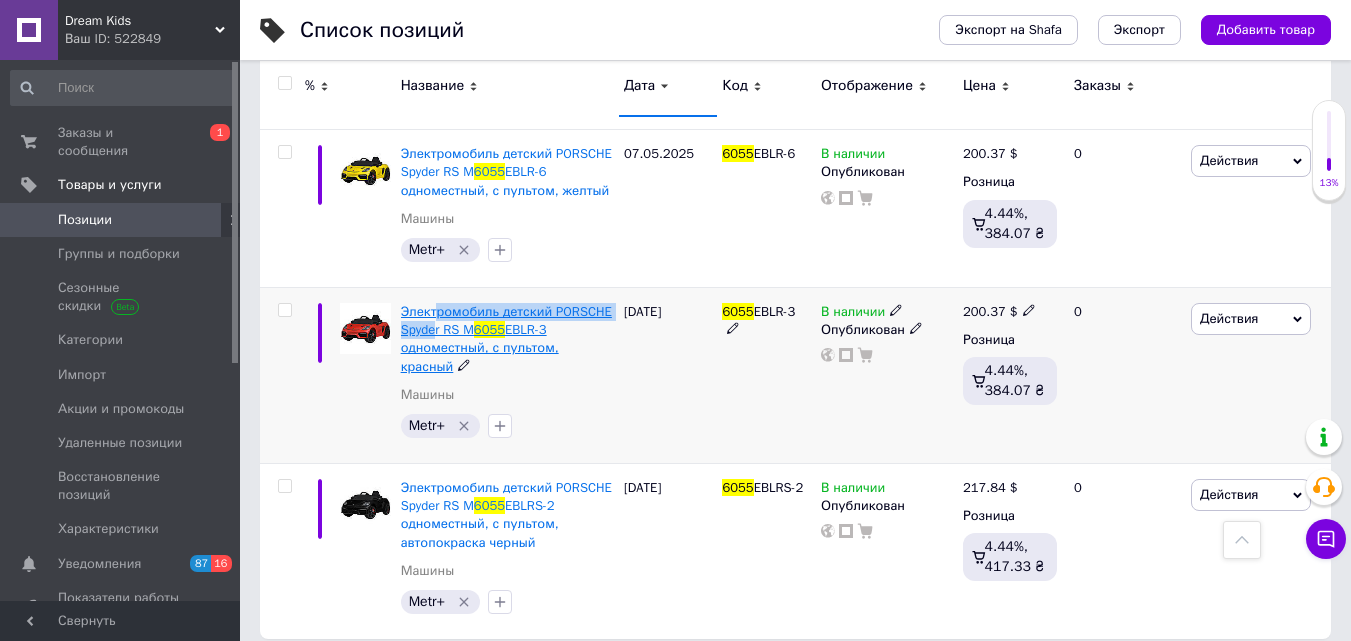 click on "Электромобиль детский PORSCHE Spyder RS M  6055 EBLR-3 одноместный, с пультом, красный" at bounding box center [507, 339] 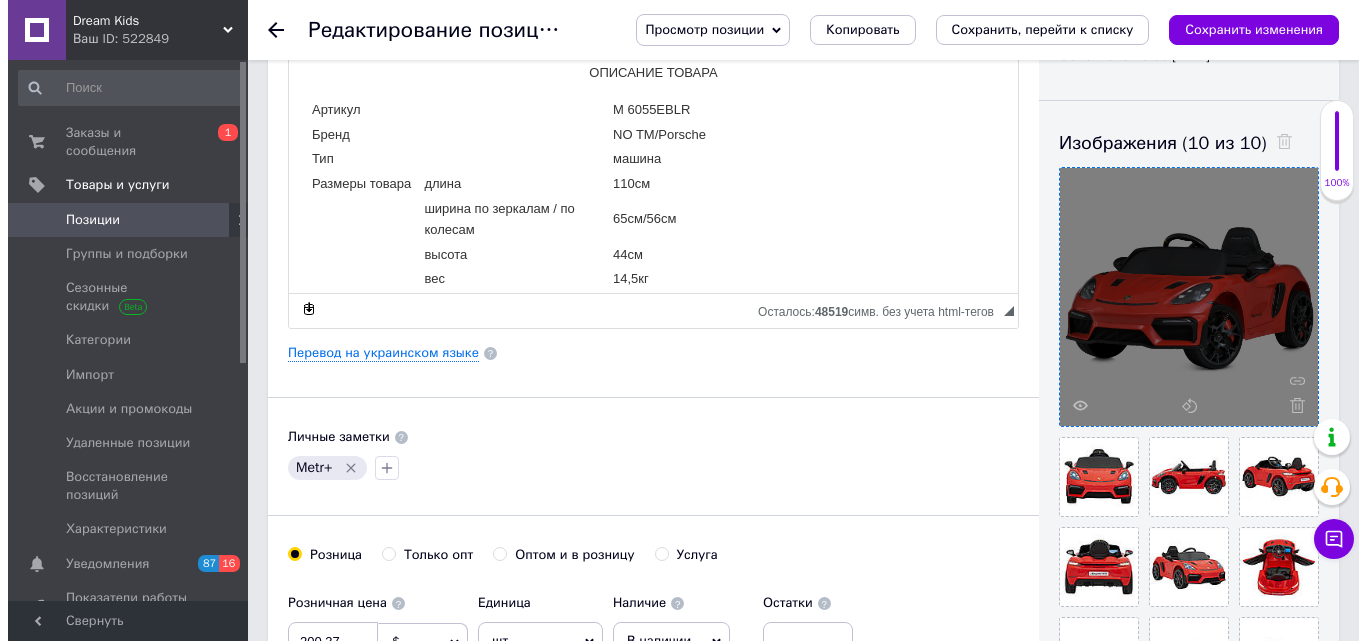 scroll, scrollTop: 300, scrollLeft: 0, axis: vertical 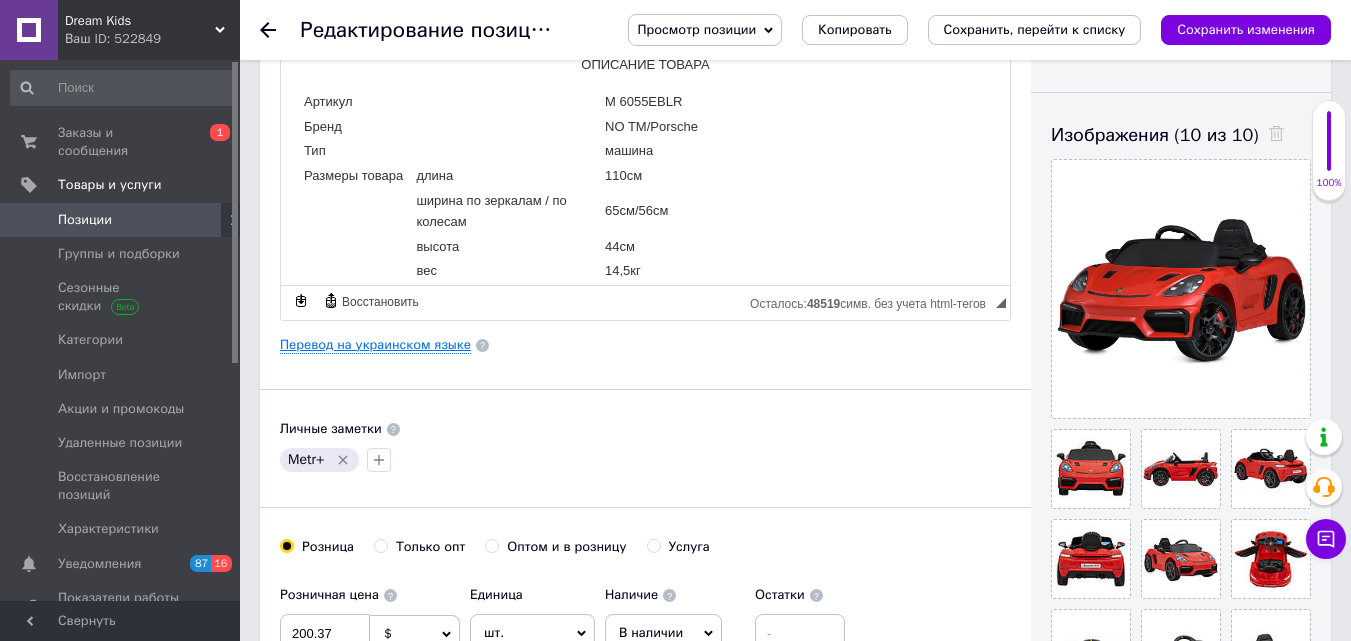click on "Перевод на украинском языке" at bounding box center [375, 345] 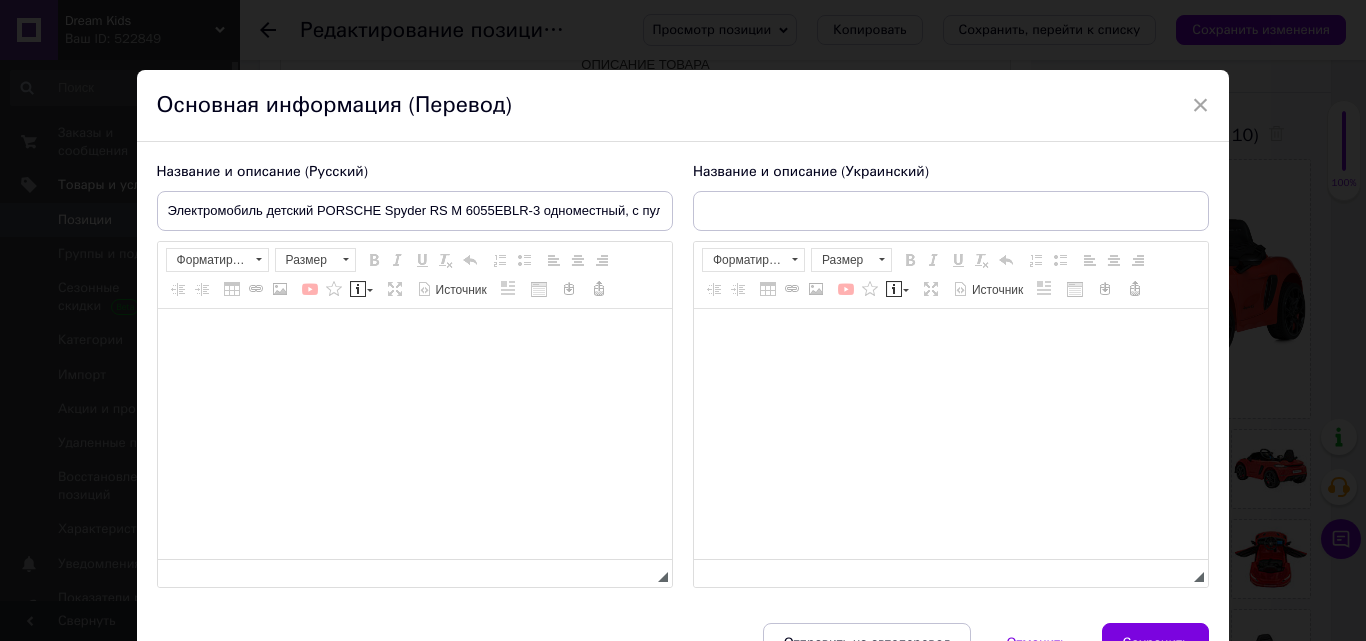type on "Електромобіль дитячий PORSCHE Spyder RS M 6055EBLR-3 одномісний, з пультом, червоний" 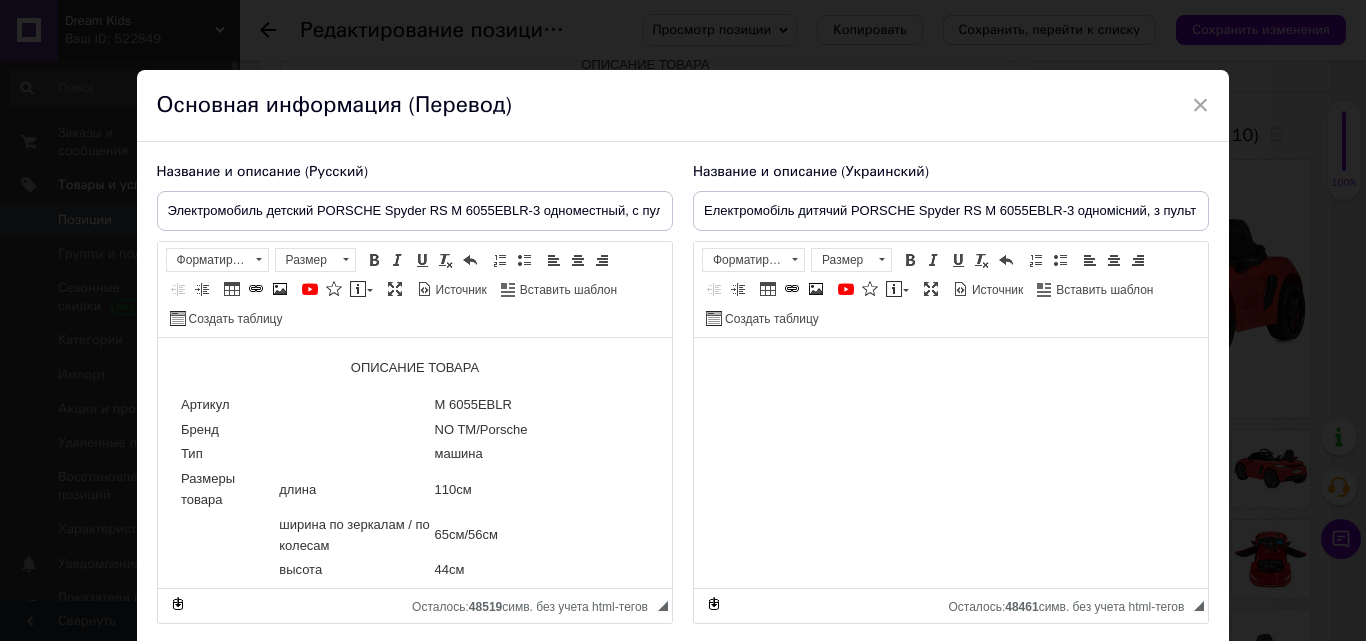 scroll, scrollTop: 0, scrollLeft: 0, axis: both 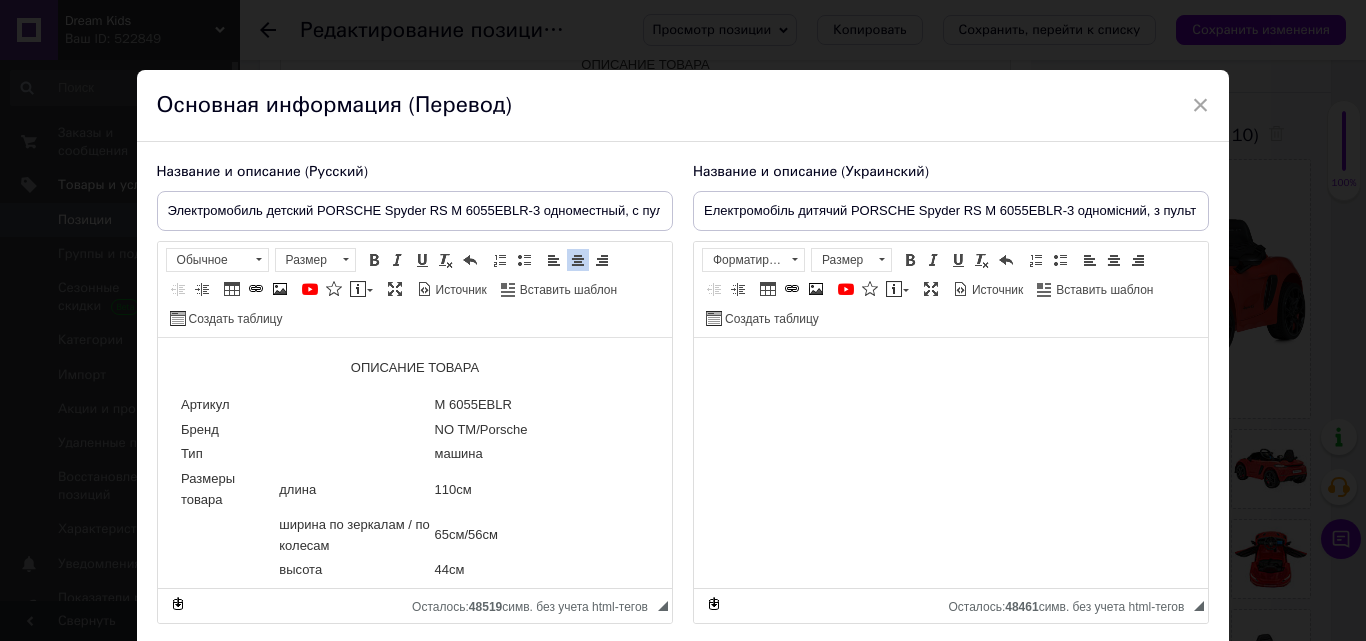 click on "ОПИСАНИЕ ТОВАРА" at bounding box center [414, 368] 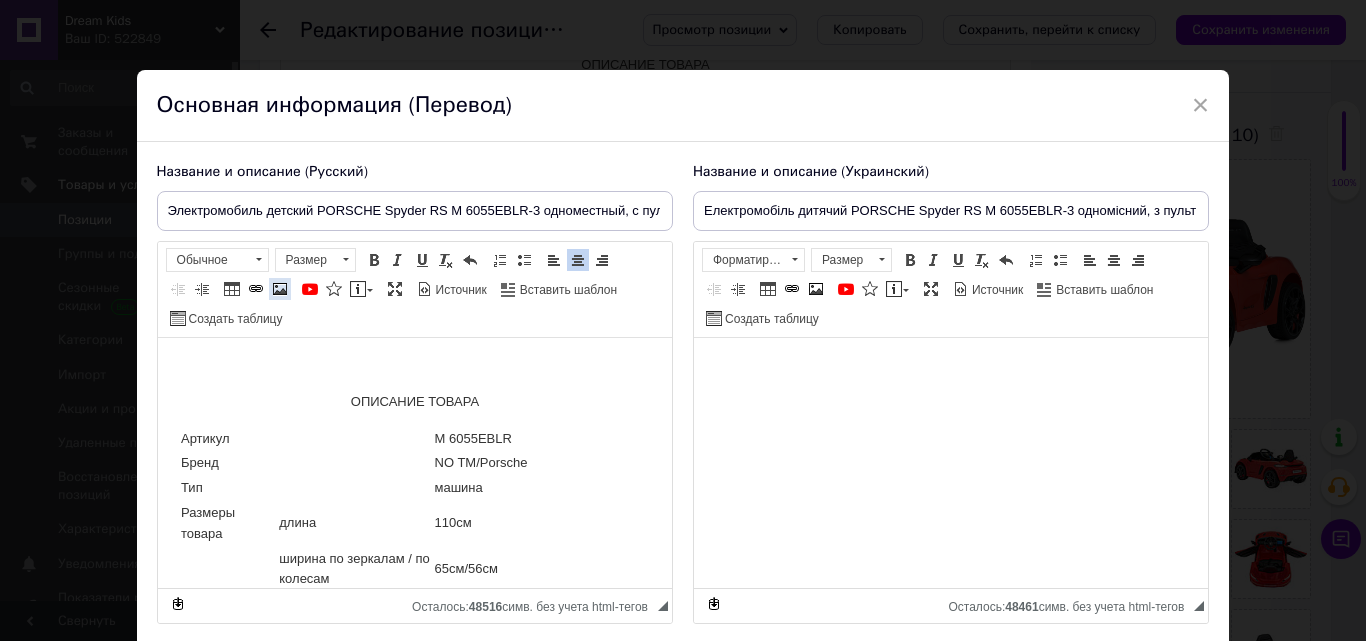 click on "Изображение" at bounding box center [280, 289] 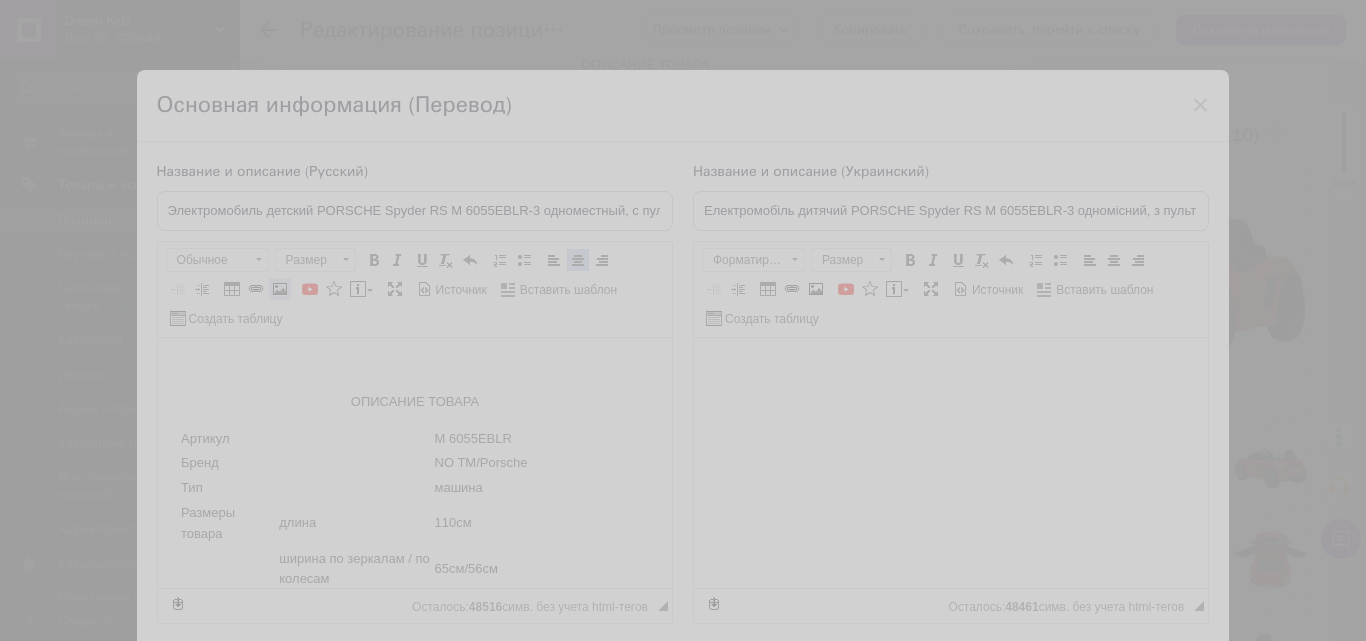 select 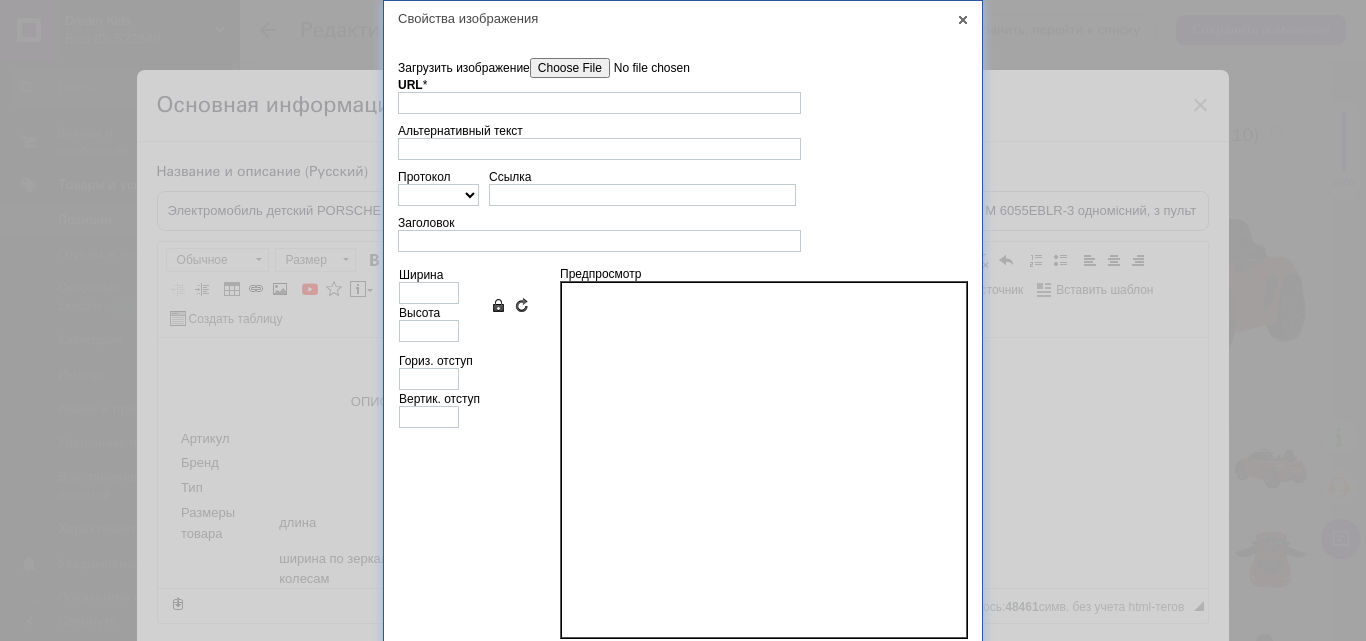 click on "Загрузить изображение" at bounding box center [643, 68] 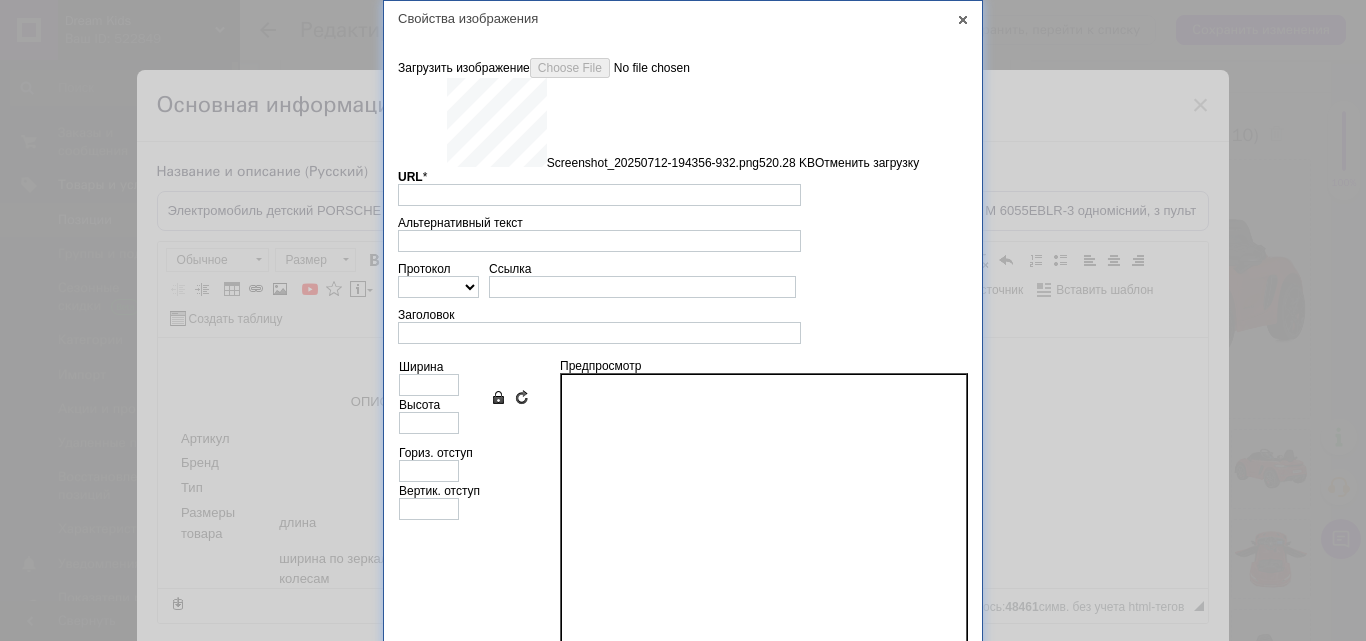 type on "[URL][DOMAIN_NAME]" 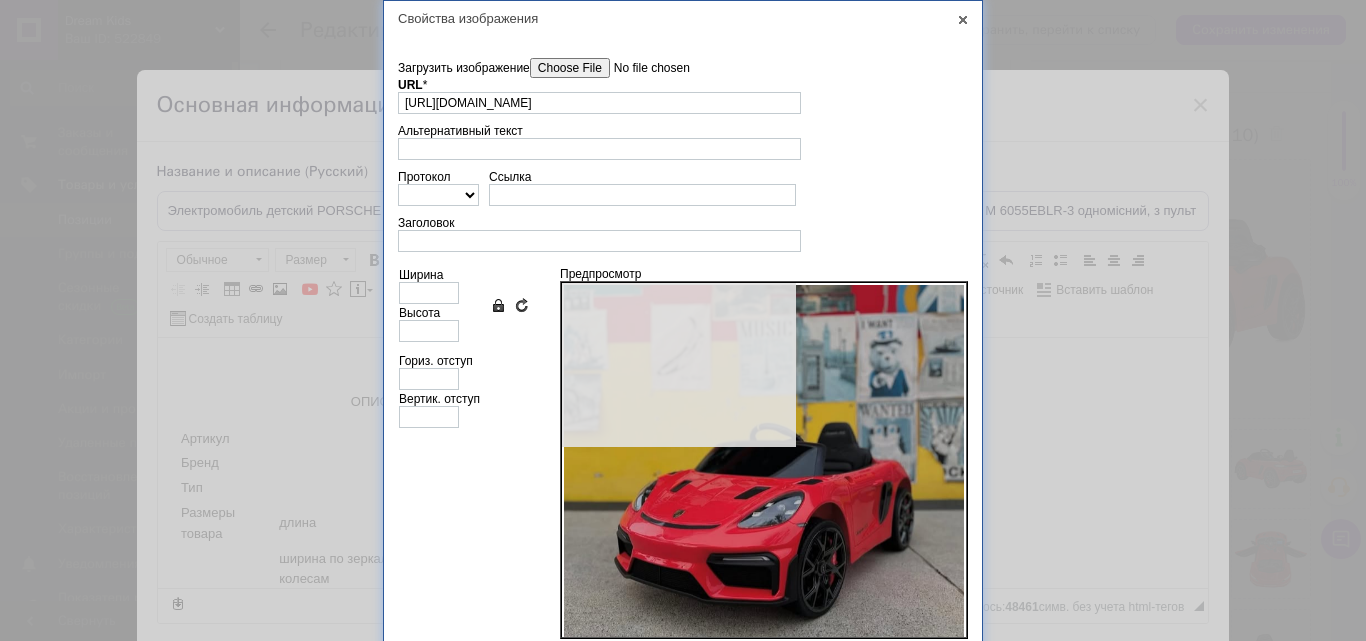 type on "640" 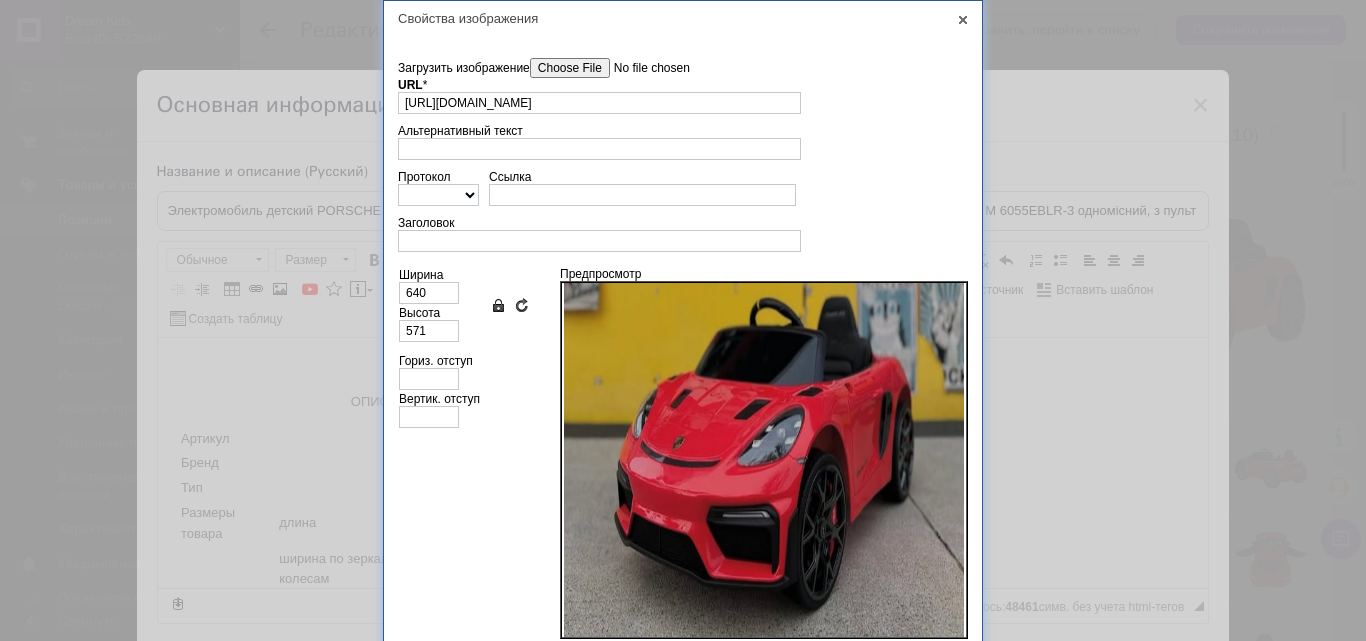 scroll, scrollTop: 230, scrollLeft: 0, axis: vertical 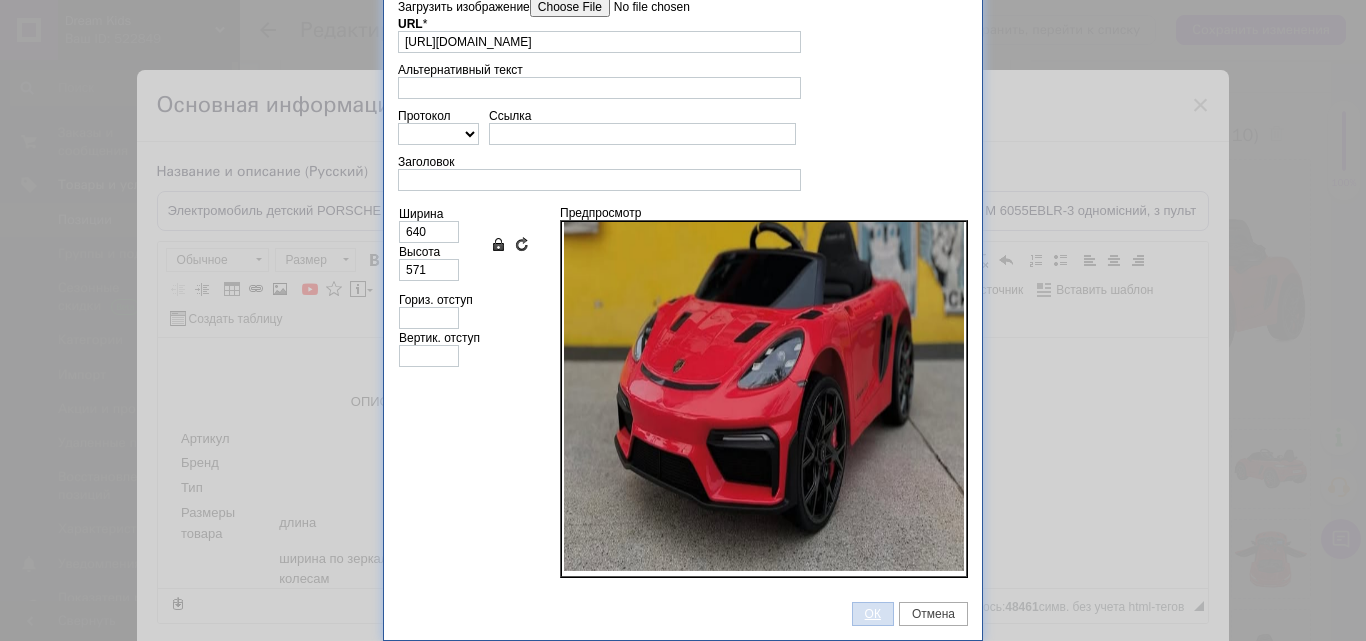 click on "ОК" at bounding box center (873, 614) 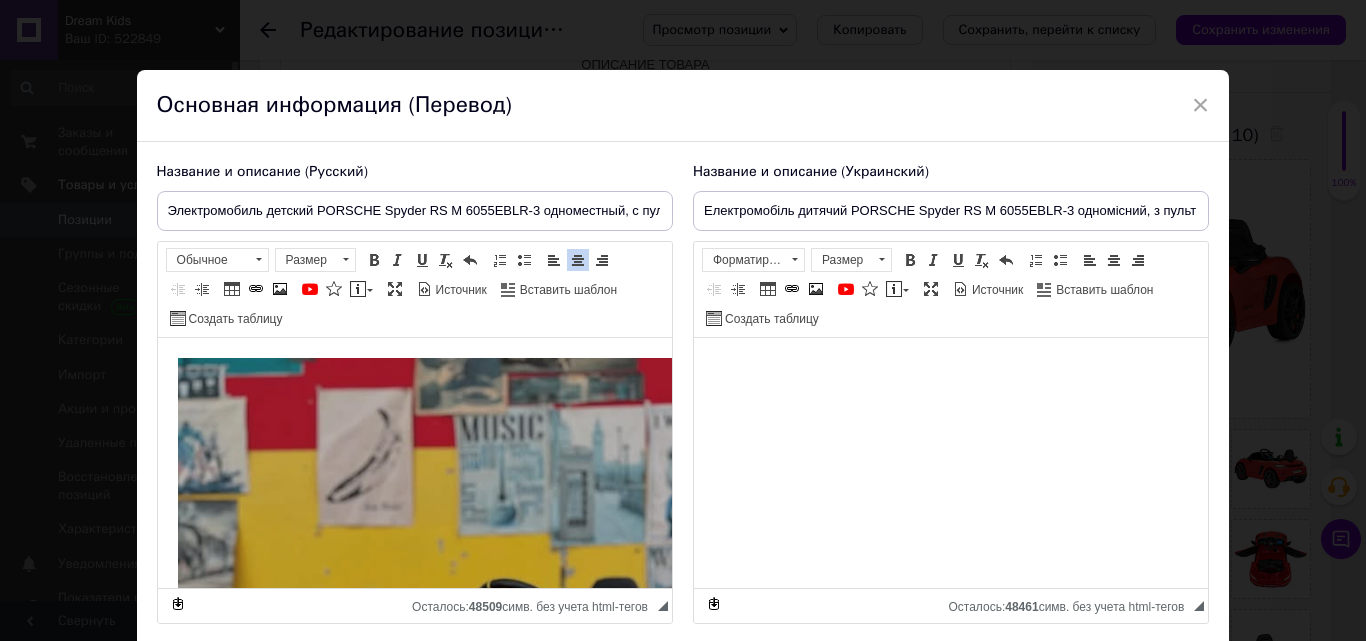 scroll, scrollTop: 380, scrollLeft: 0, axis: vertical 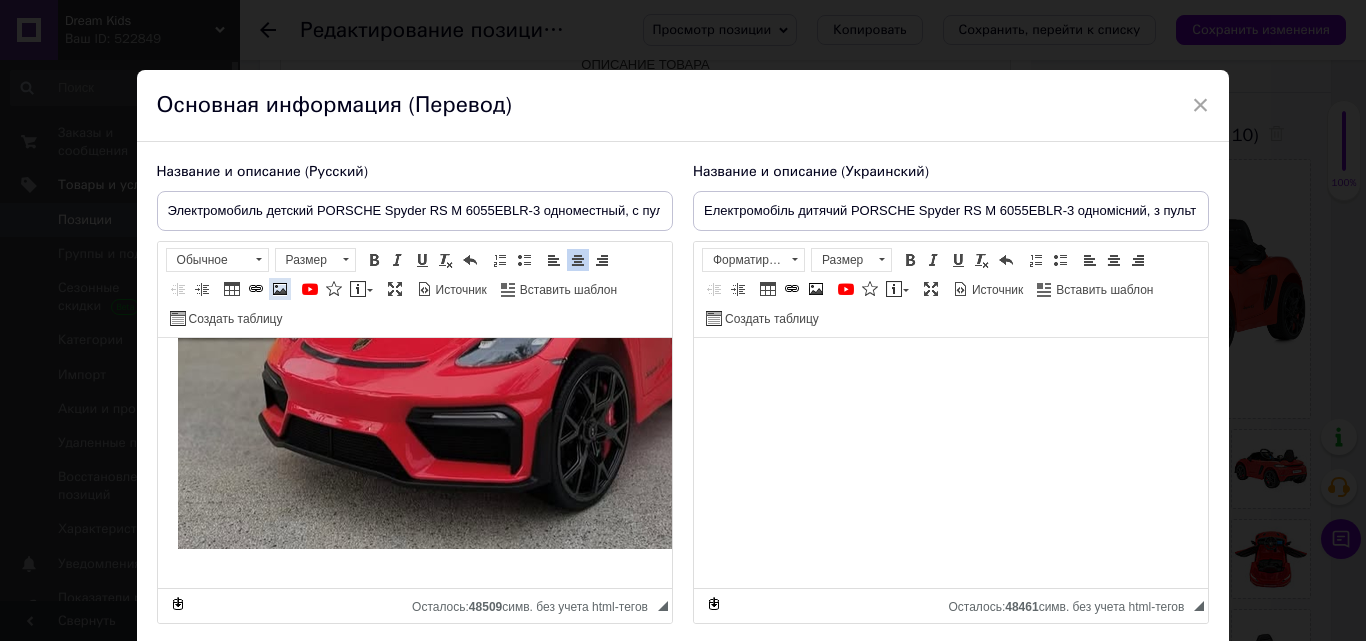 click on "Изображение" at bounding box center (280, 289) 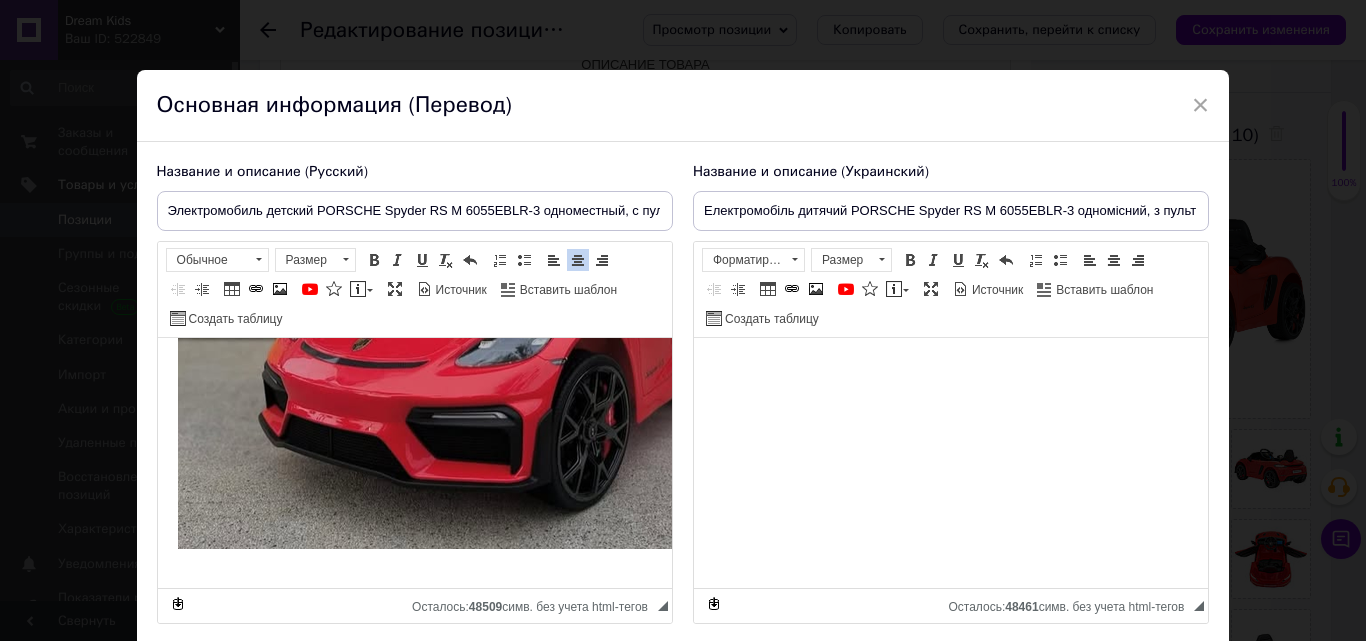type 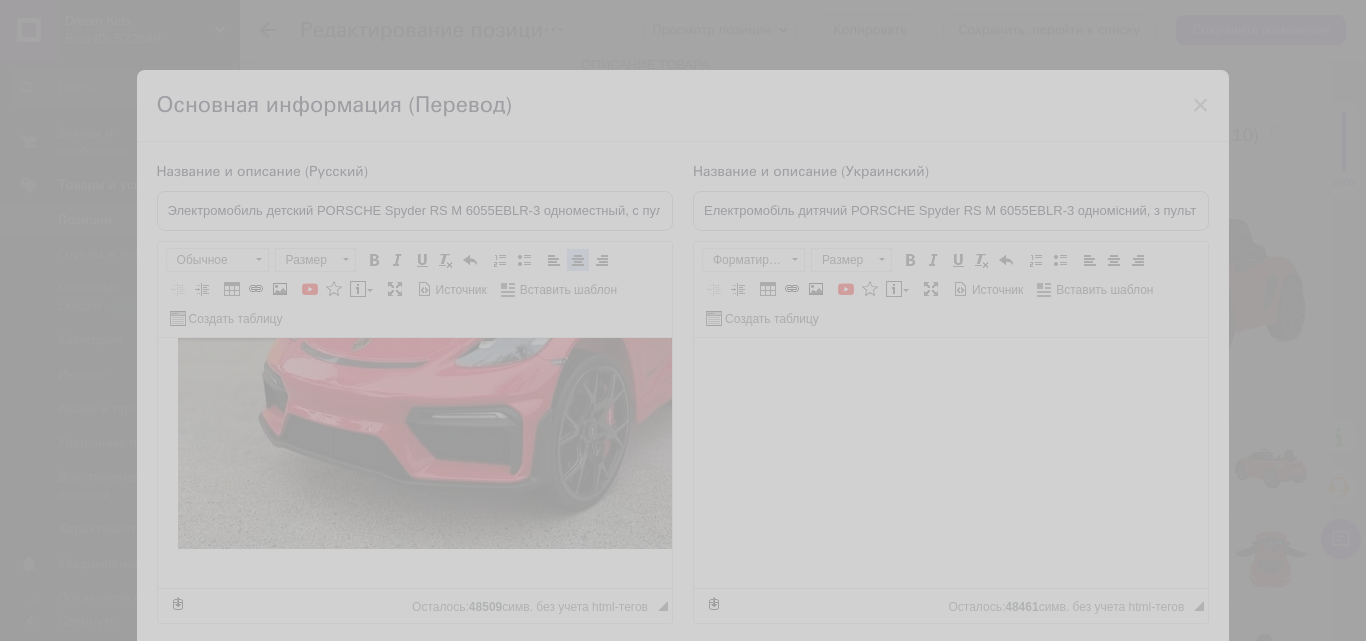 scroll, scrollTop: 0, scrollLeft: 0, axis: both 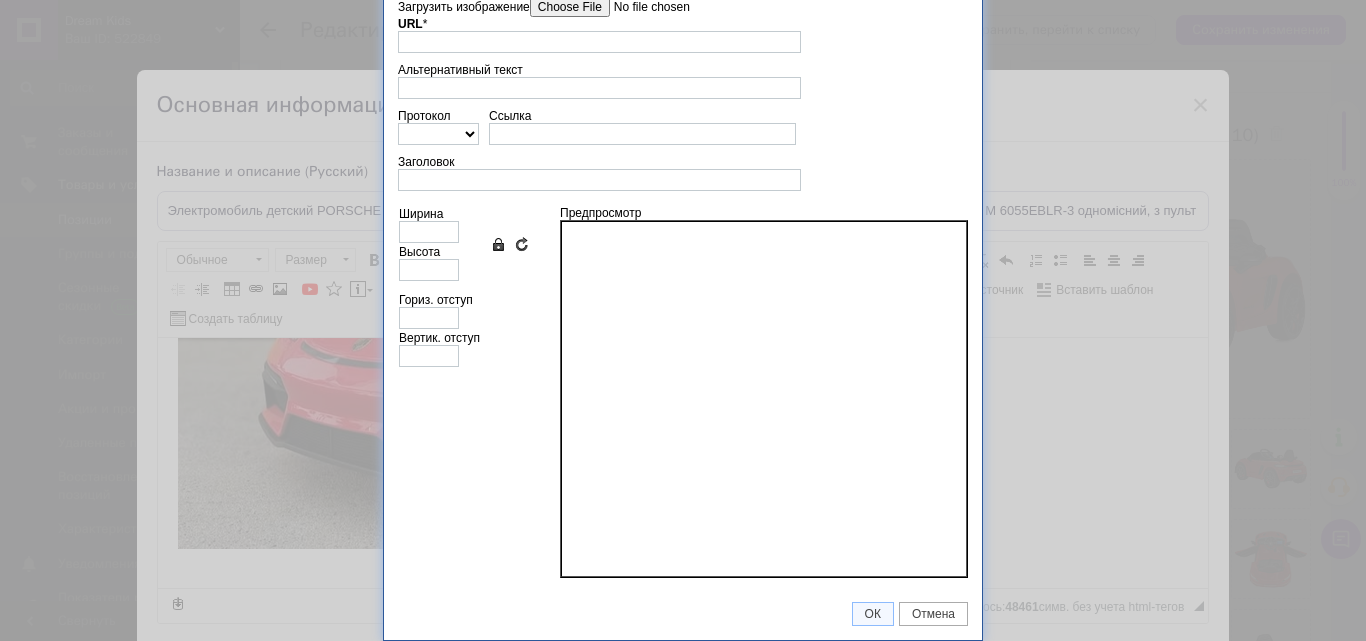 click on "Загрузить изображение" at bounding box center [643, 7] 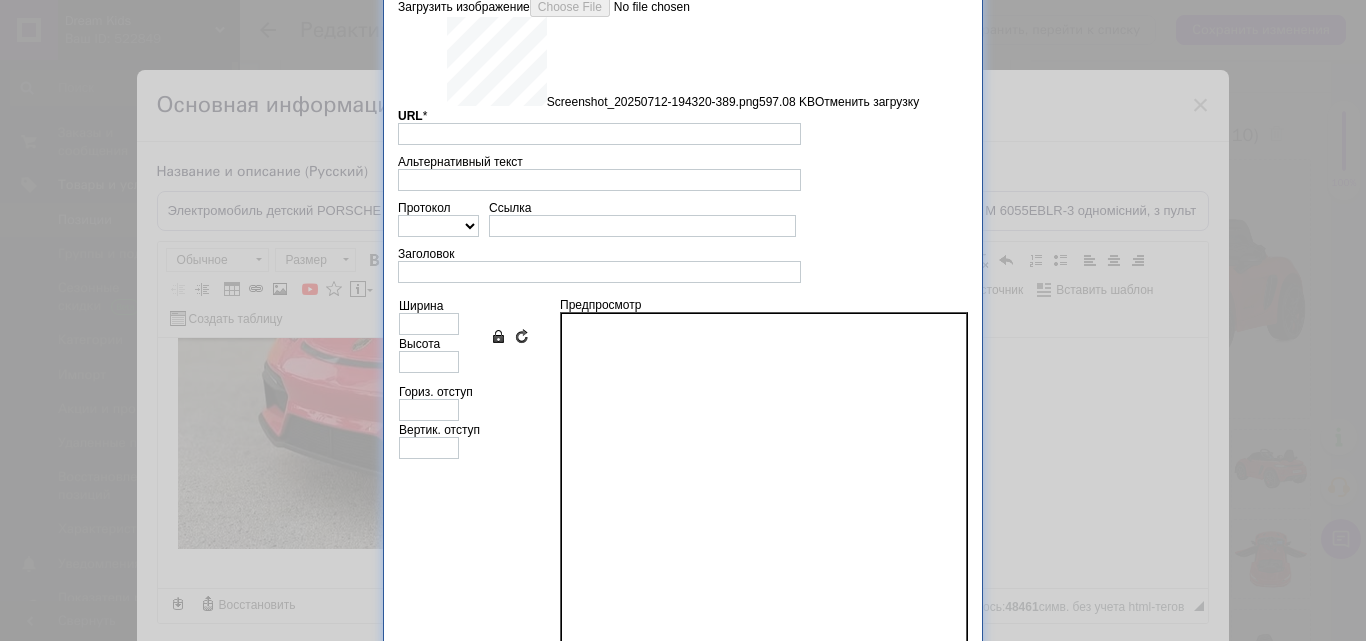 type on "[URL][DOMAIN_NAME]" 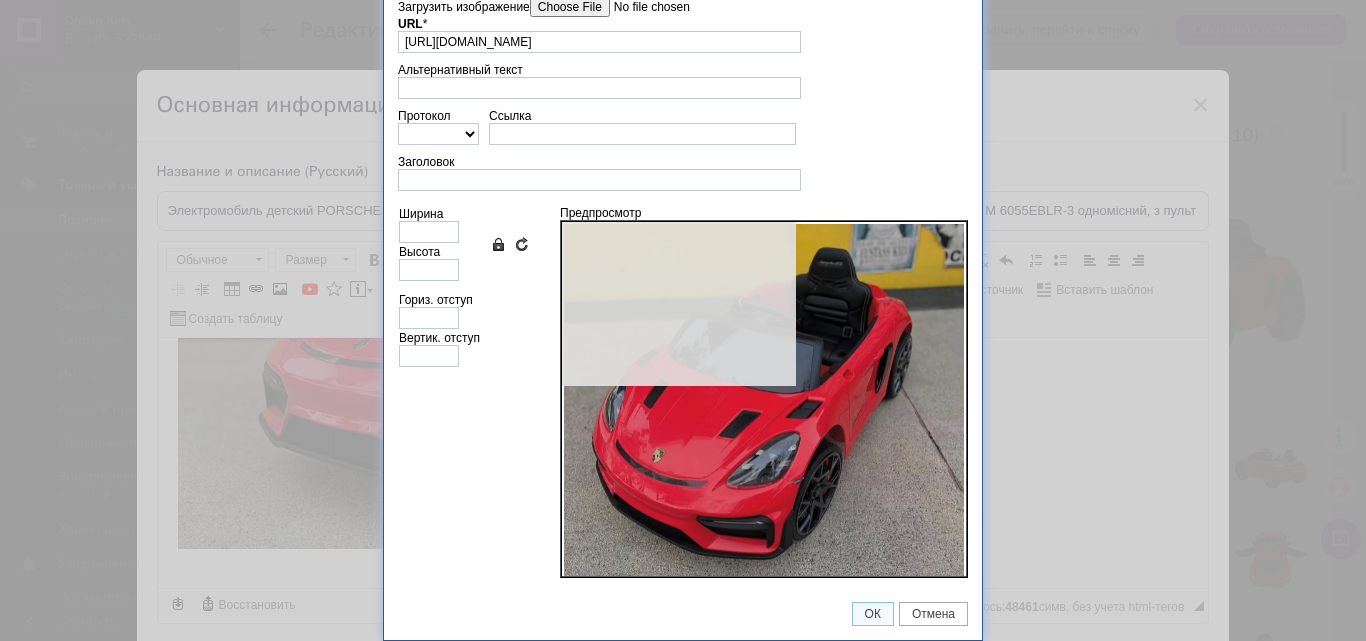 type on "640" 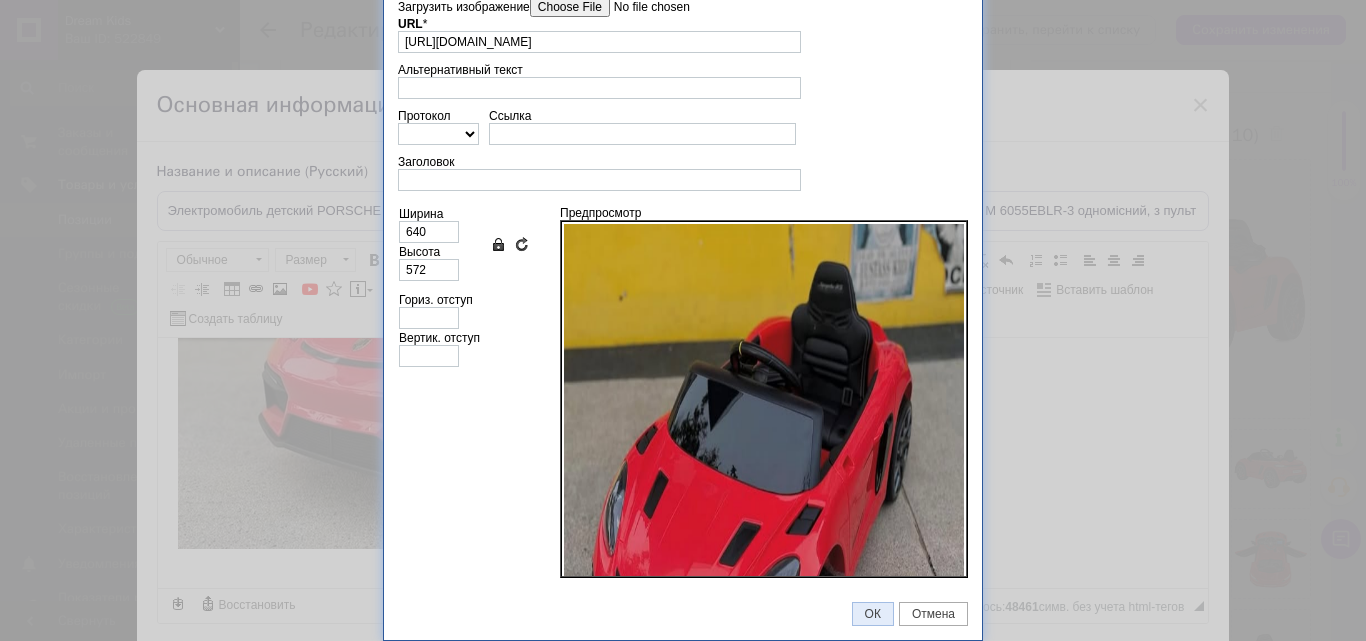 click on "ОК" at bounding box center [873, 614] 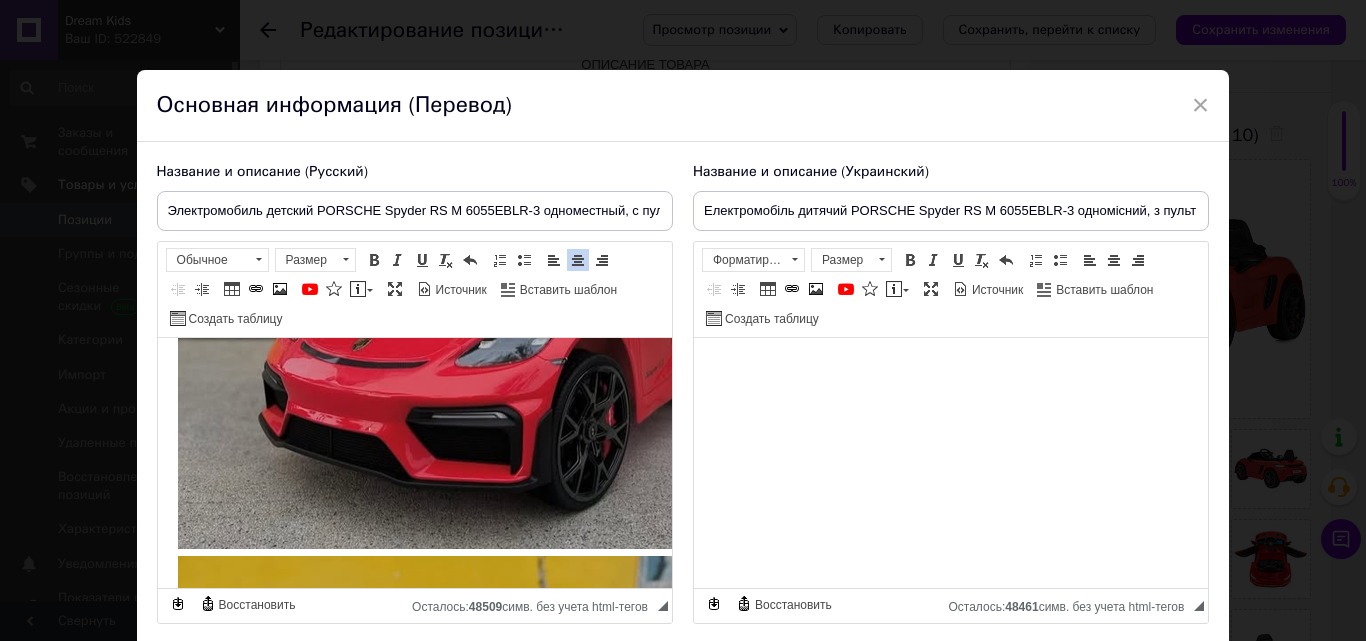 scroll, scrollTop: 959, scrollLeft: 0, axis: vertical 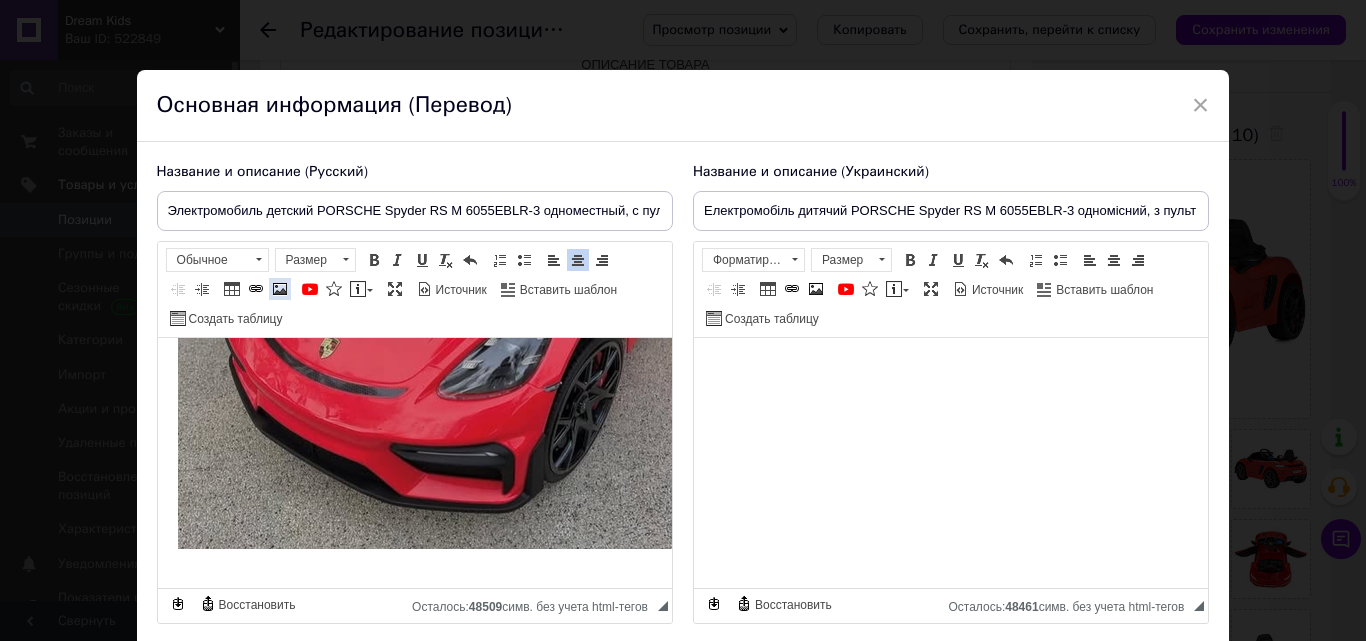 click on "Изображение" at bounding box center [280, 289] 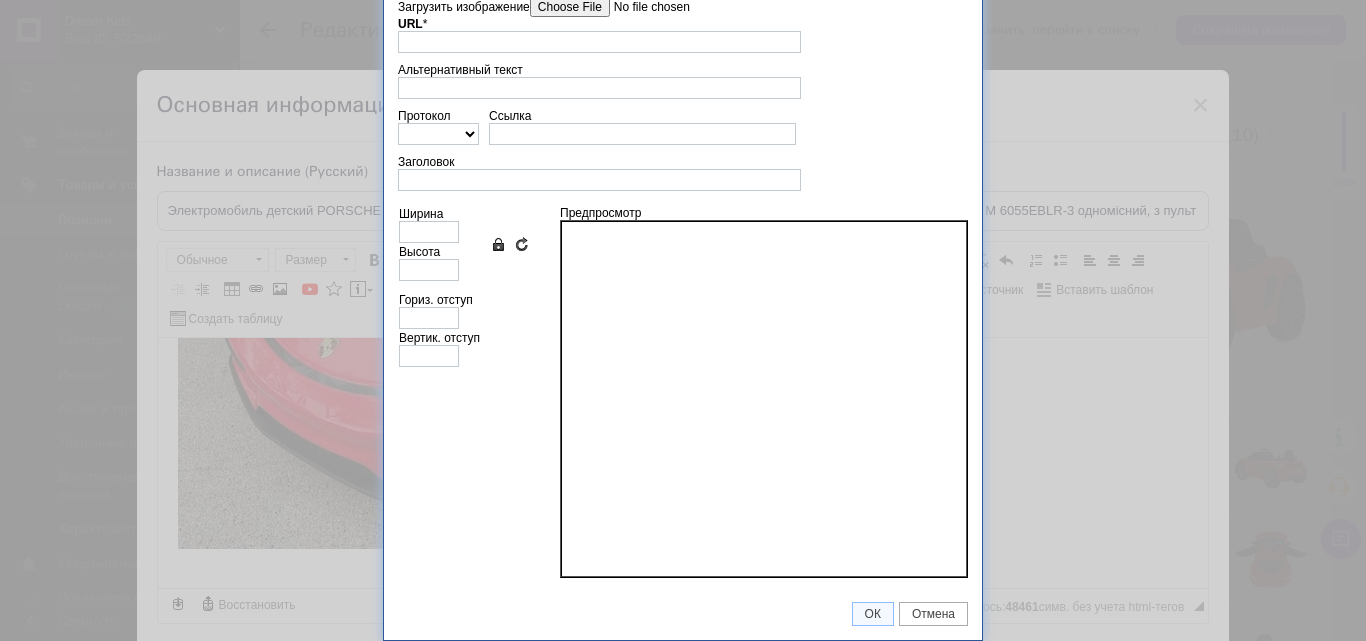 click on "Загрузить изображение" at bounding box center [643, 7] 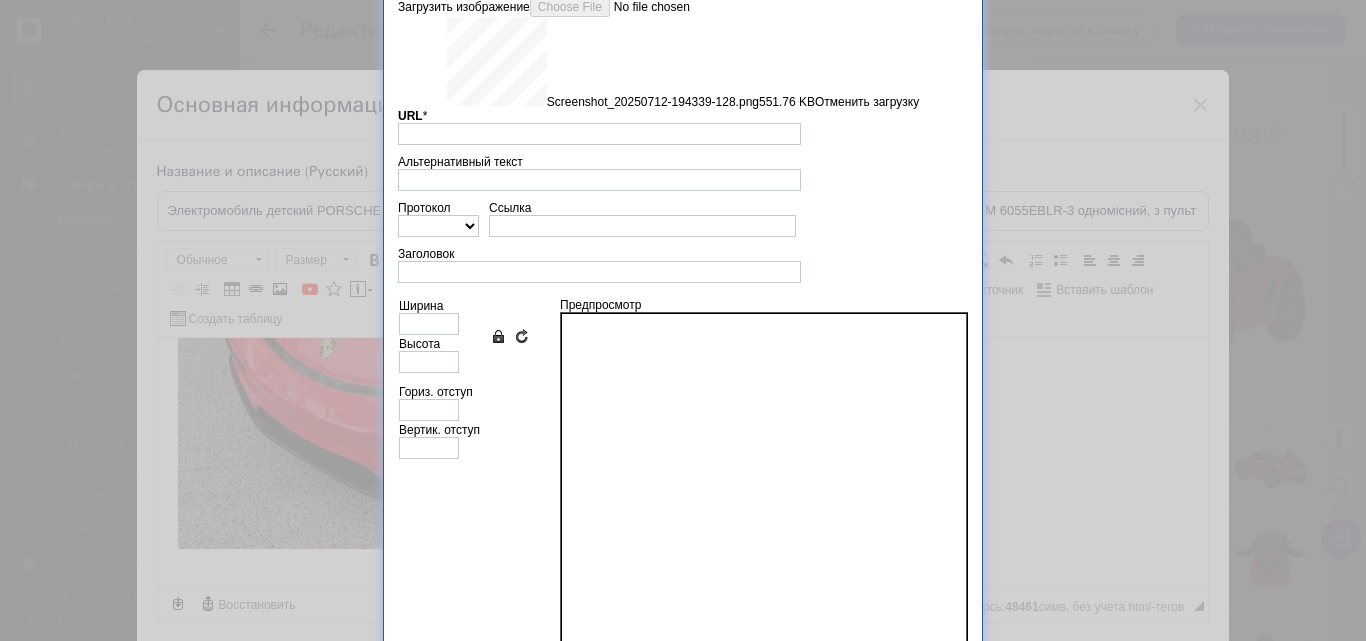 type on "[URL][DOMAIN_NAME]" 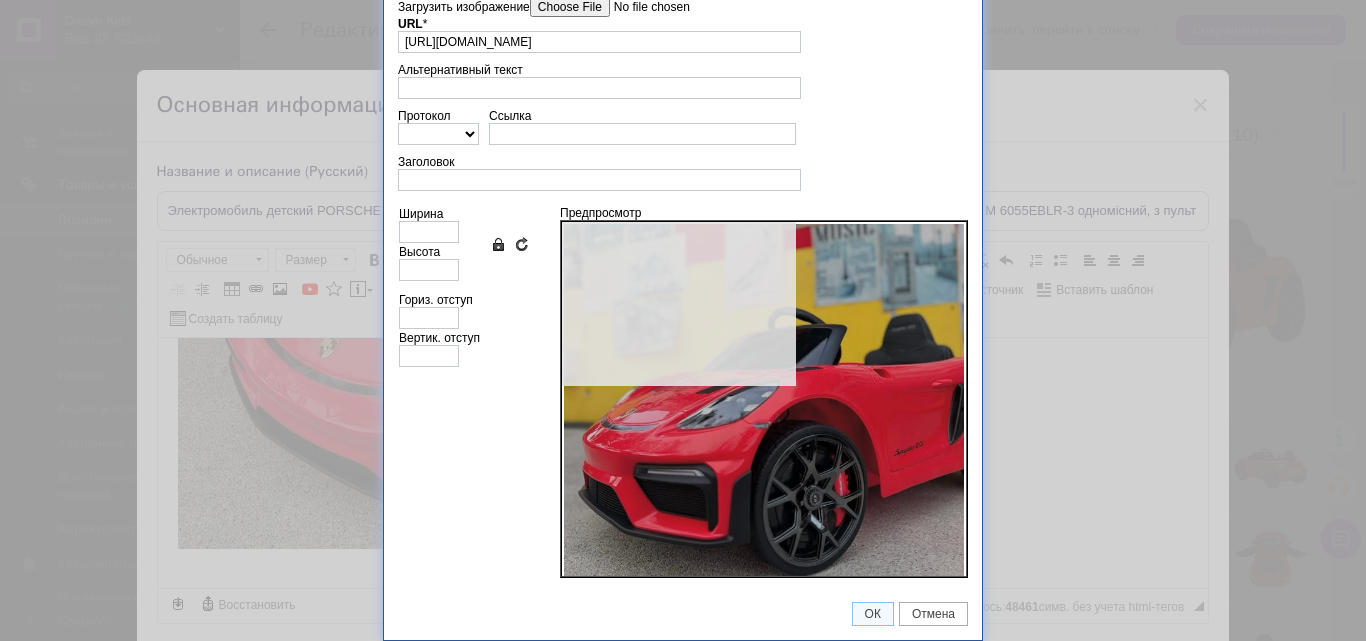 type on "640" 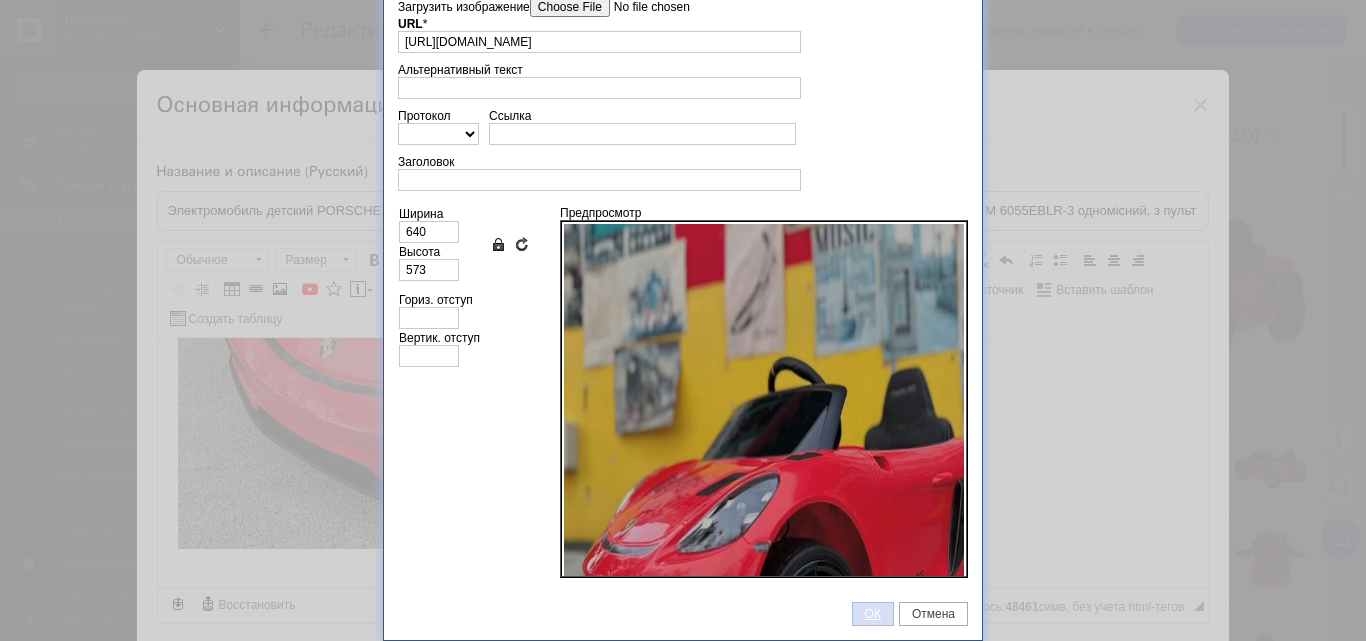 click on "ОК" at bounding box center [873, 614] 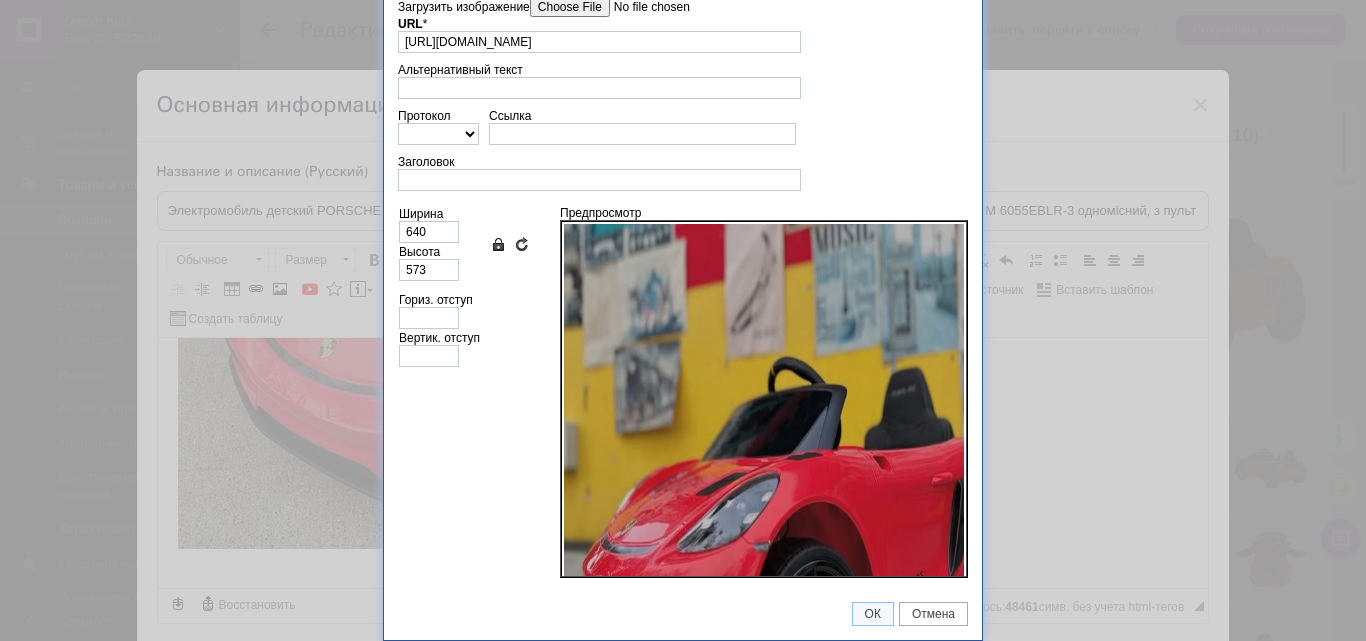 scroll, scrollTop: 1538, scrollLeft: 0, axis: vertical 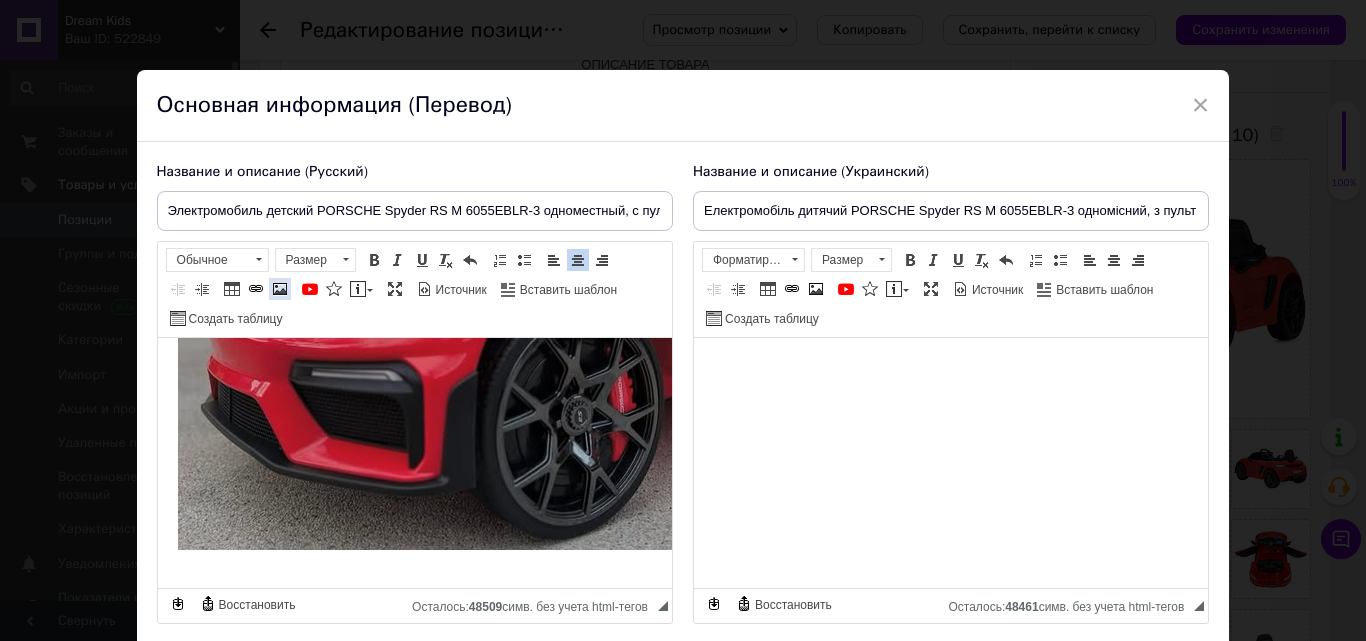 click at bounding box center [280, 289] 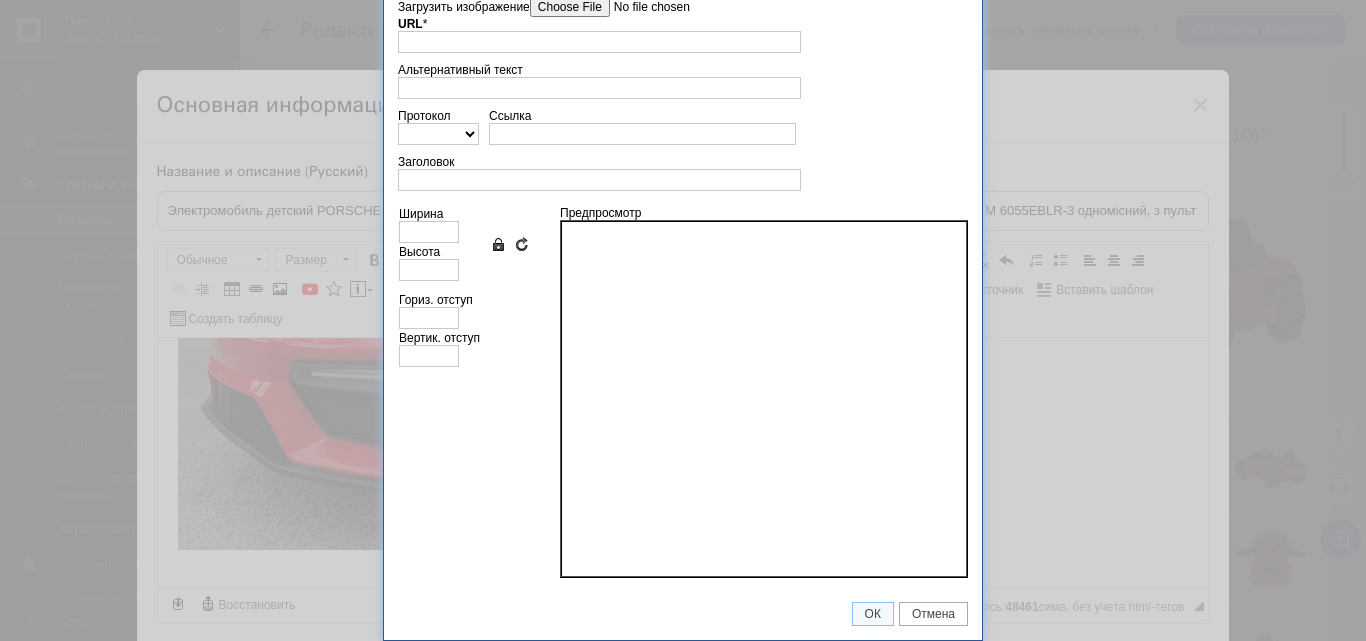 click on "Загрузить изображение" at bounding box center [643, 7] 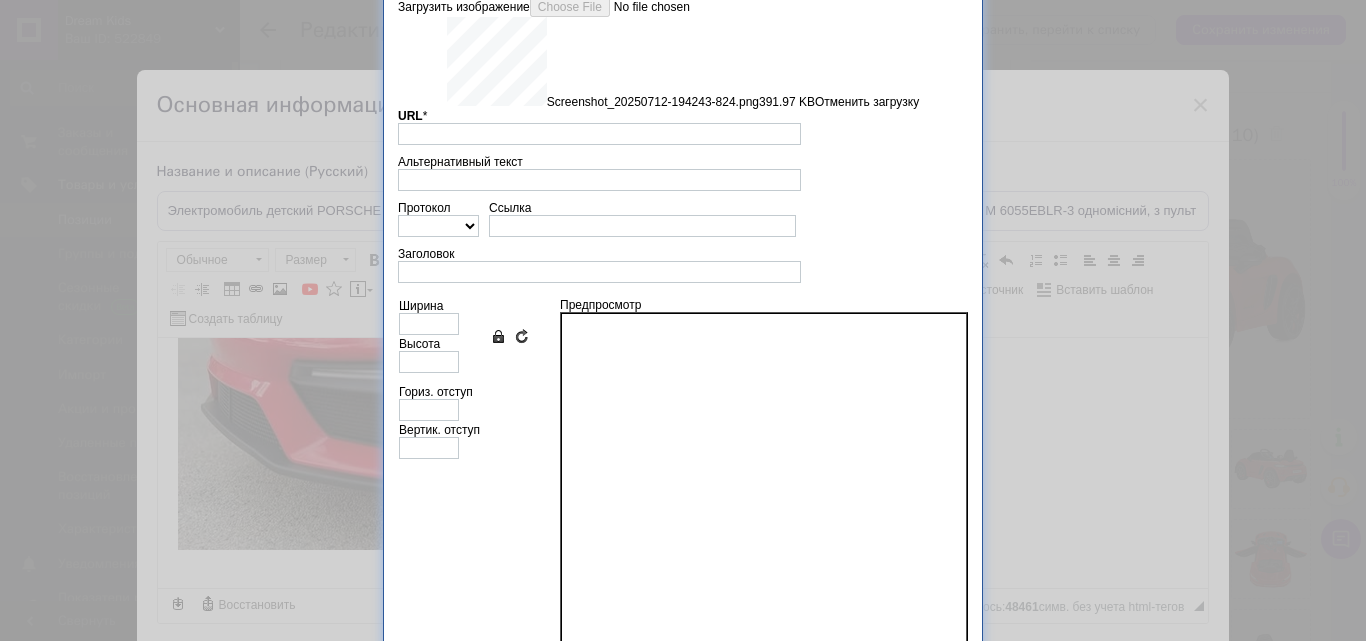 type on "[URL][DOMAIN_NAME]" 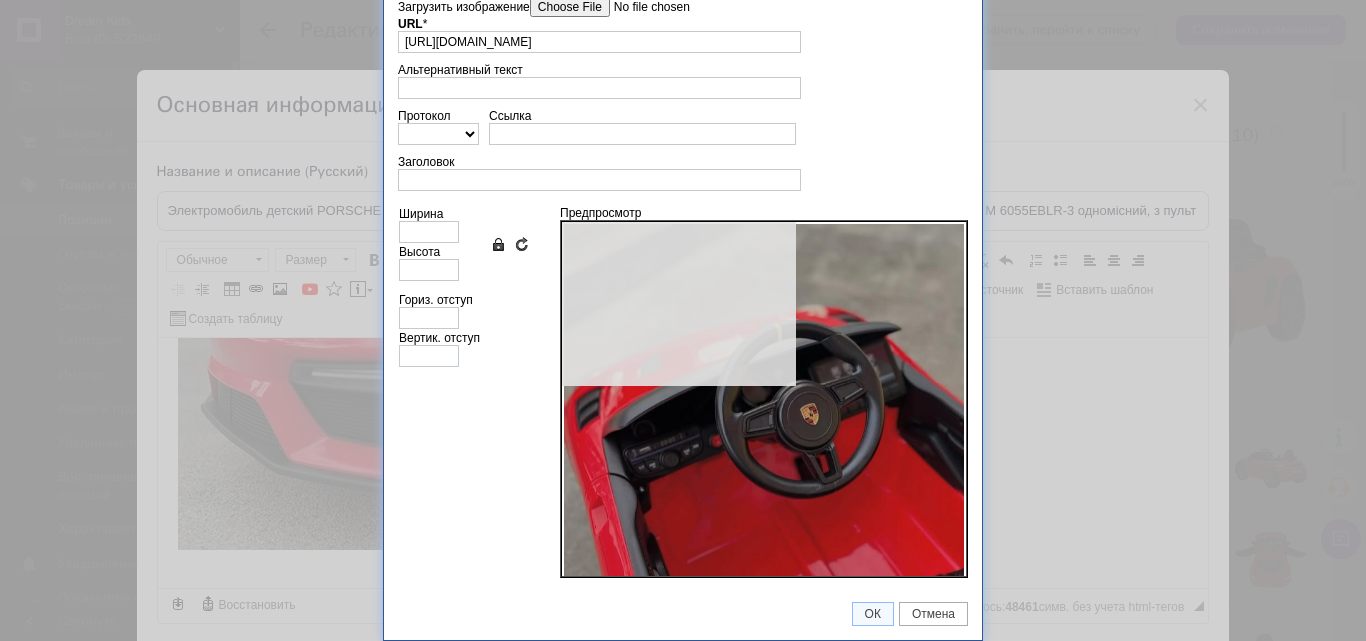 type on "640" 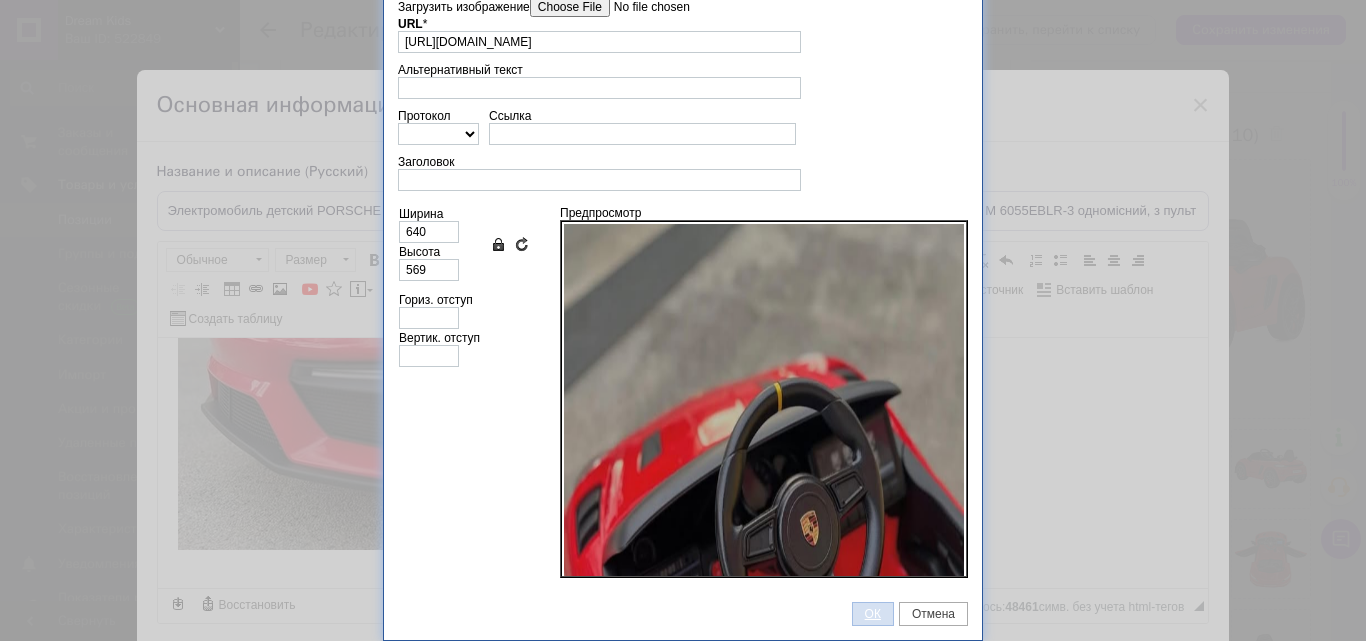 click on "ОК" at bounding box center [873, 614] 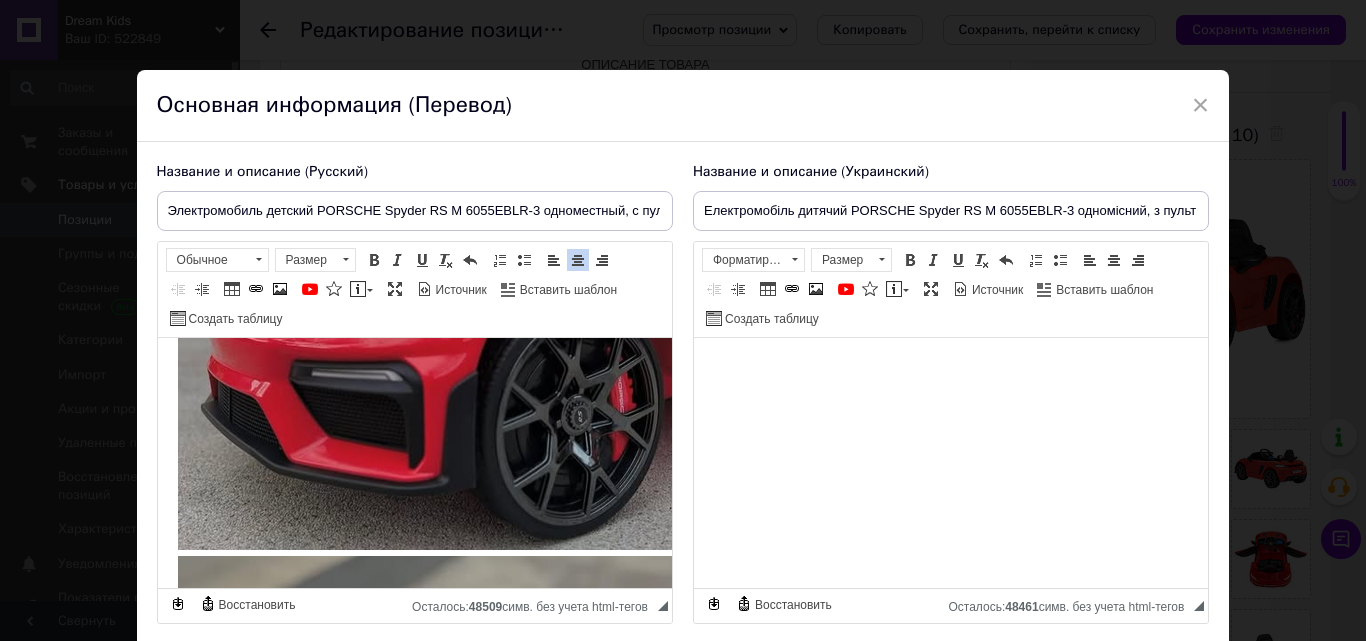scroll, scrollTop: 2114, scrollLeft: 0, axis: vertical 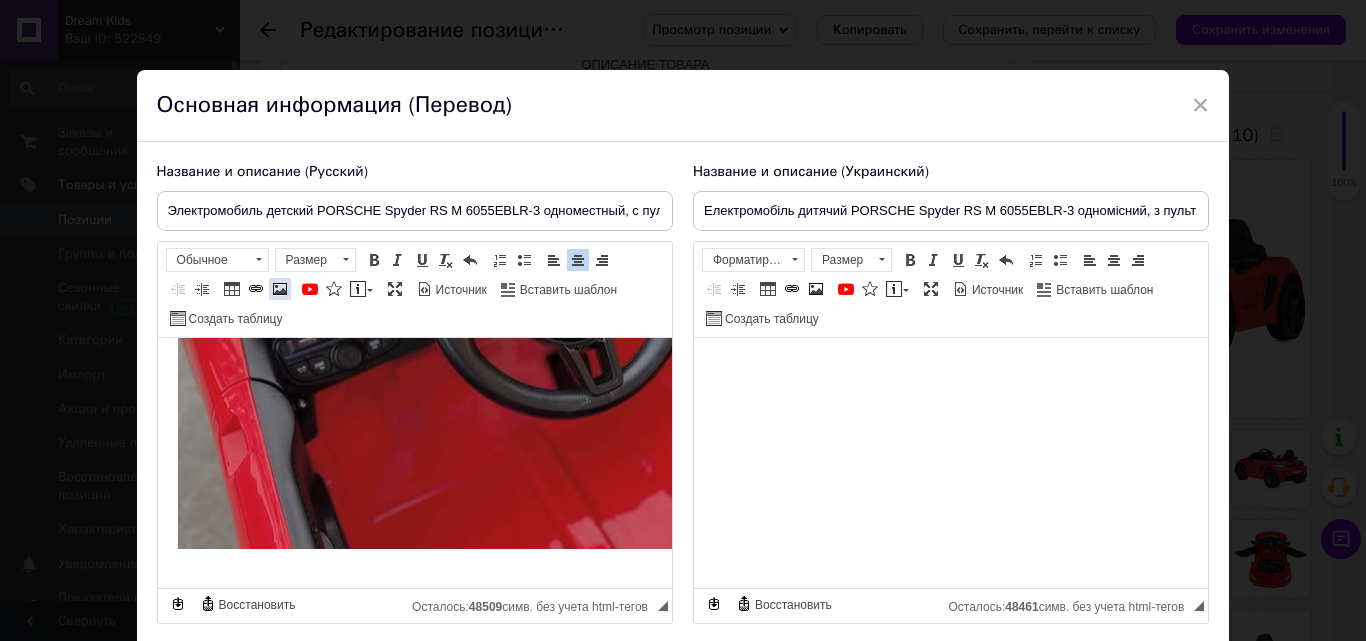 click at bounding box center [280, 289] 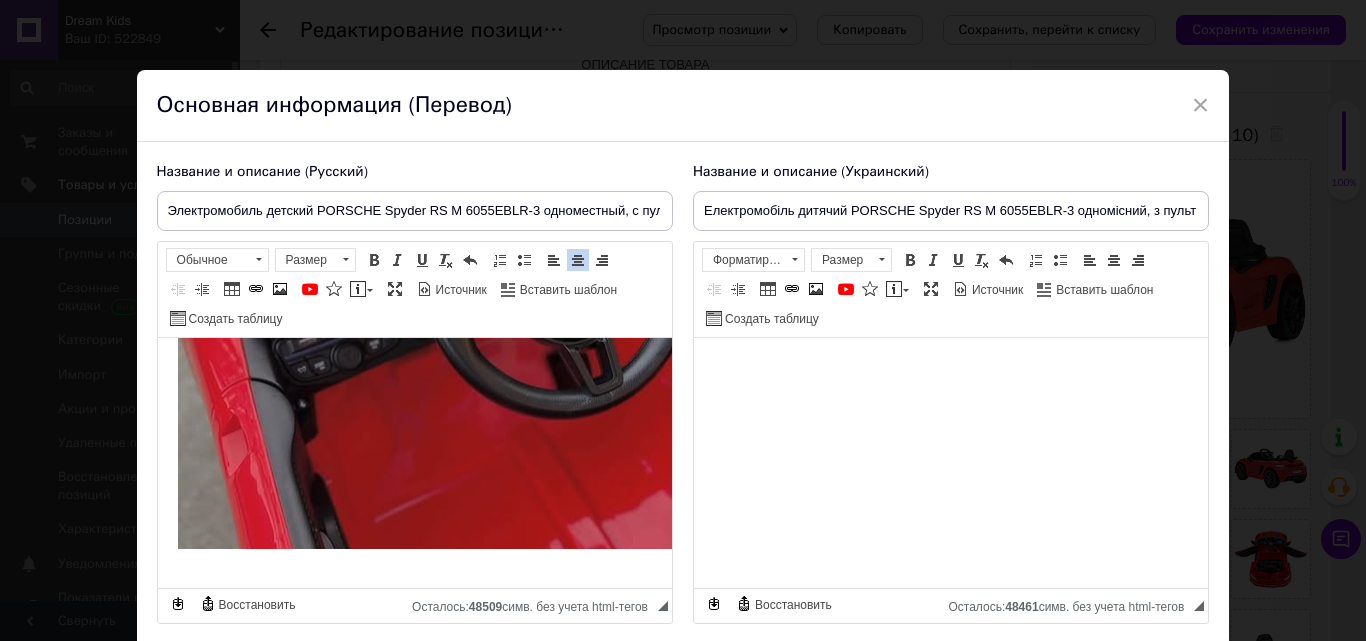type 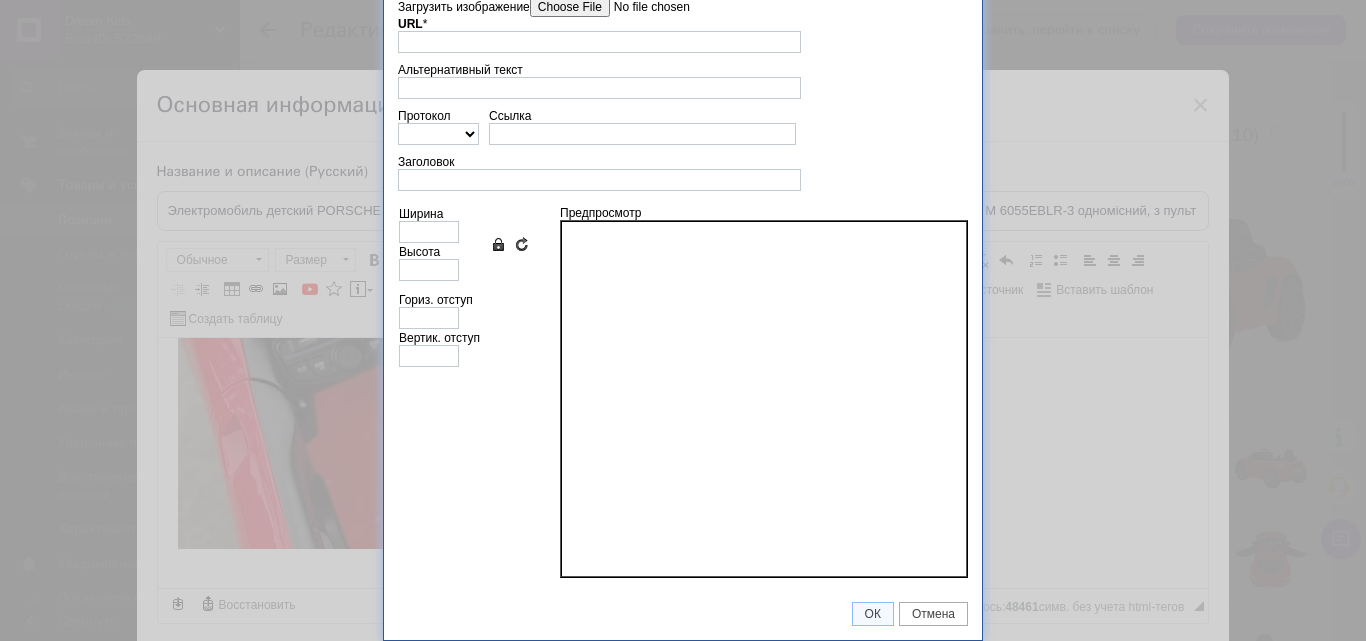 click on "Загрузить изображение" at bounding box center (643, 7) 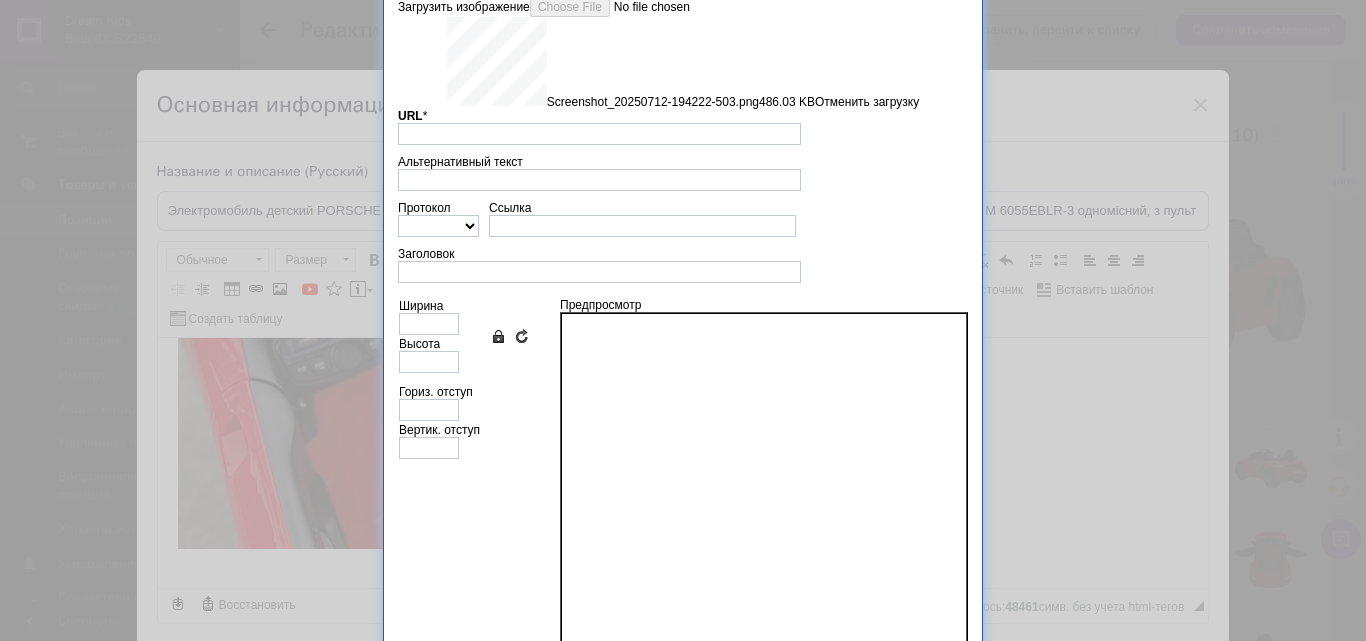 type on "[URL][DOMAIN_NAME]" 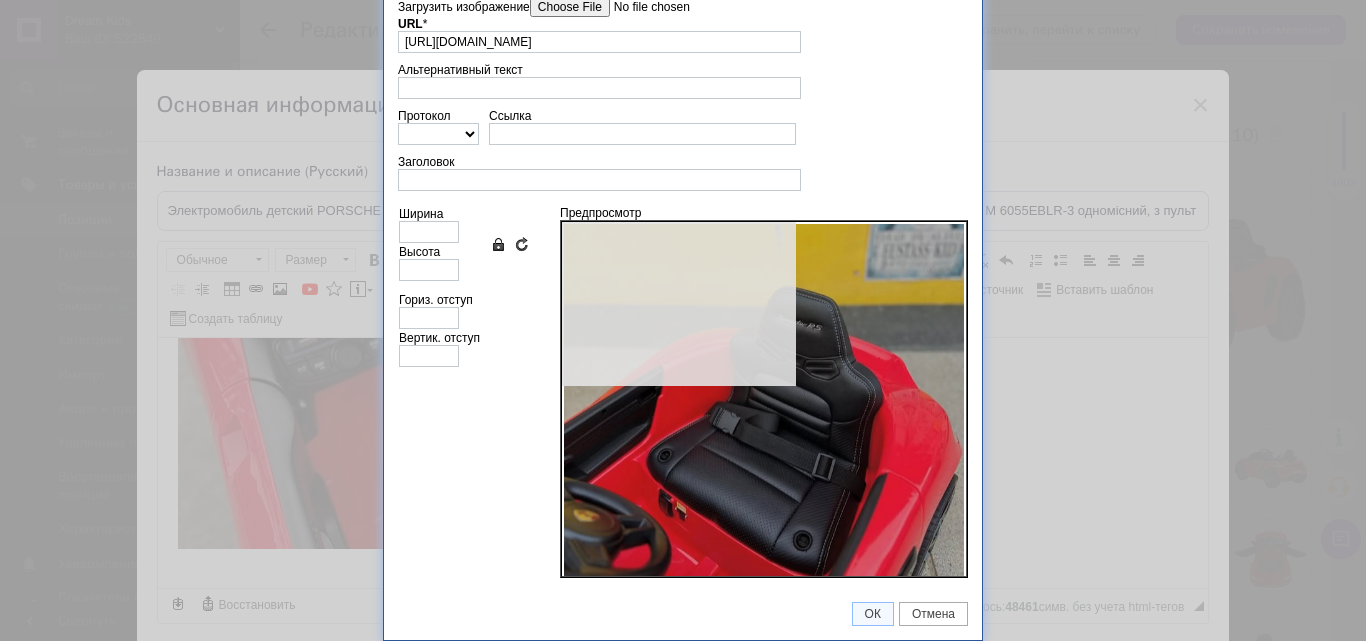 type on "640" 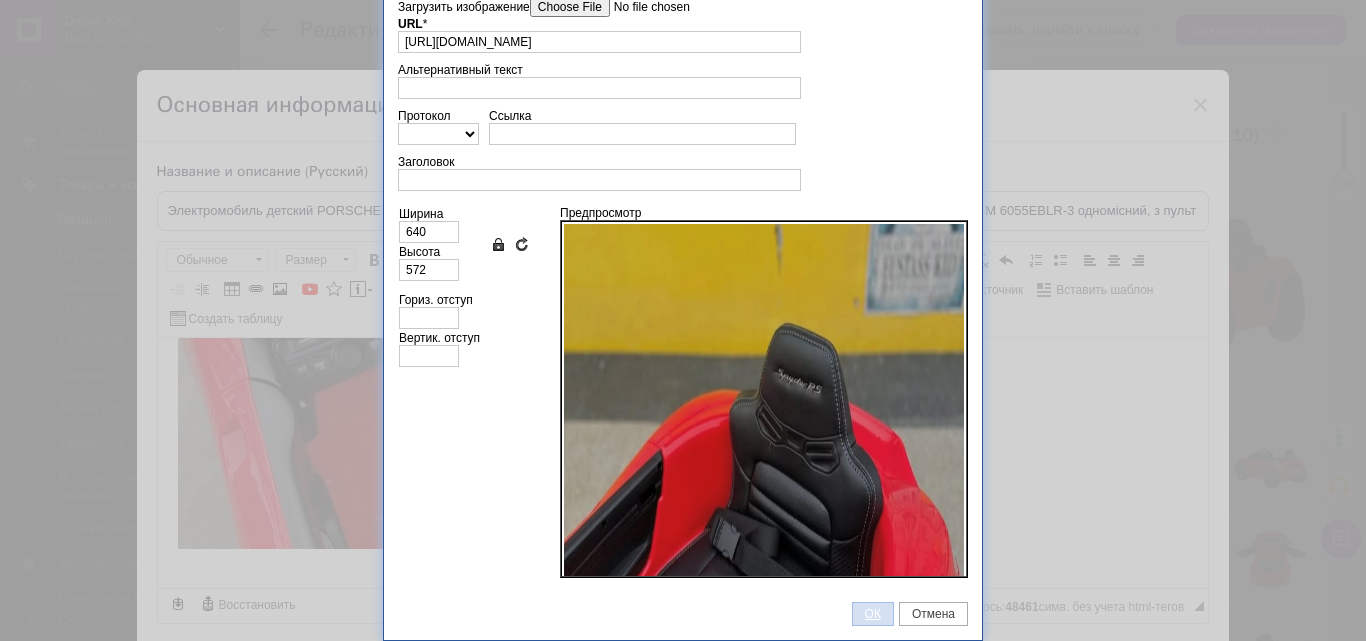 click on "ОК" at bounding box center (873, 614) 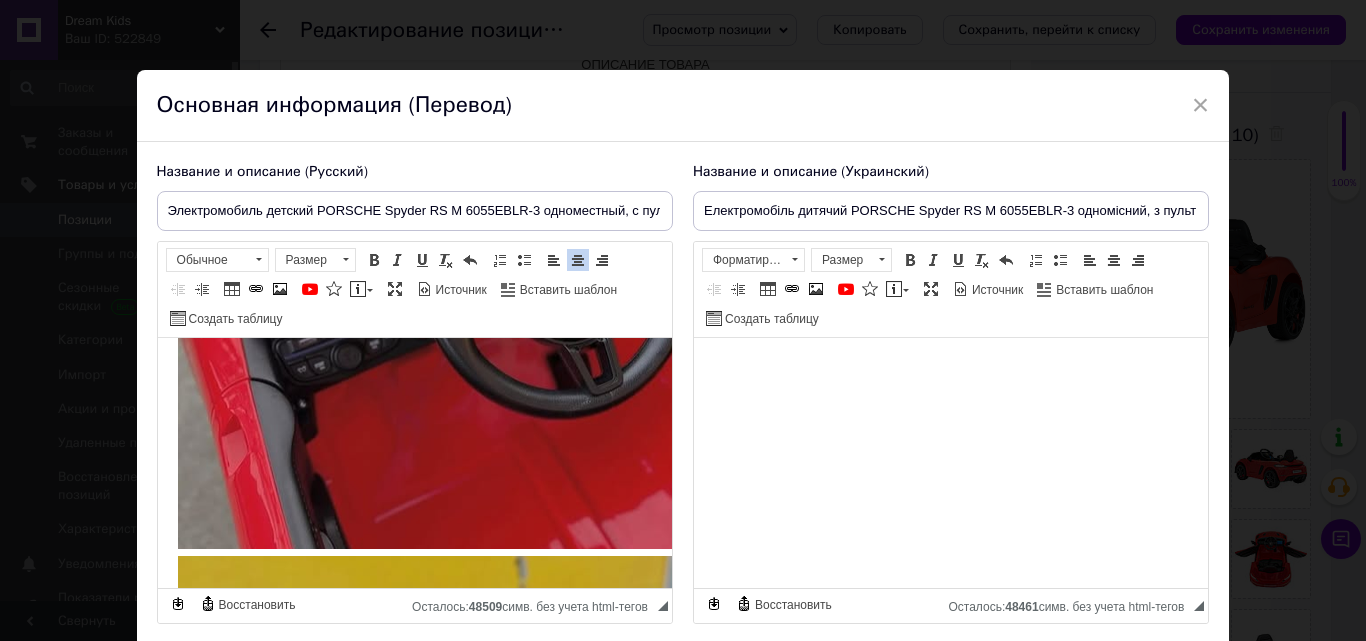 scroll, scrollTop: 2693, scrollLeft: 0, axis: vertical 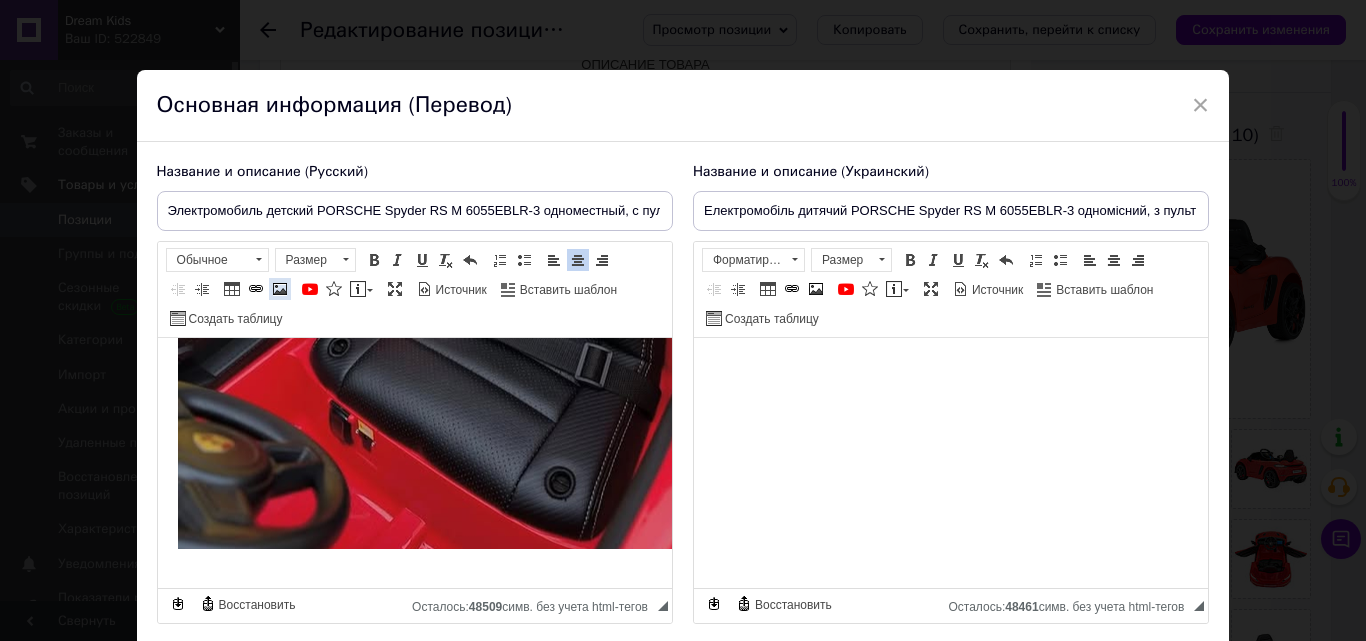 click at bounding box center (280, 289) 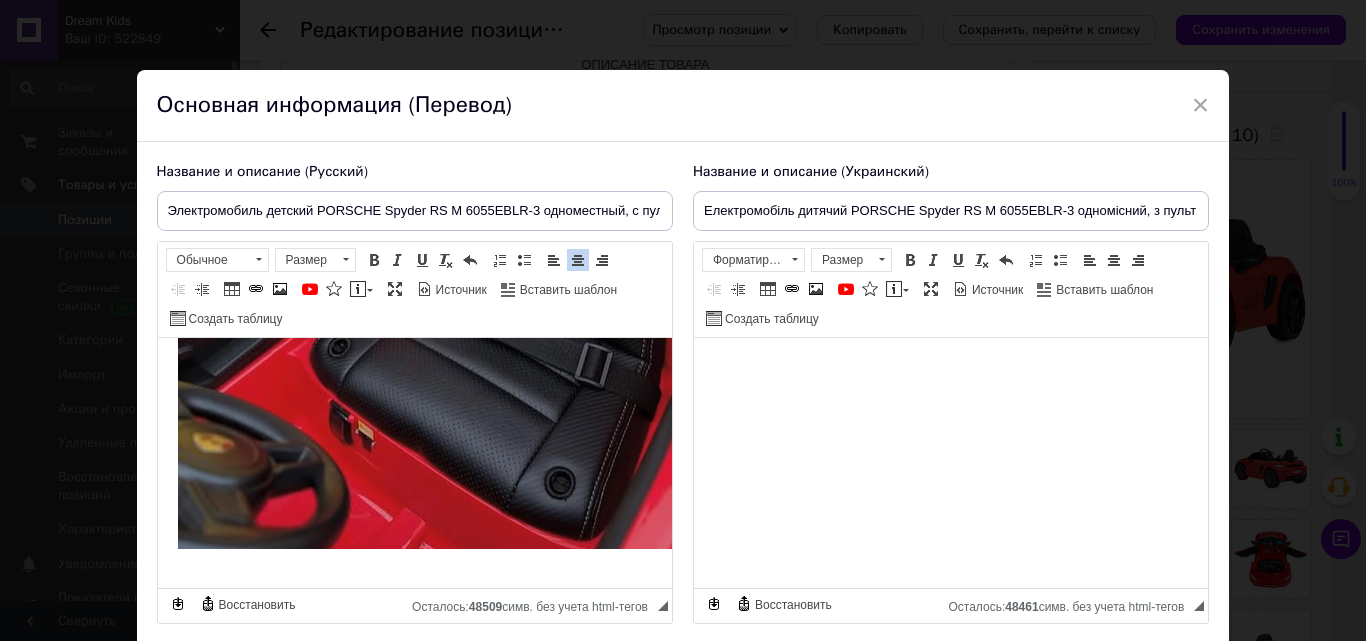 type 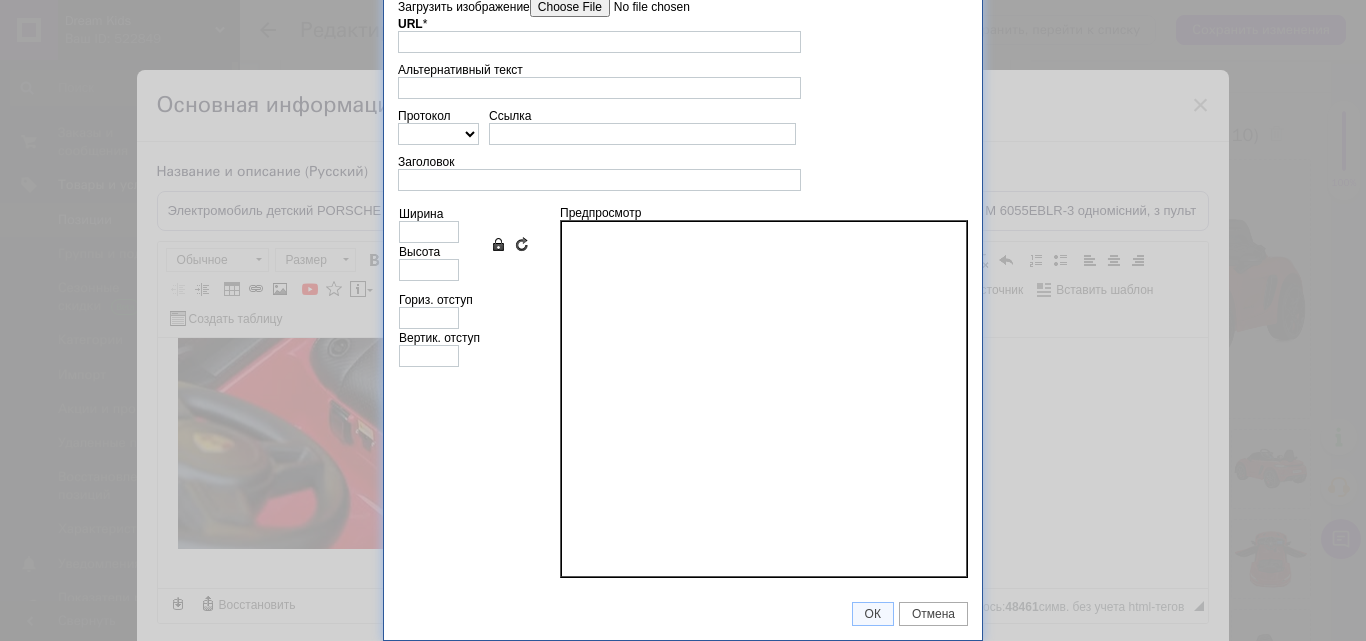 click on "Загрузить изображение" at bounding box center [643, 7] 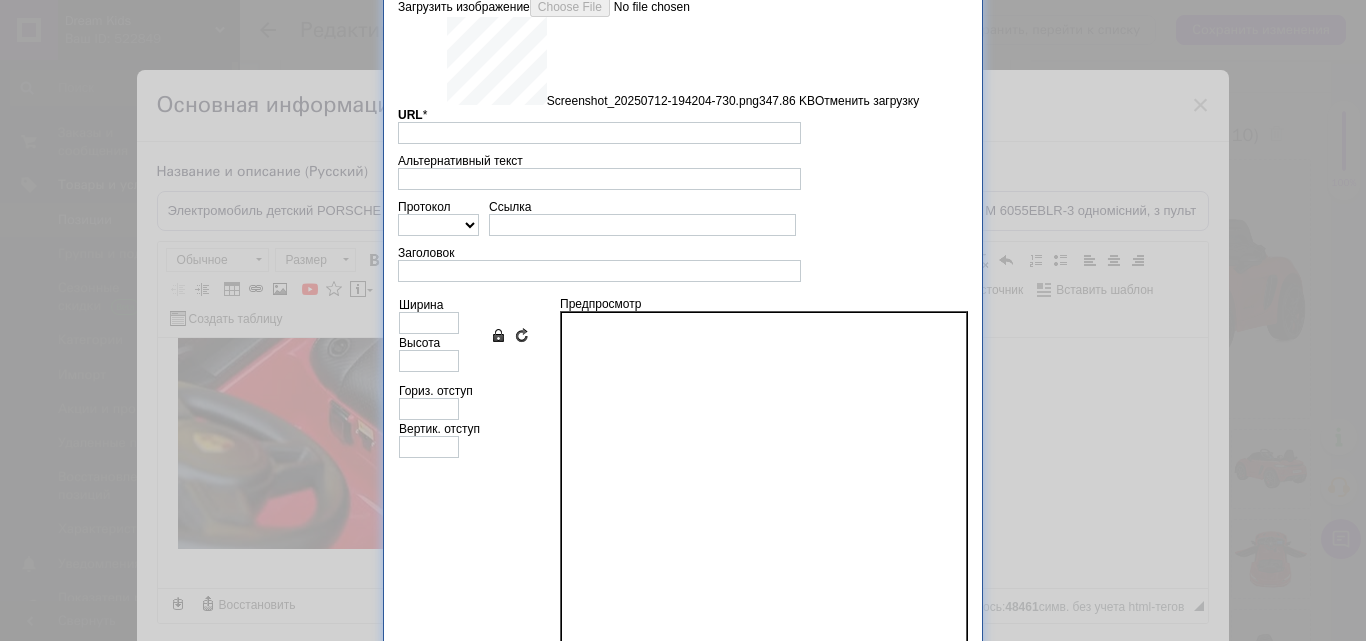 type on "[URL][DOMAIN_NAME]" 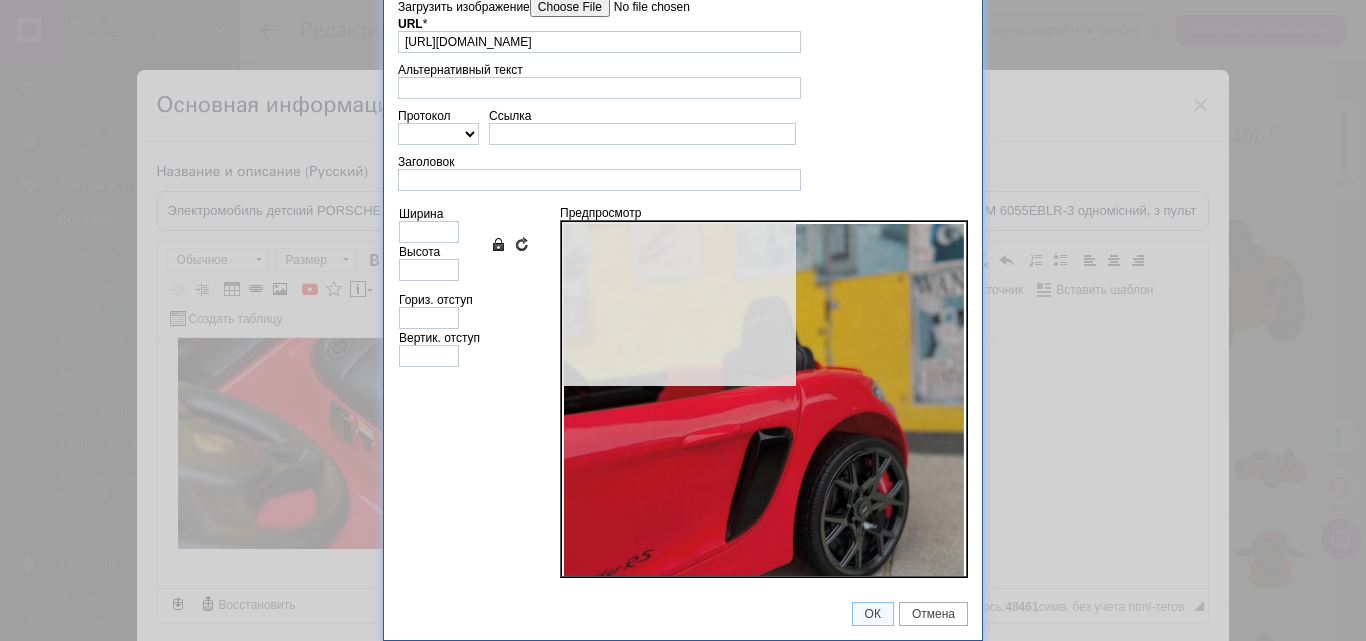 type on "640" 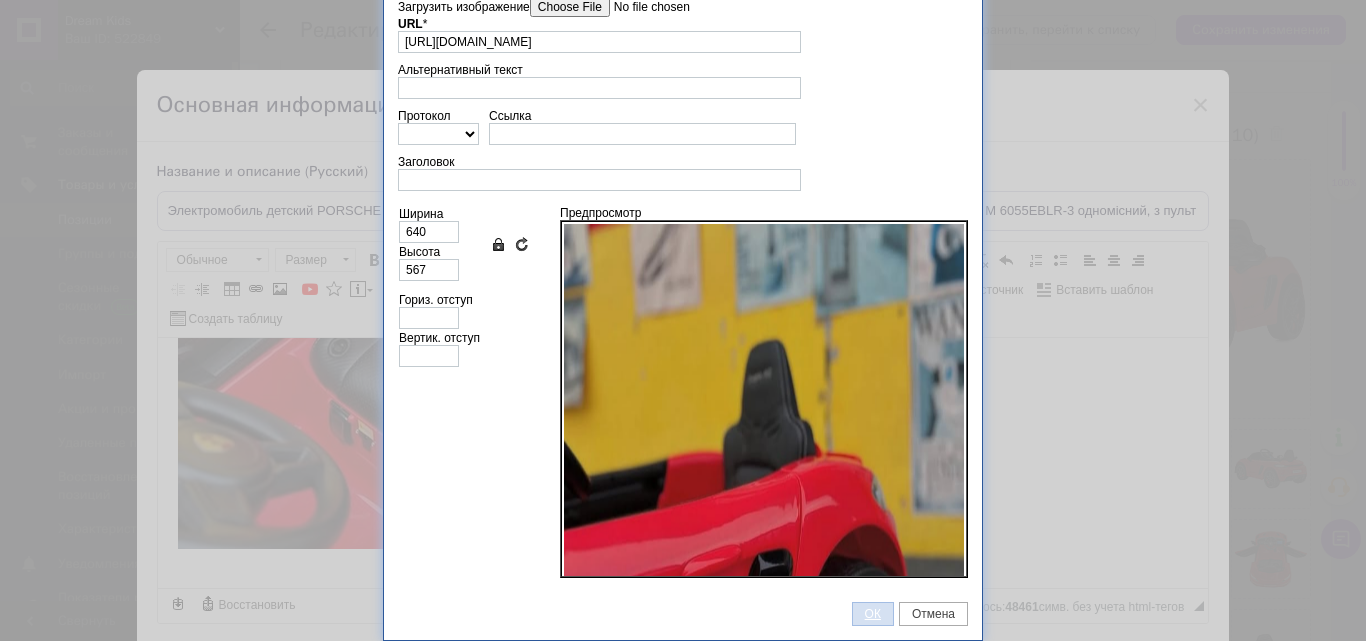 click on "ОК" at bounding box center (873, 614) 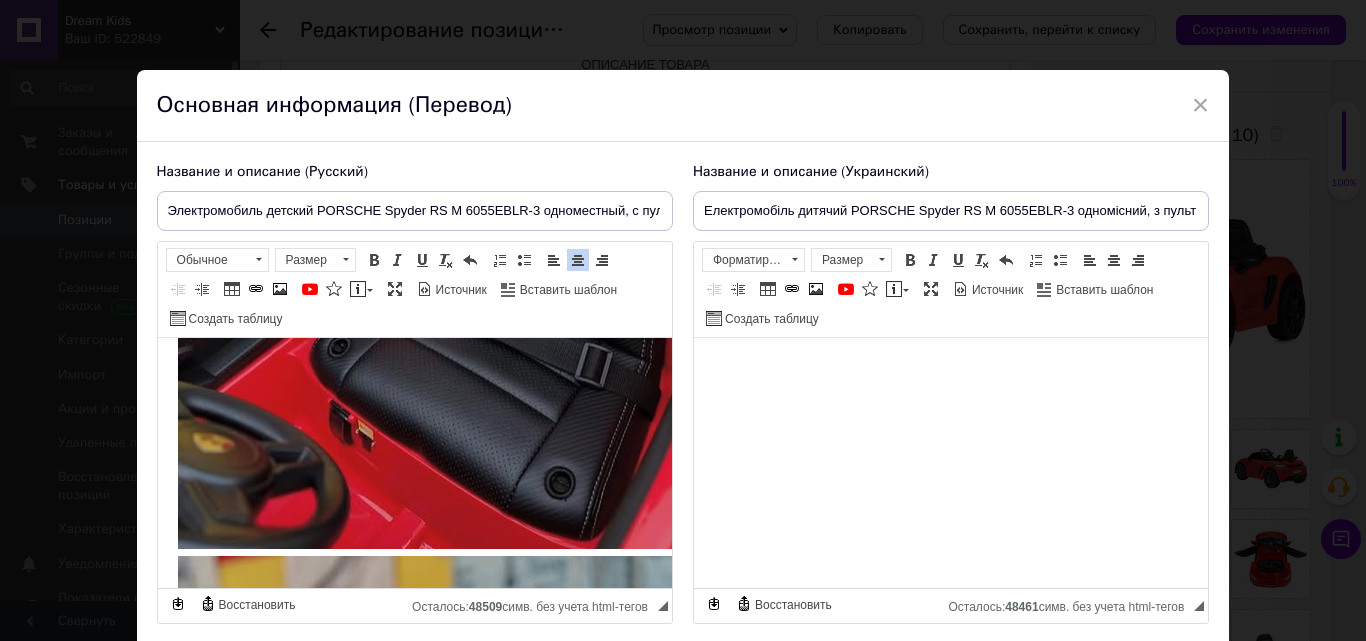 scroll, scrollTop: 3267, scrollLeft: 0, axis: vertical 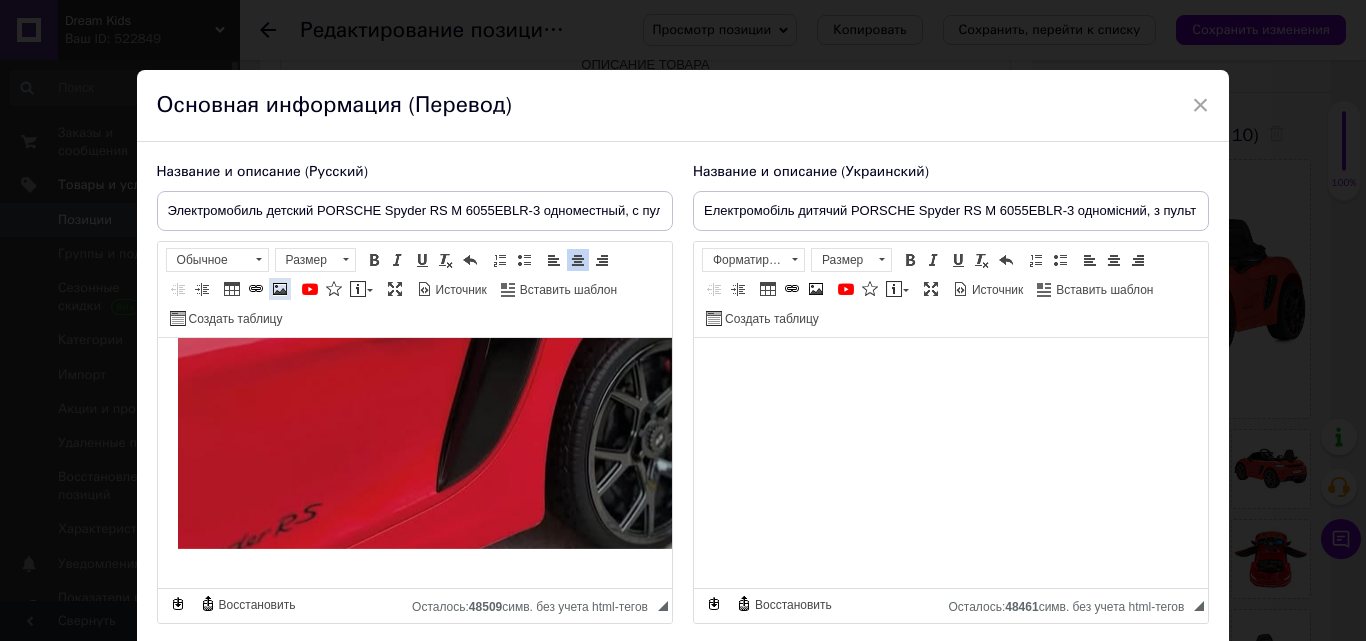 click at bounding box center [280, 289] 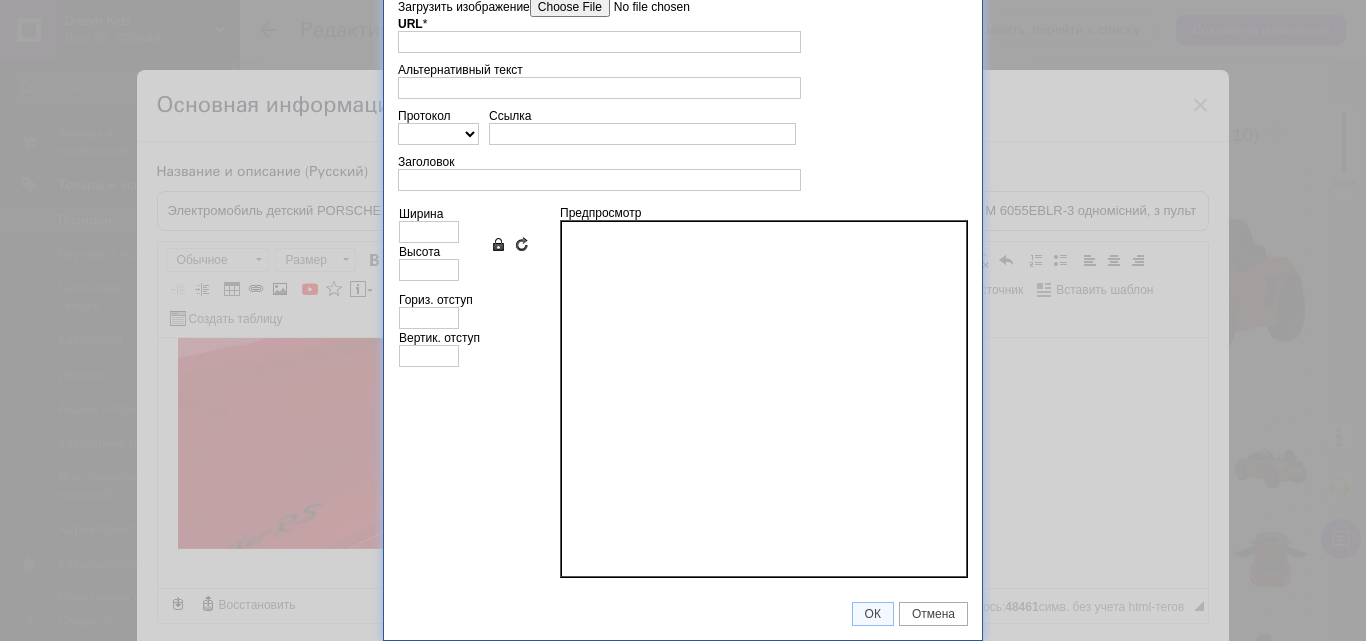 click on "Загрузить изображение" at bounding box center (643, 7) 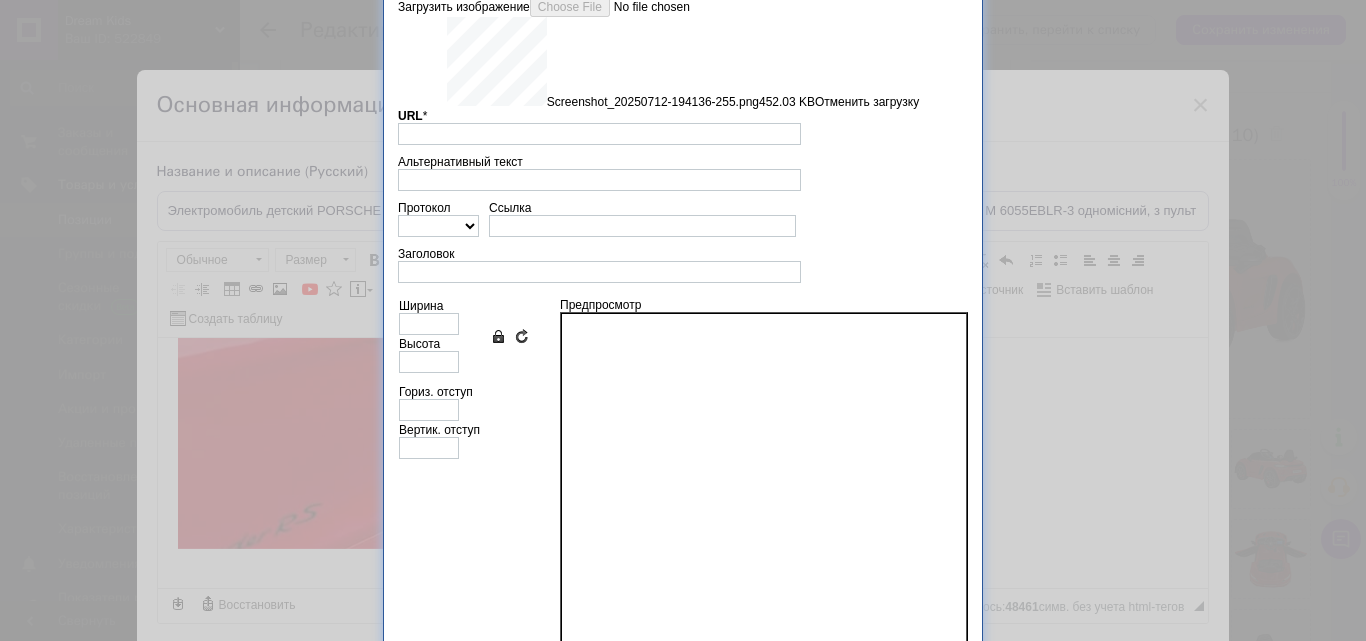 type on "[URL][DOMAIN_NAME]" 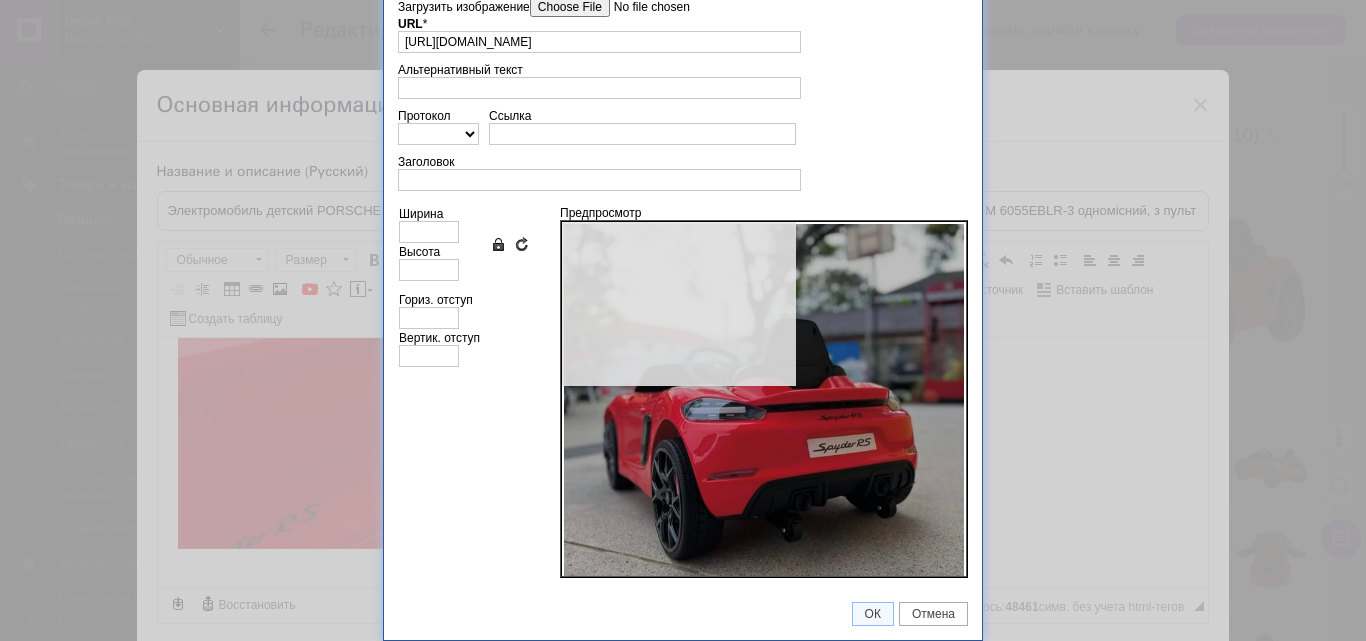 type on "640" 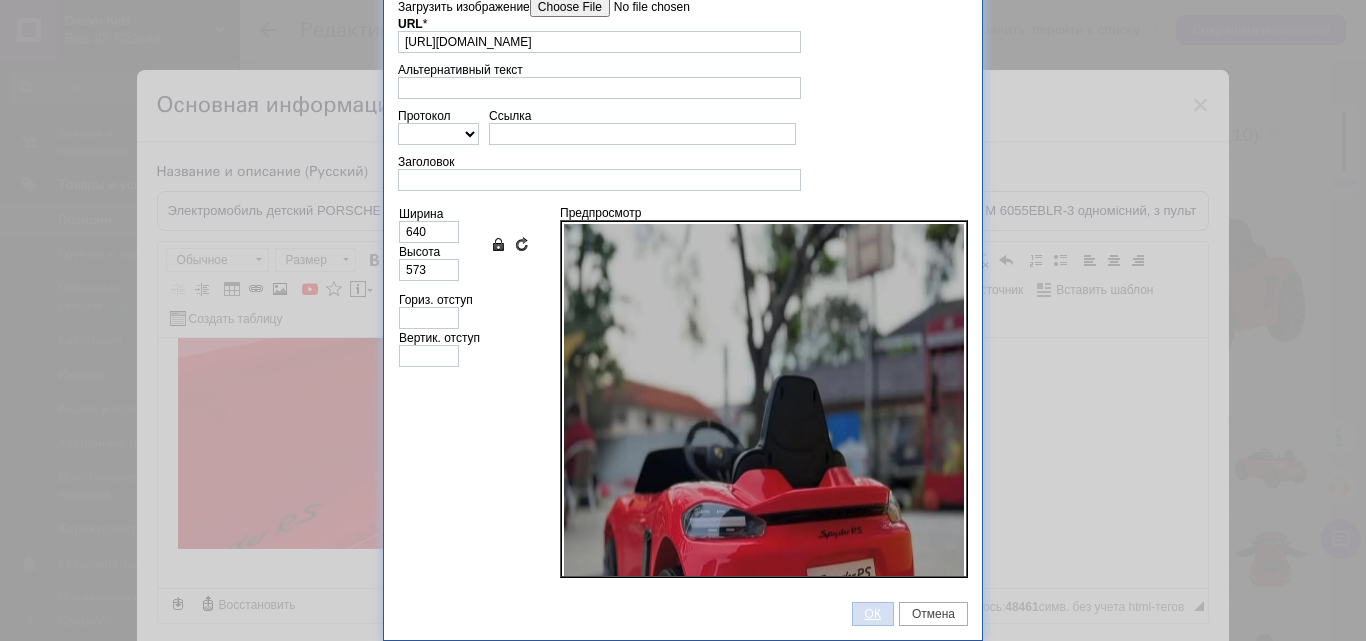 click on "ОК" at bounding box center [873, 614] 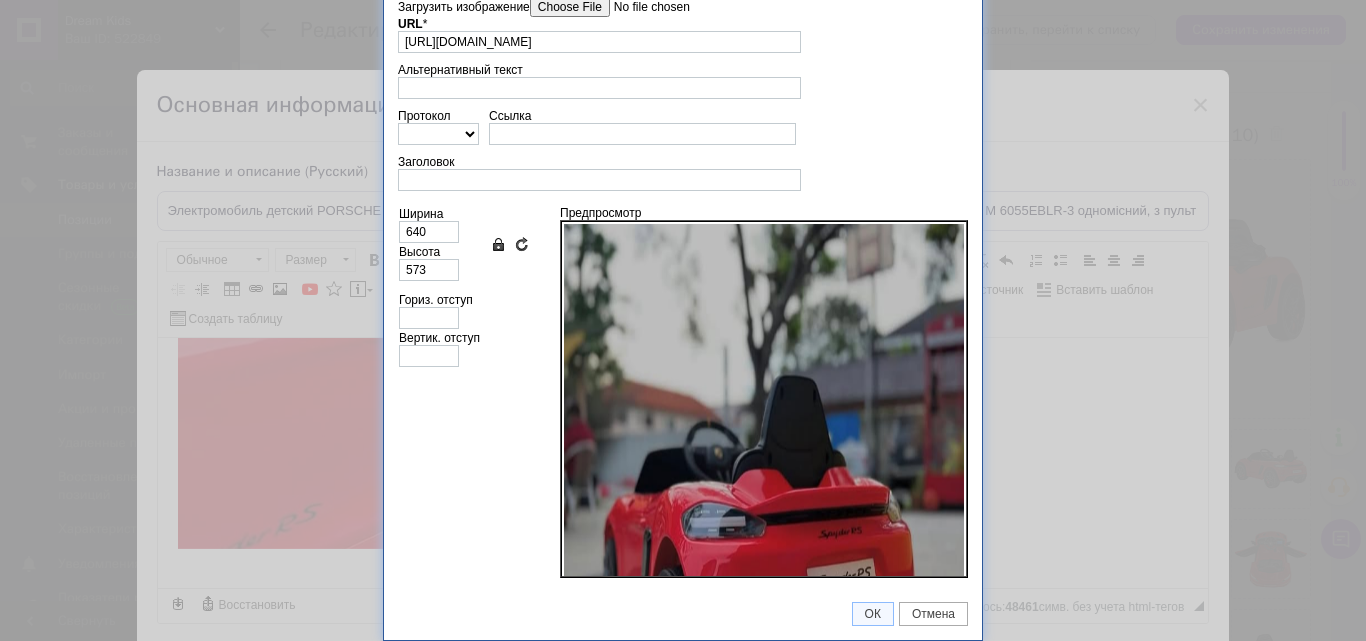 scroll, scrollTop: 3847, scrollLeft: 0, axis: vertical 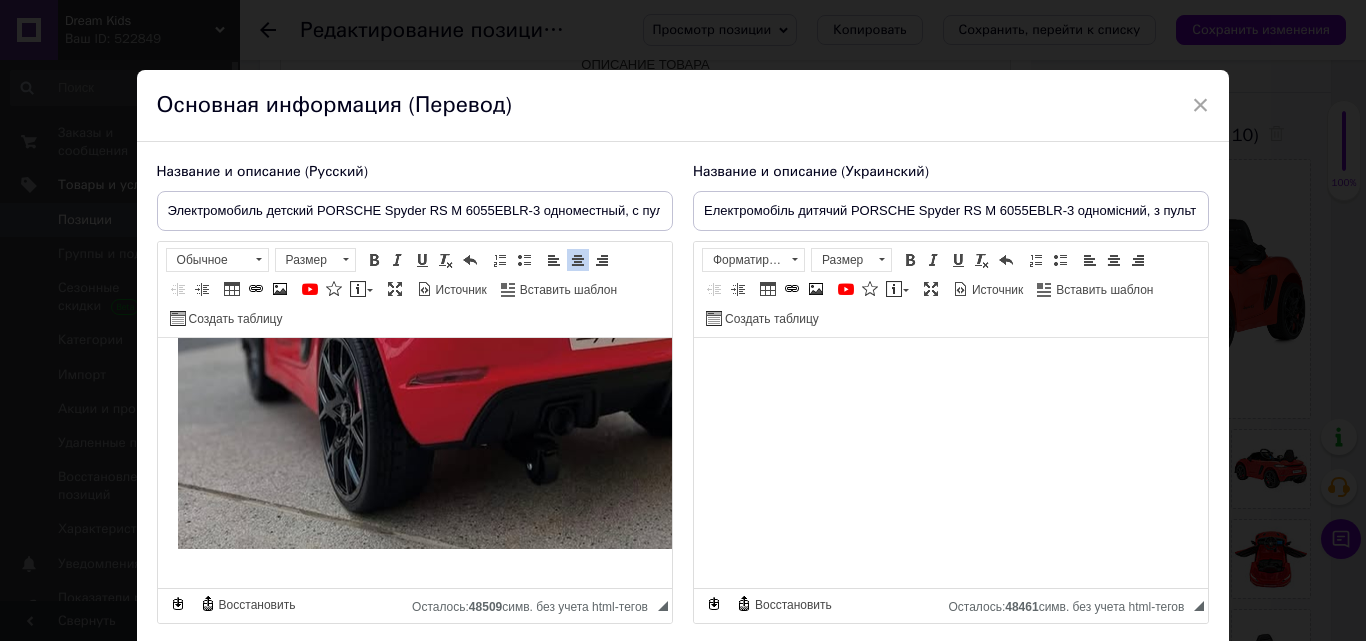 click at bounding box center (280, 289) 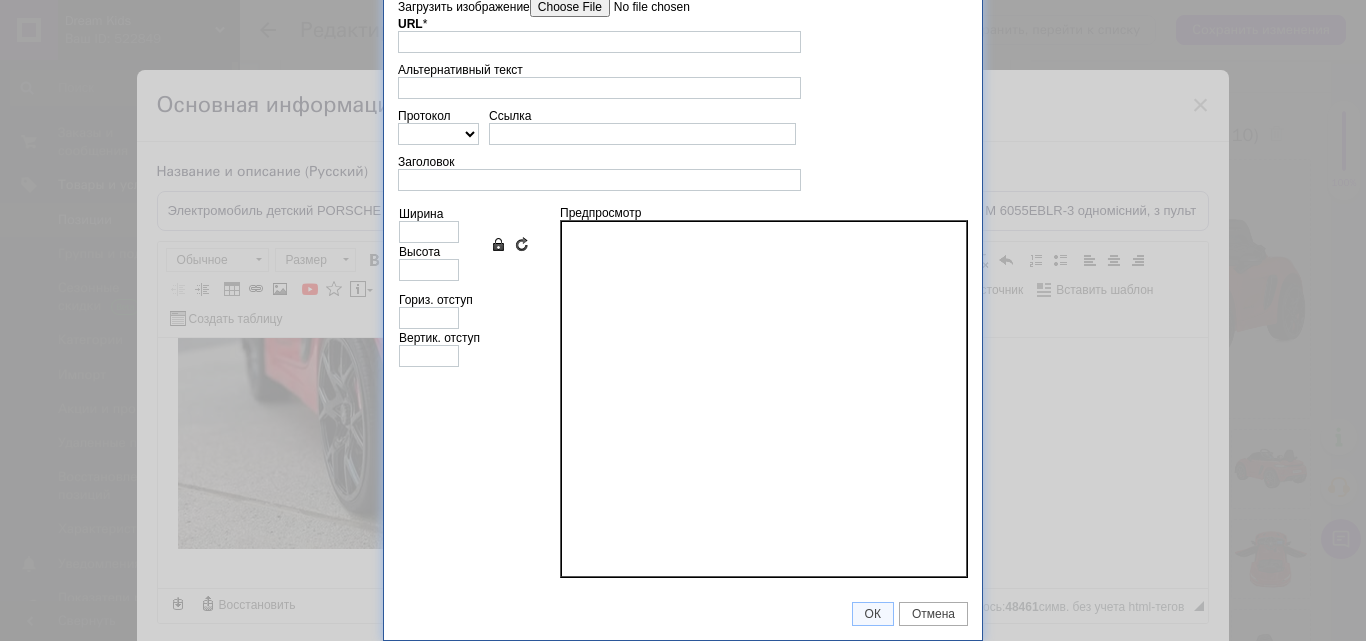 click on "Загрузить изображение" at bounding box center [643, 7] 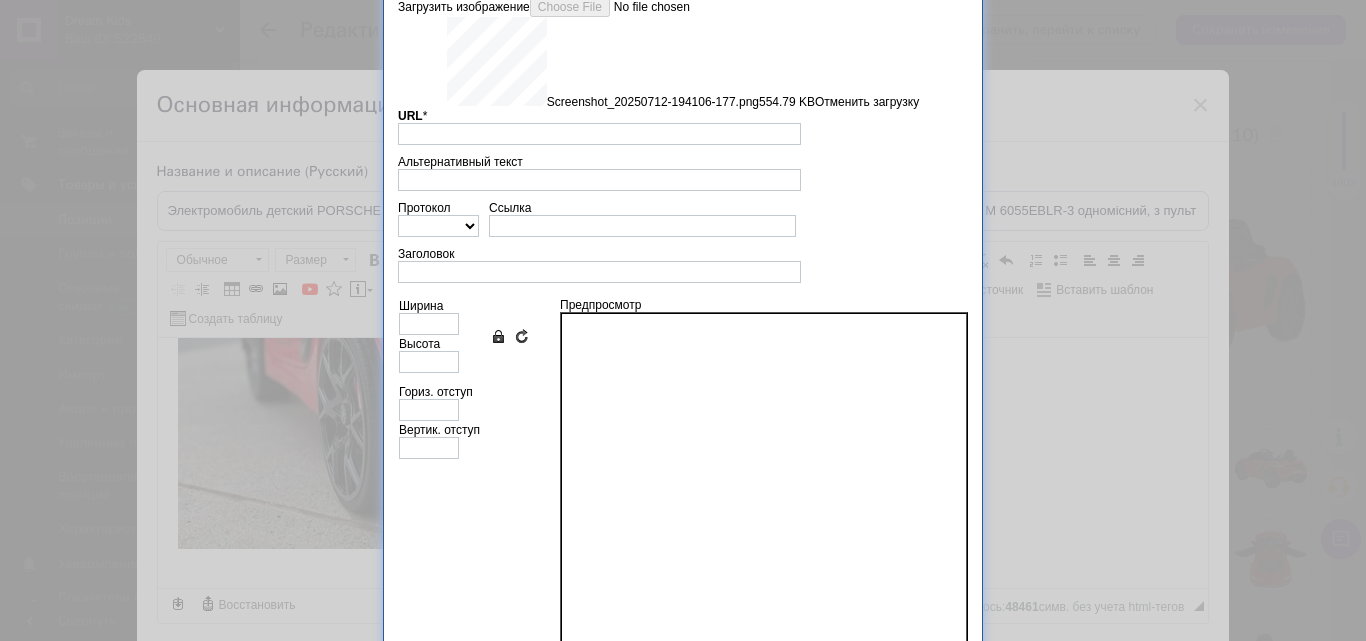 type on "[URL][DOMAIN_NAME]" 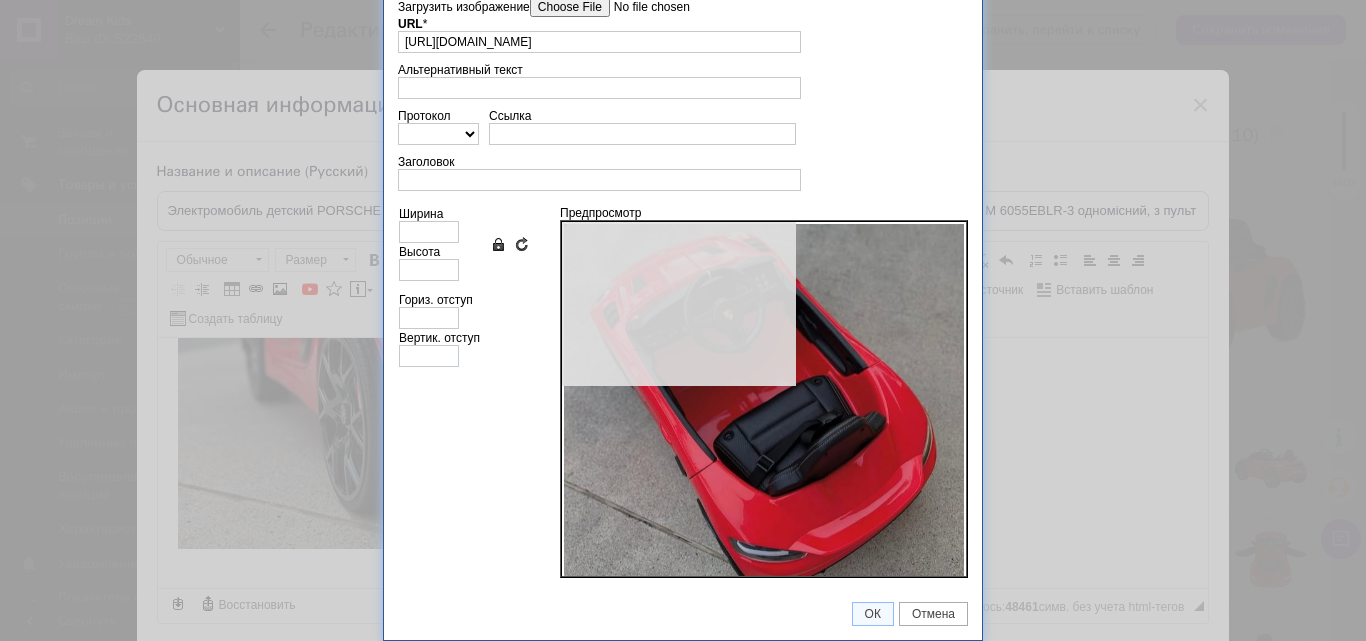 type on "640" 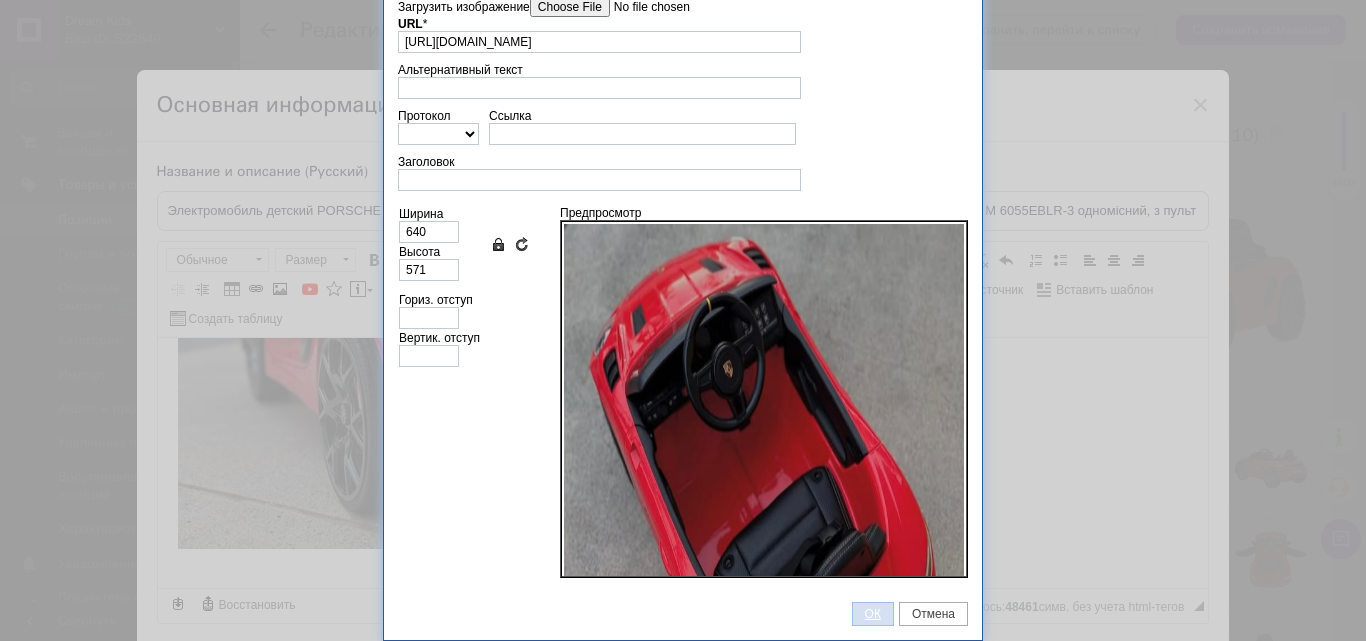 click on "ОК" at bounding box center [873, 614] 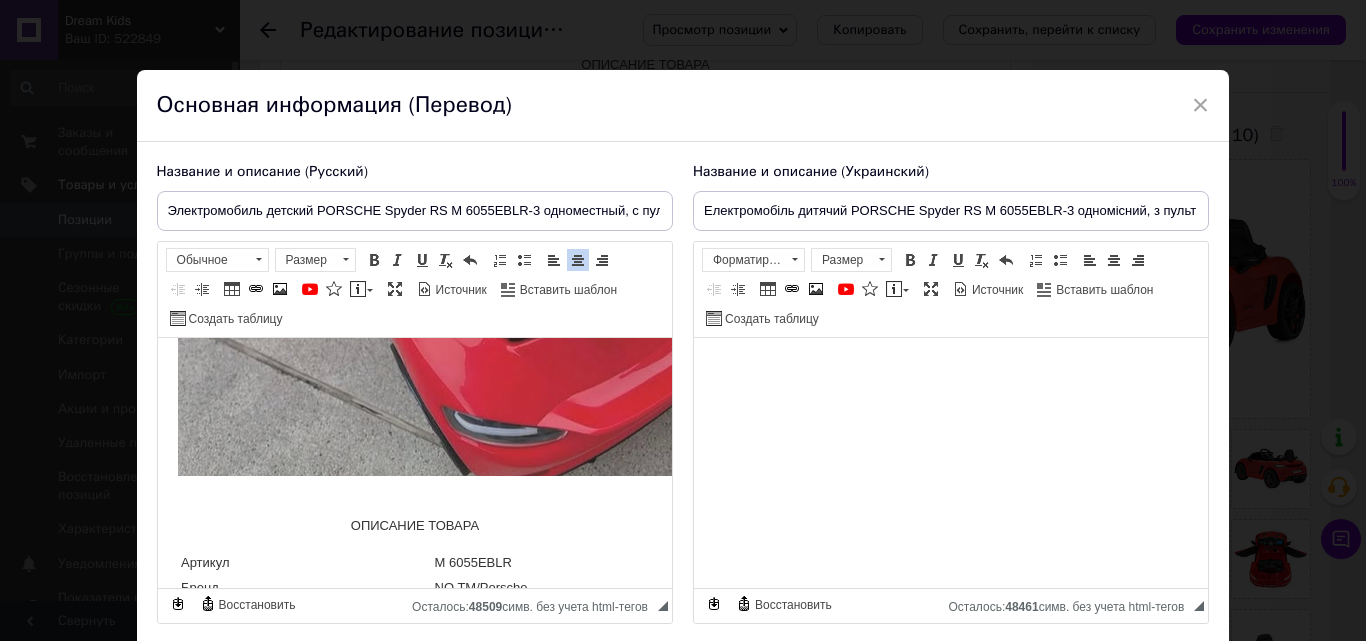 scroll, scrollTop: 4524, scrollLeft: 0, axis: vertical 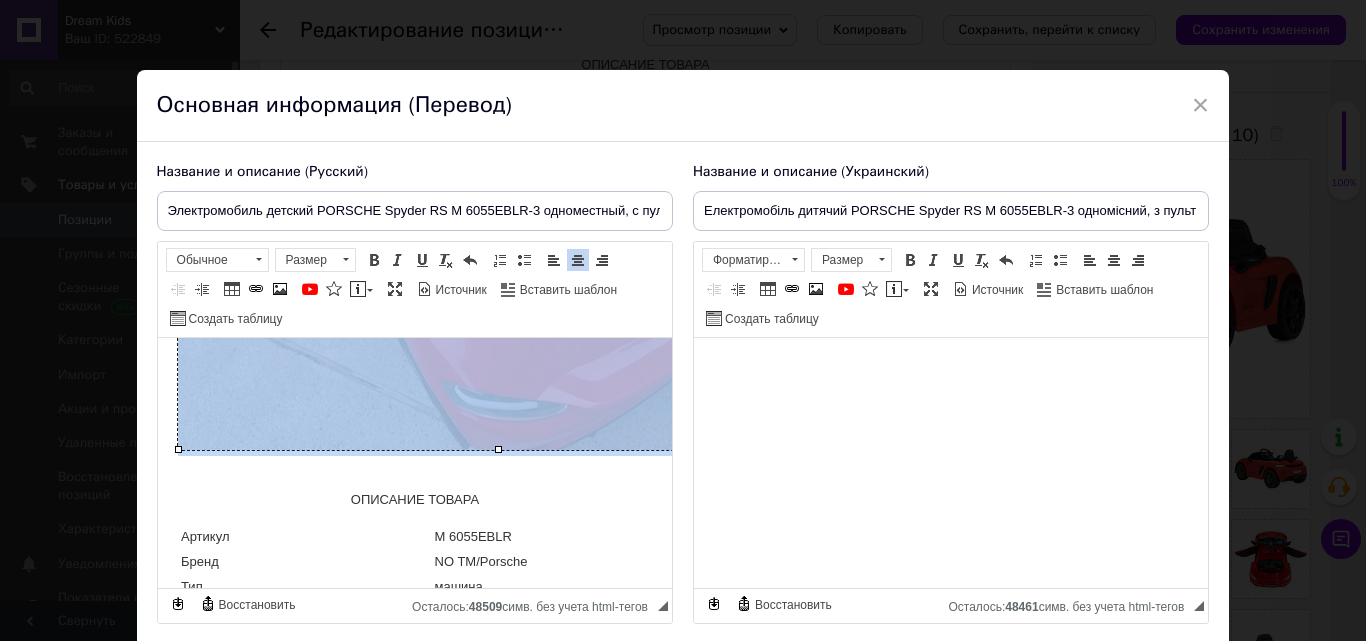 click 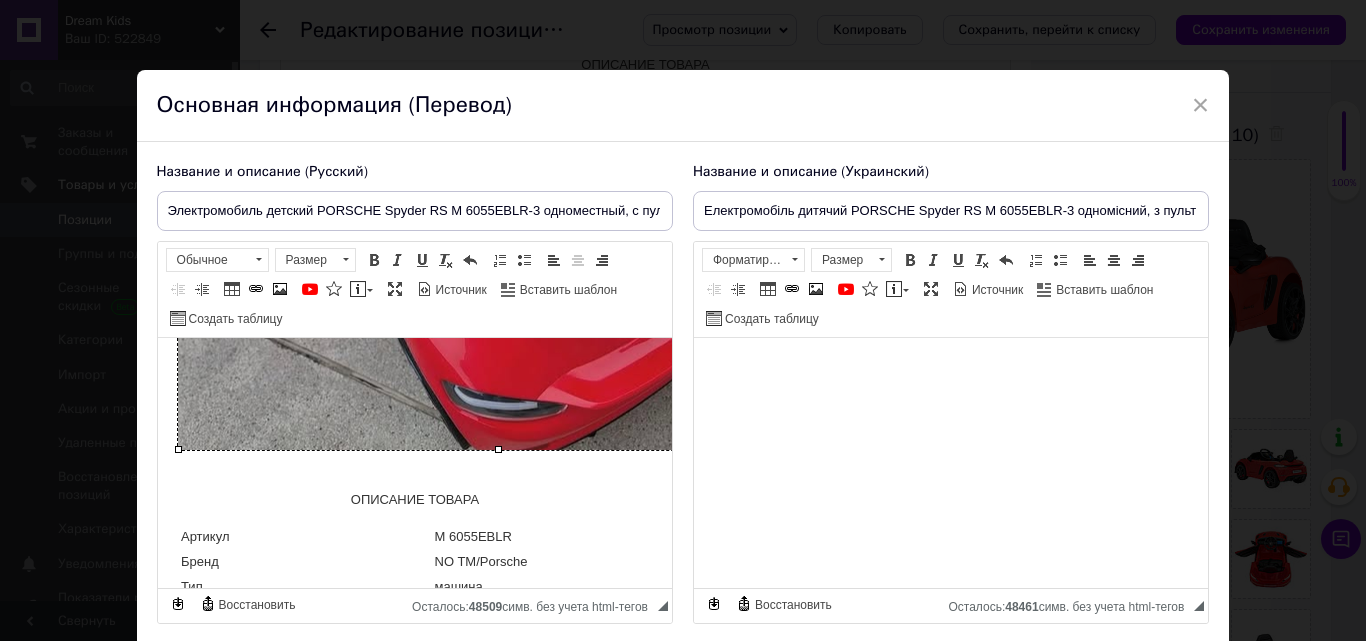 click on "ОПИСАНИЕ ТОВАРА" at bounding box center (414, 500) 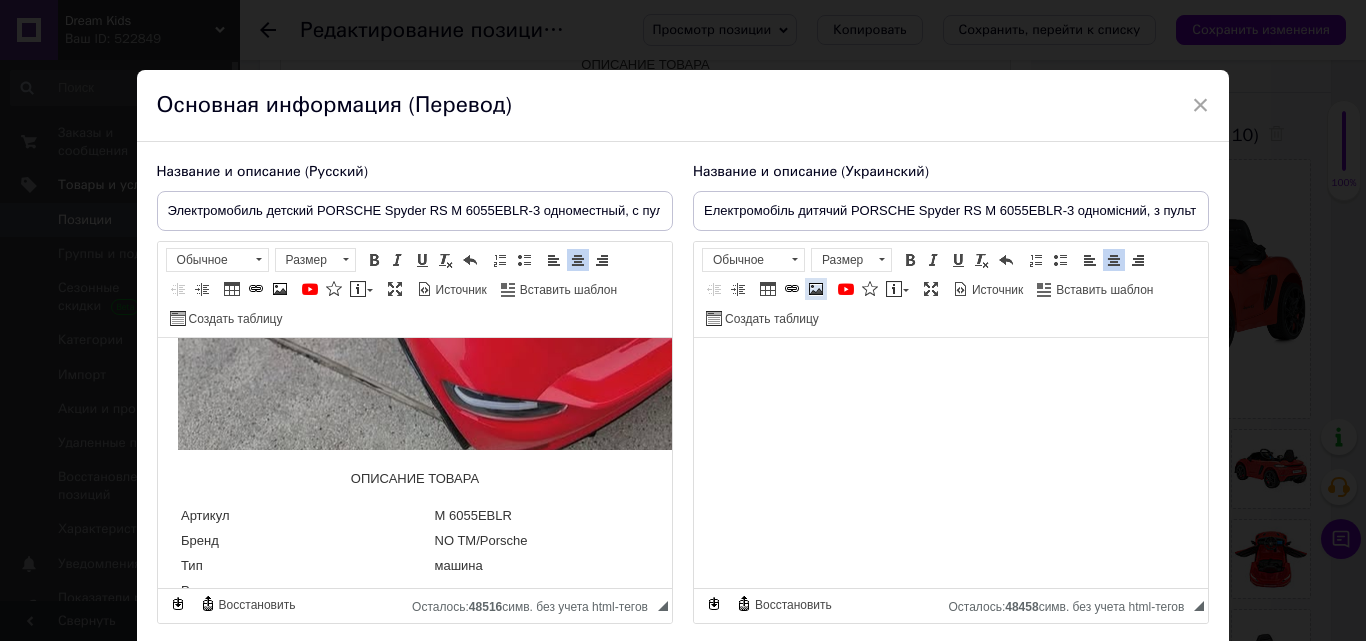click on "Изображение" at bounding box center (816, 289) 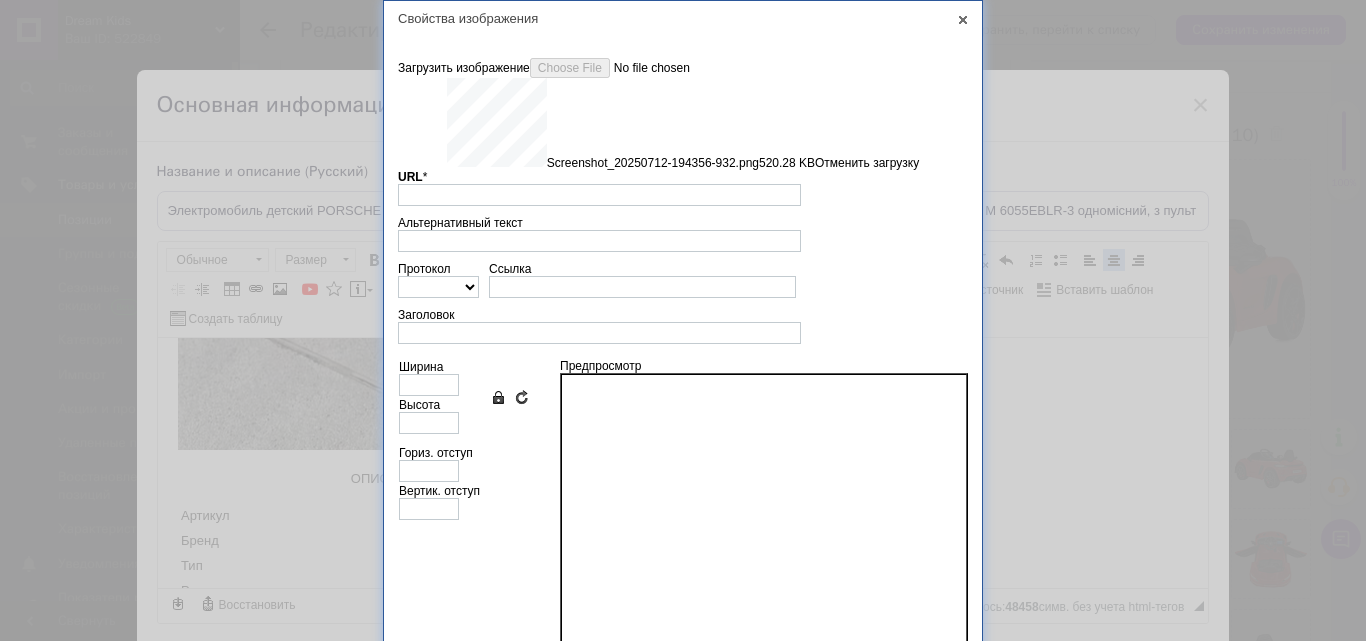 type on "[URL][DOMAIN_NAME]" 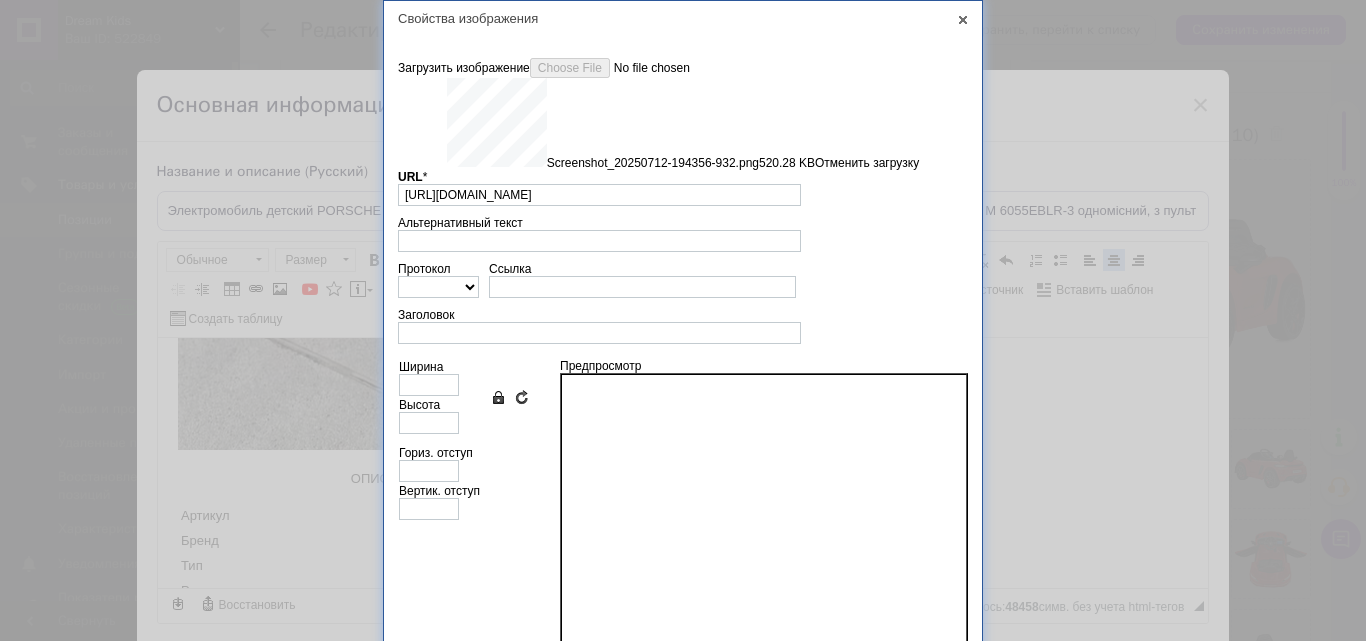 type on "640" 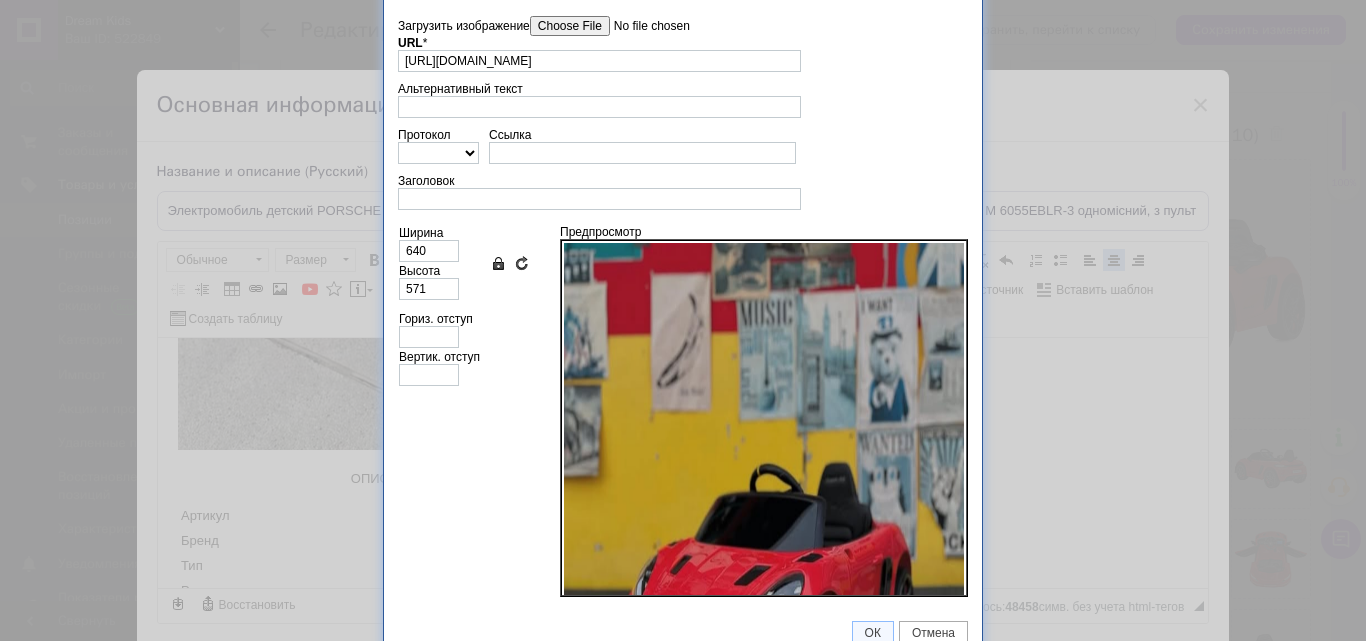 scroll, scrollTop: 61, scrollLeft: 0, axis: vertical 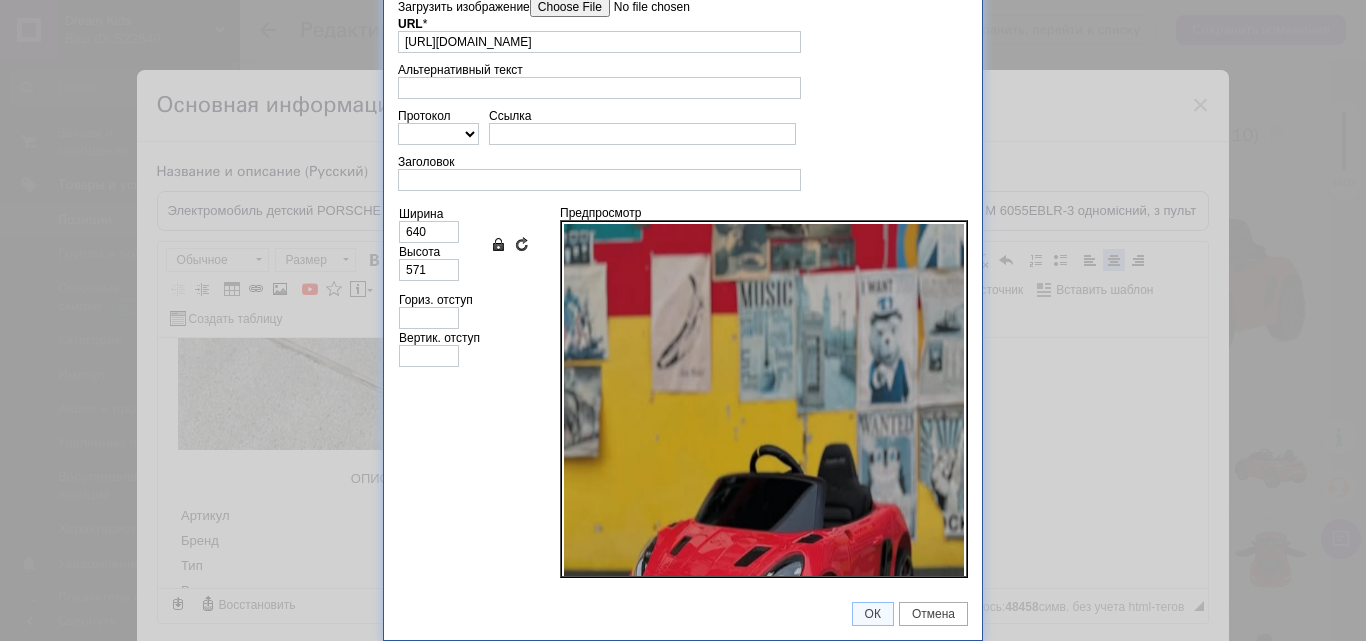 click on "ОК Отмена" at bounding box center (683, 614) 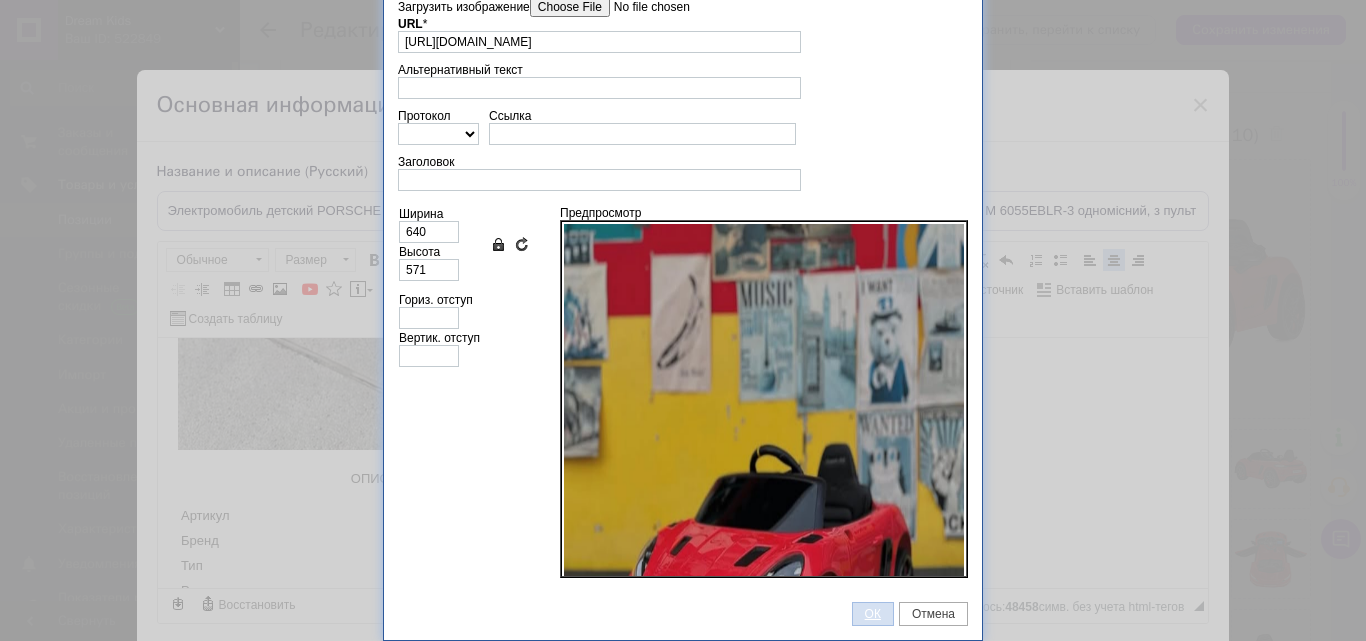 click on "ОК" at bounding box center [873, 614] 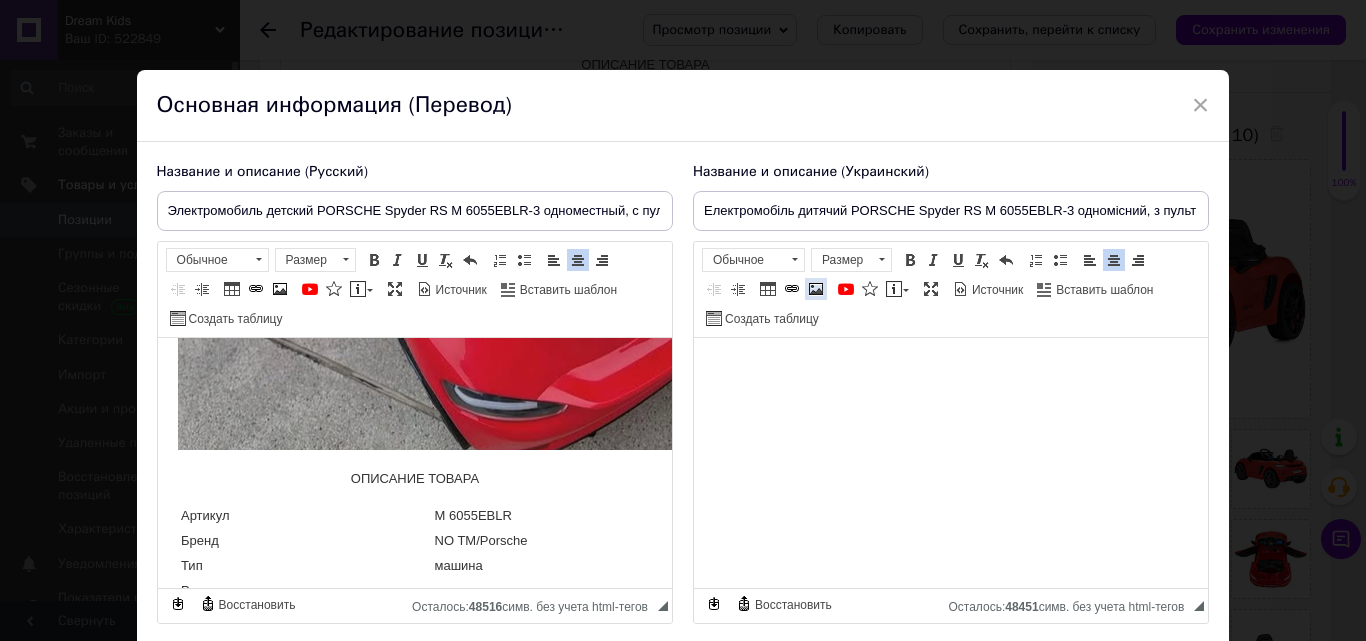 click at bounding box center [816, 289] 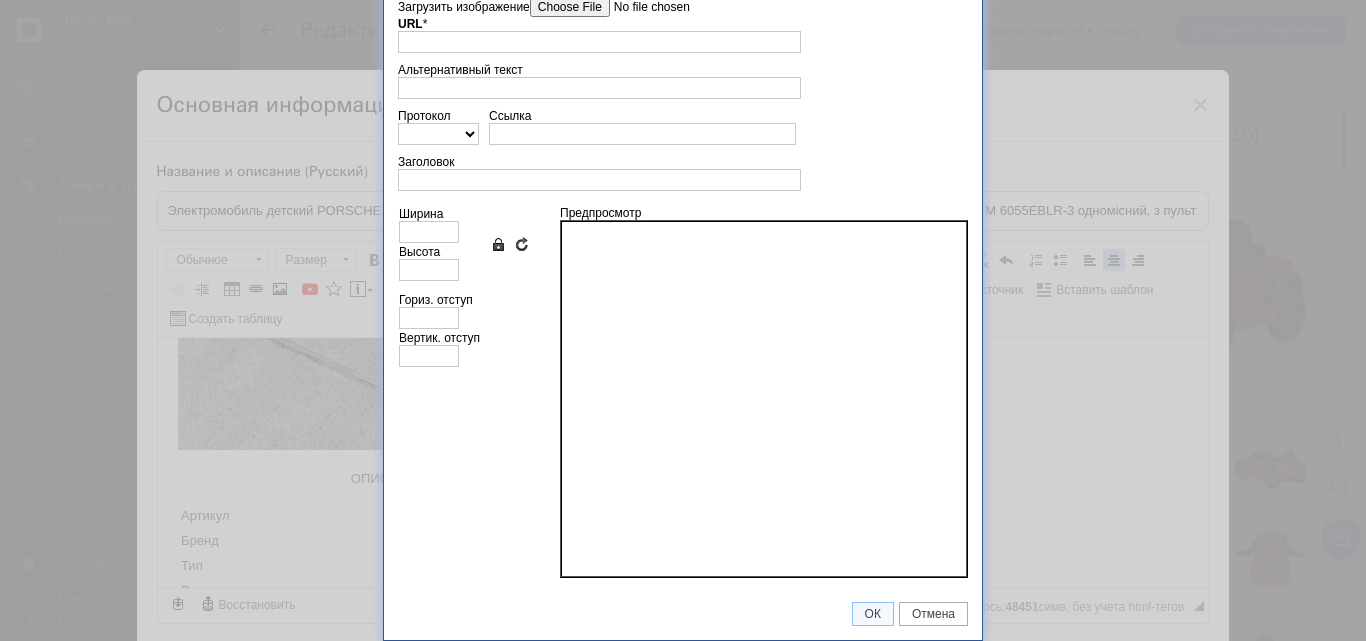 click on "Загрузить изображение" at bounding box center (643, 7) 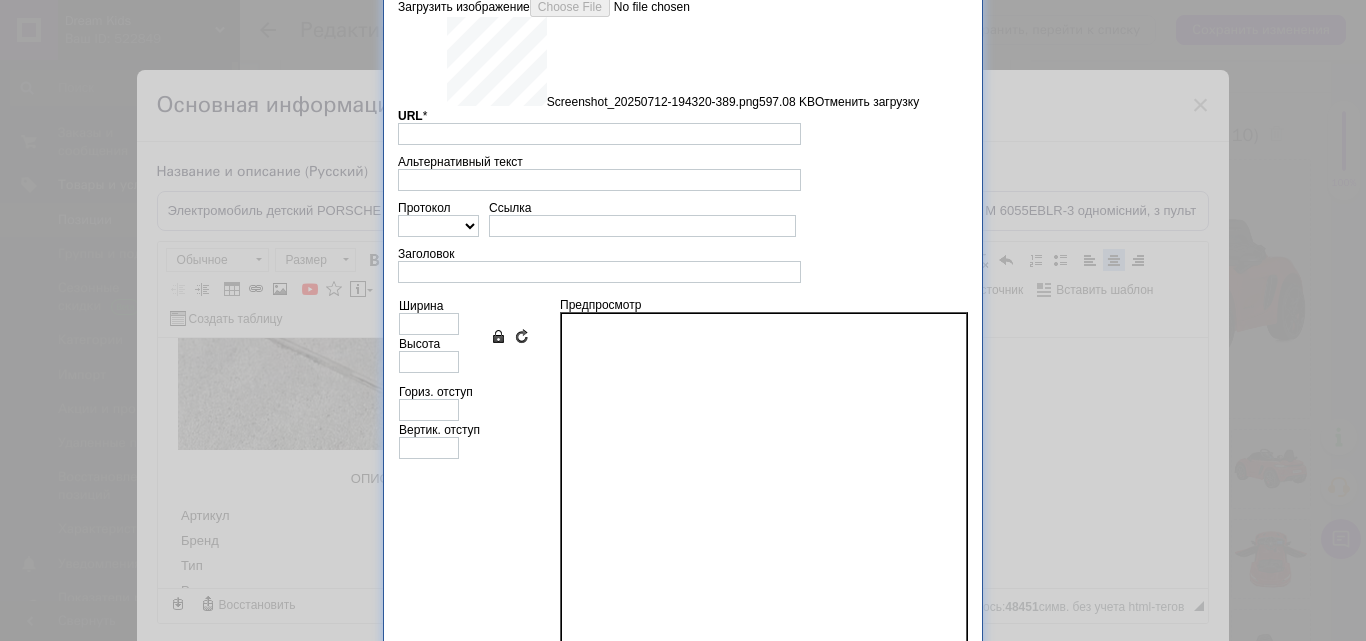 type on "[URL][DOMAIN_NAME]" 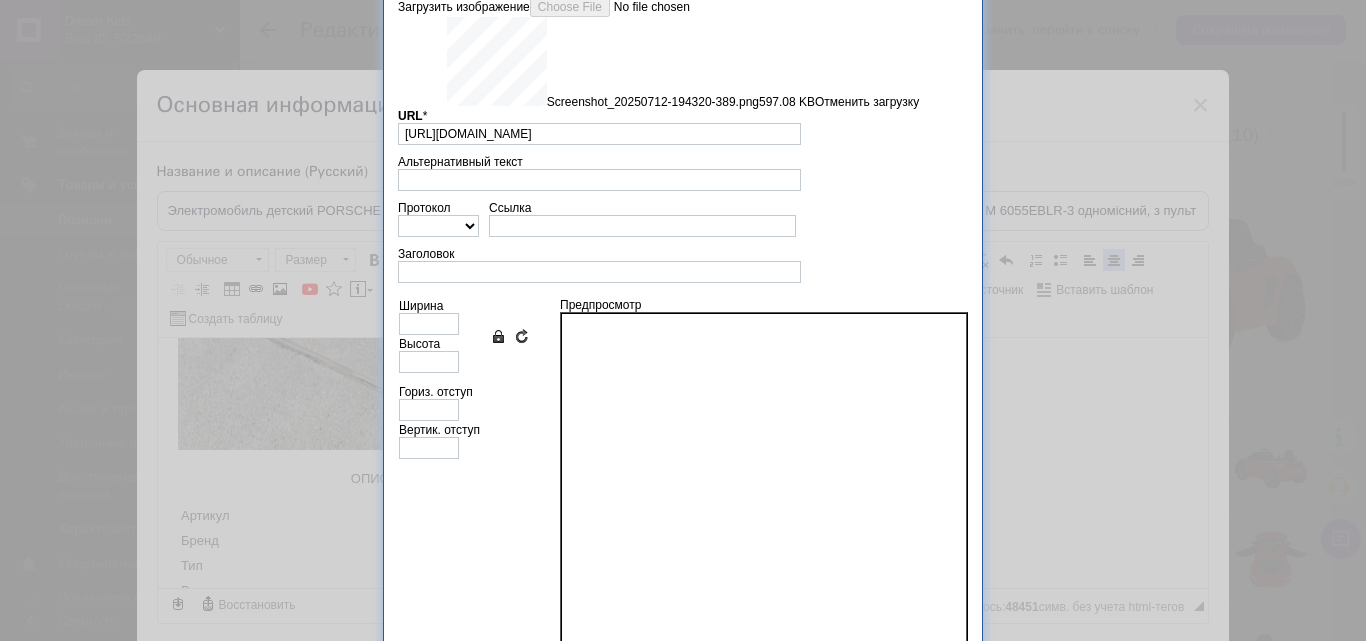 type on "640" 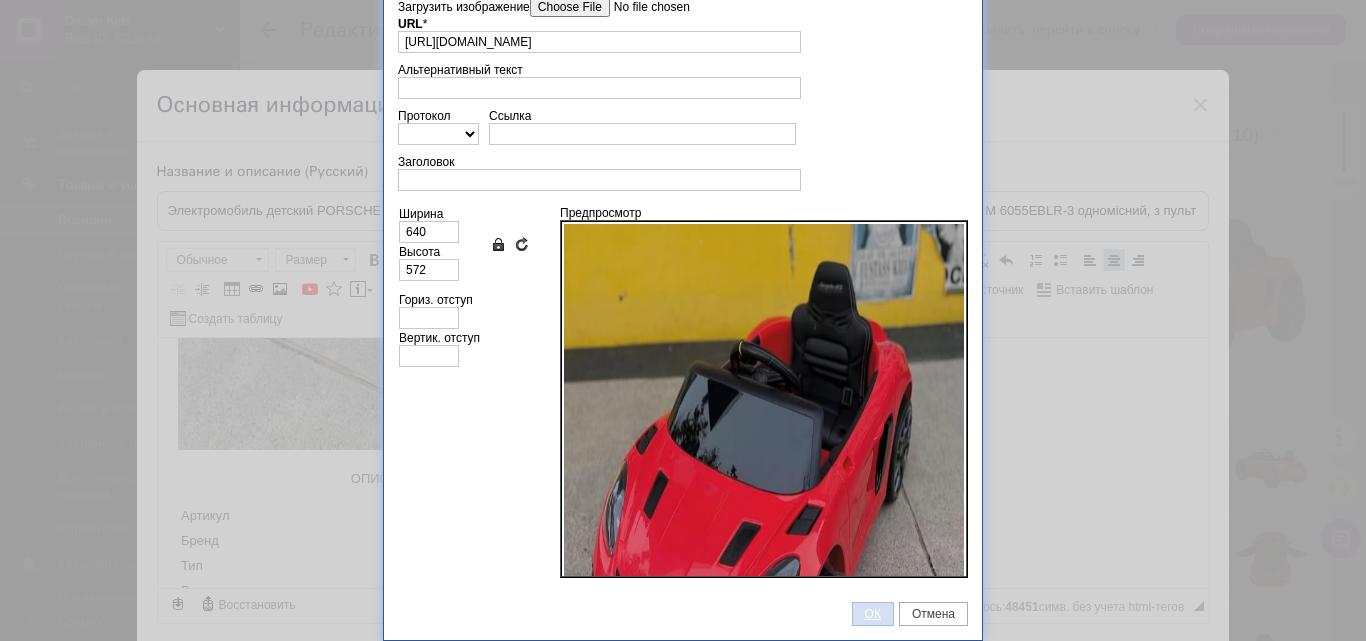 click on "ОК" at bounding box center [873, 614] 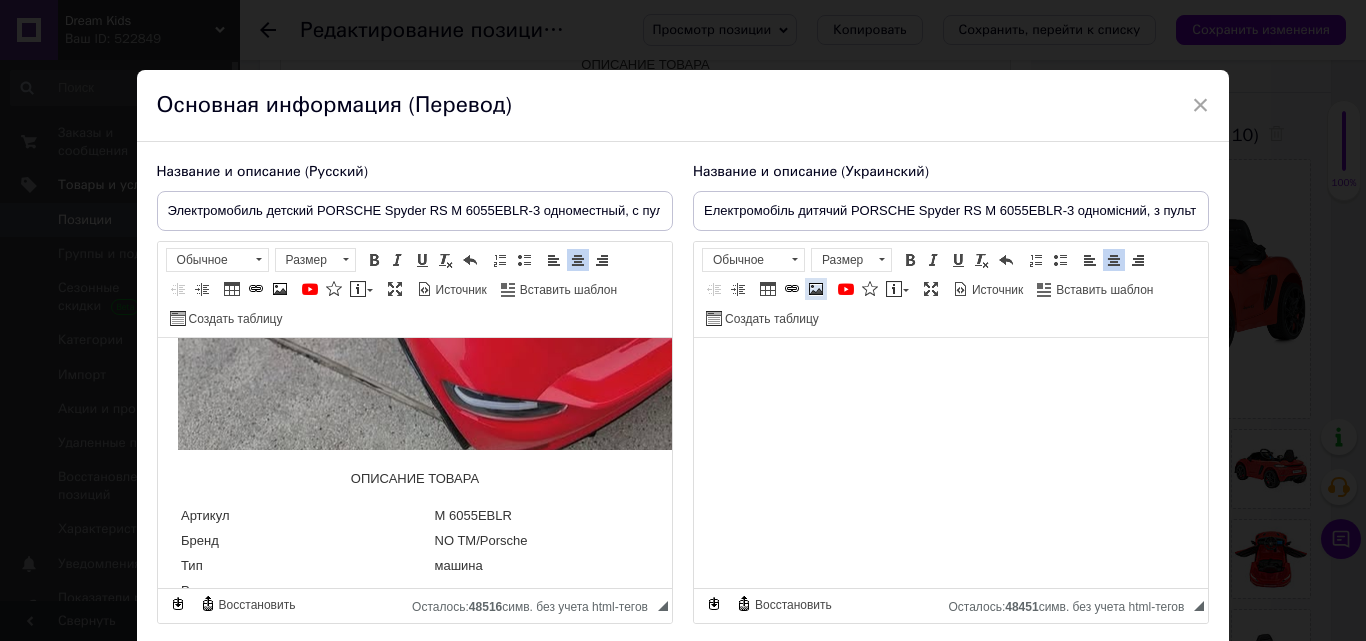 click at bounding box center (816, 289) 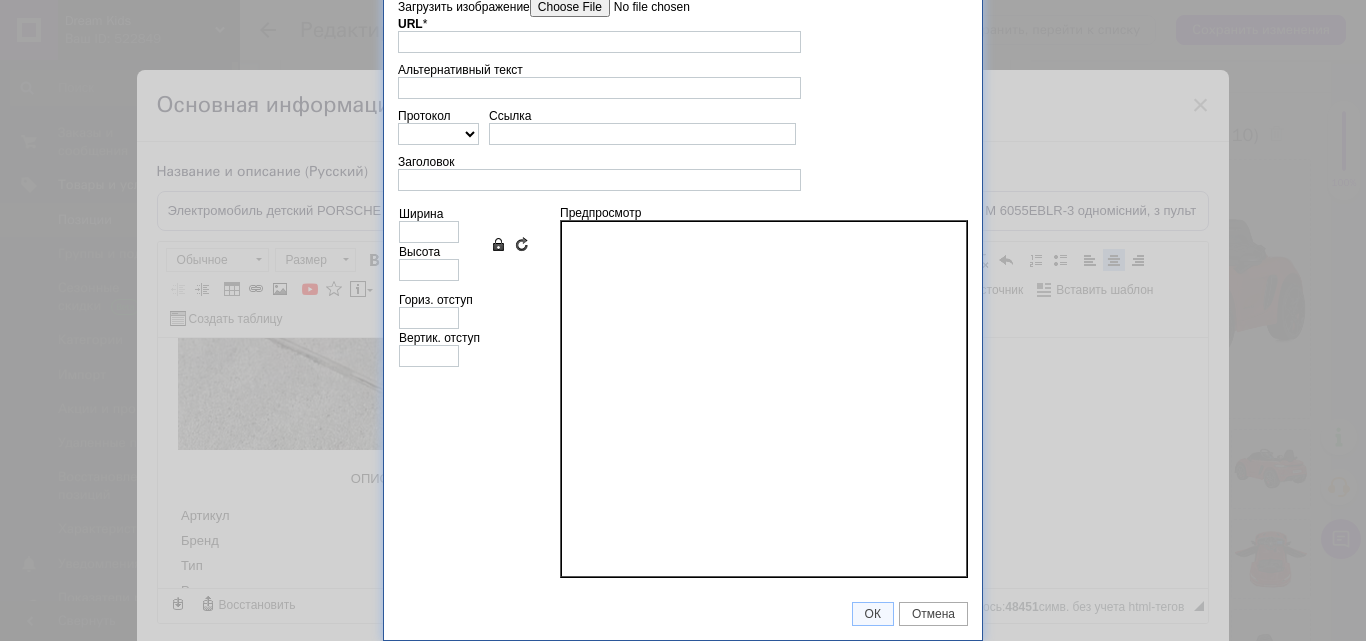 click on "Загрузить изображение" at bounding box center (643, 7) 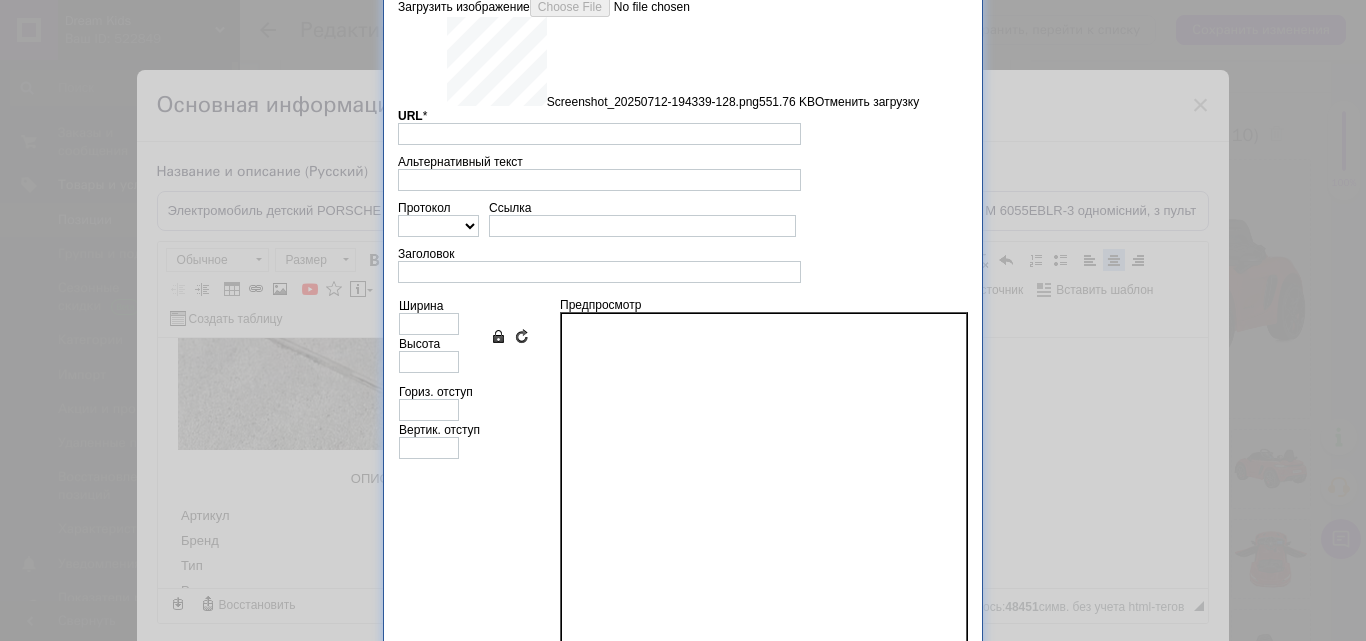 type on "[URL][DOMAIN_NAME]" 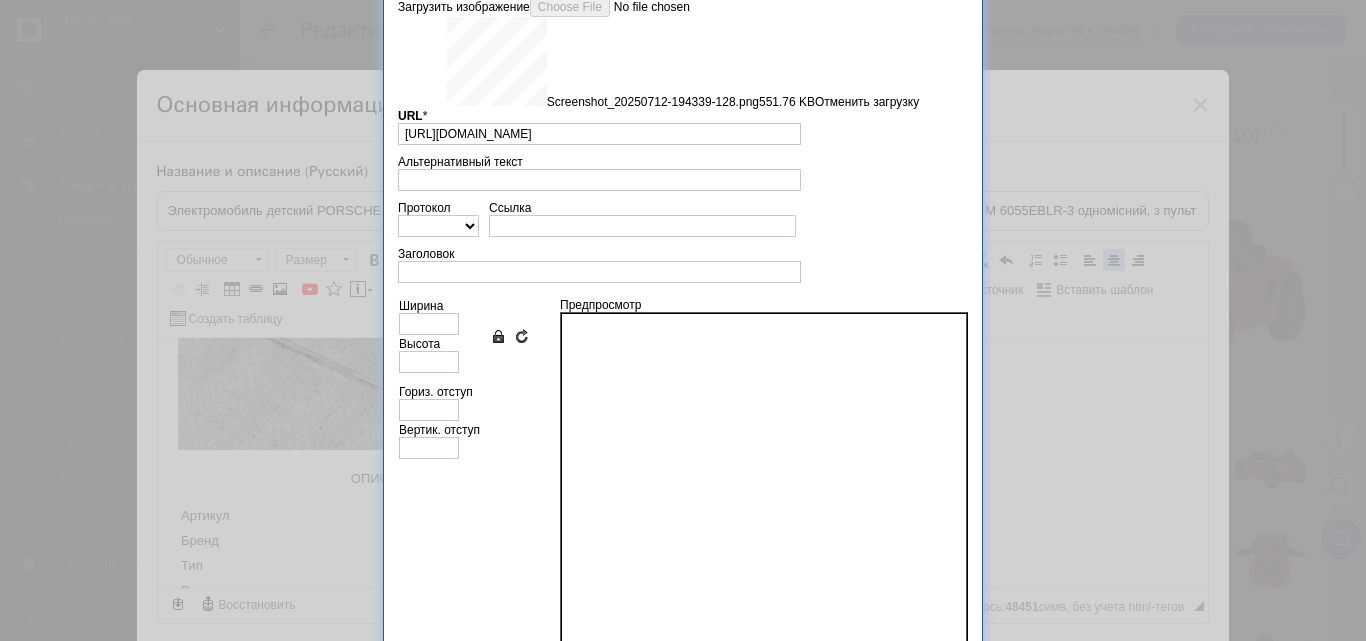 type on "640" 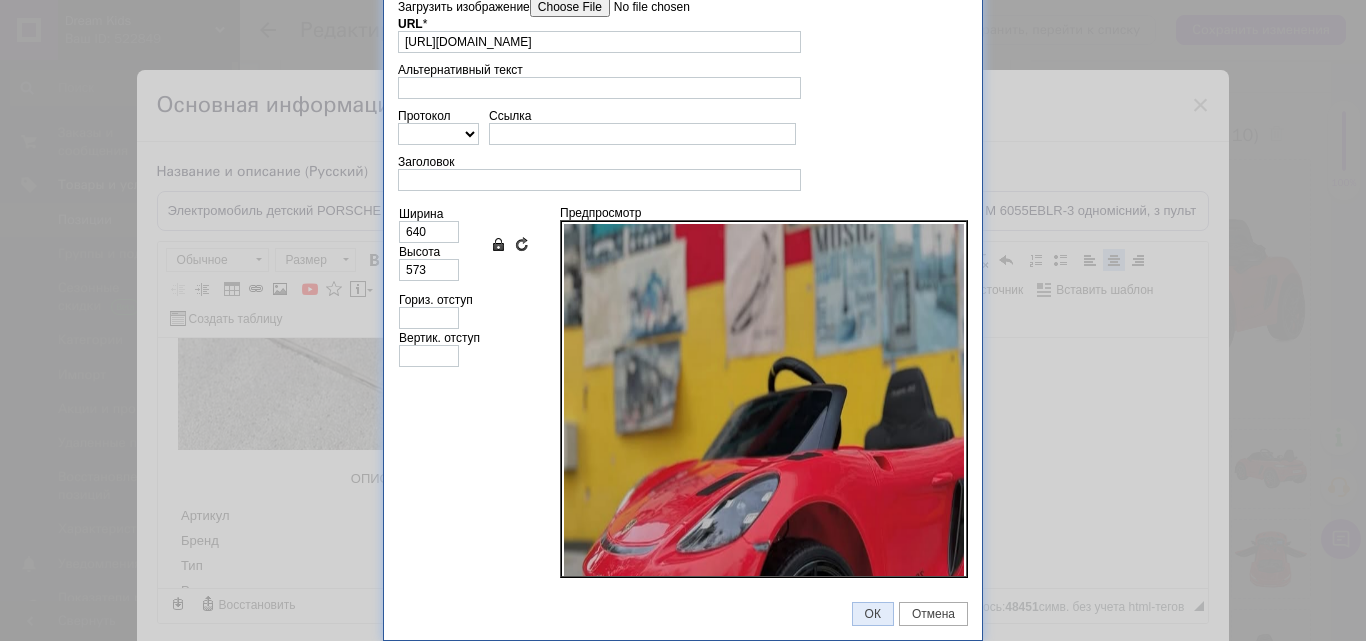 click on "ОК" at bounding box center [873, 614] 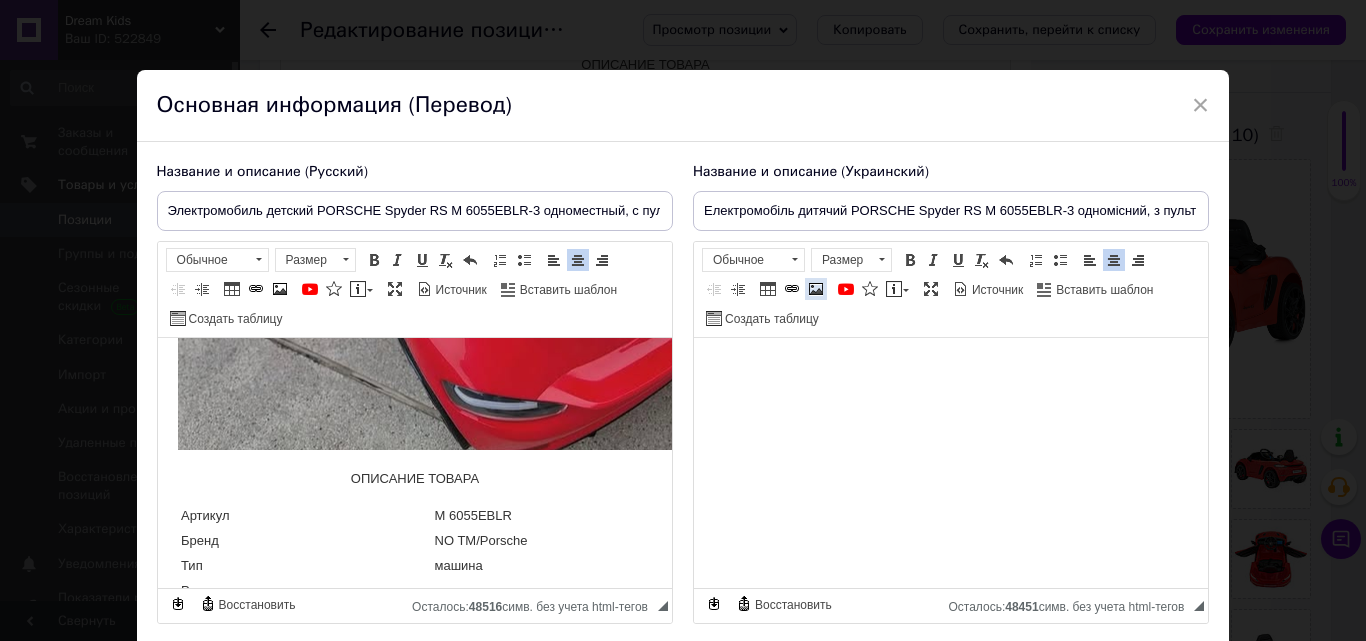 click at bounding box center (816, 289) 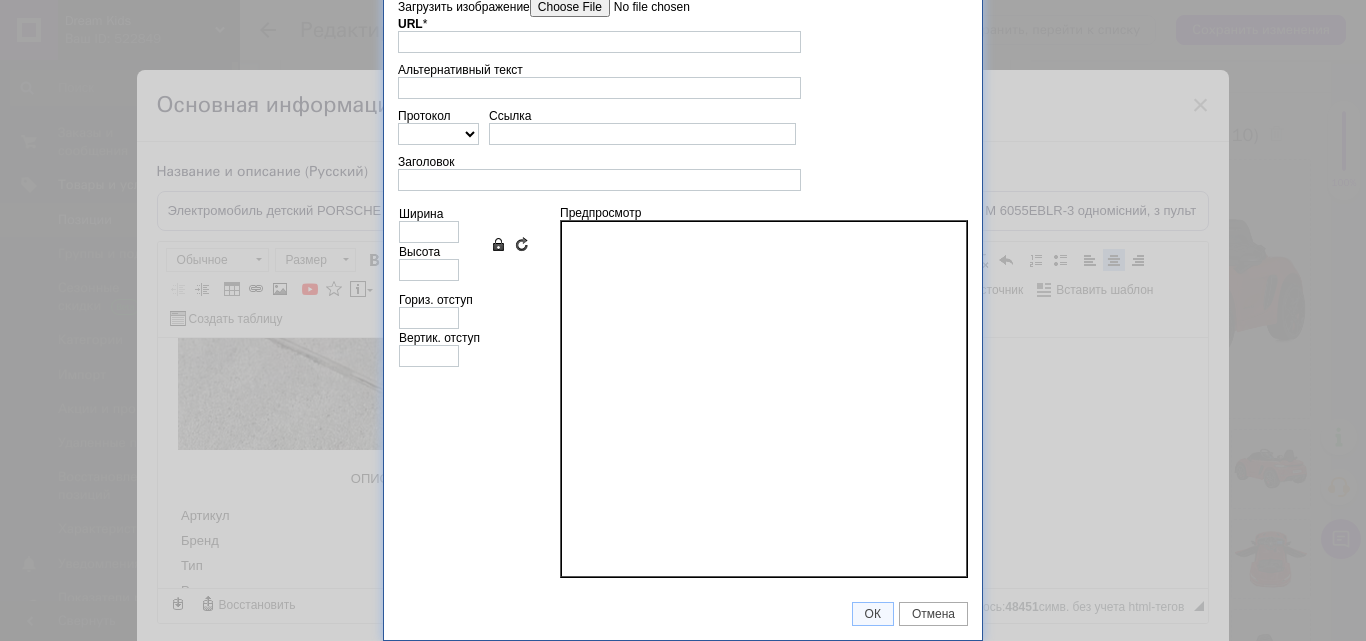 click on "Загрузить изображение" at bounding box center (643, 7) 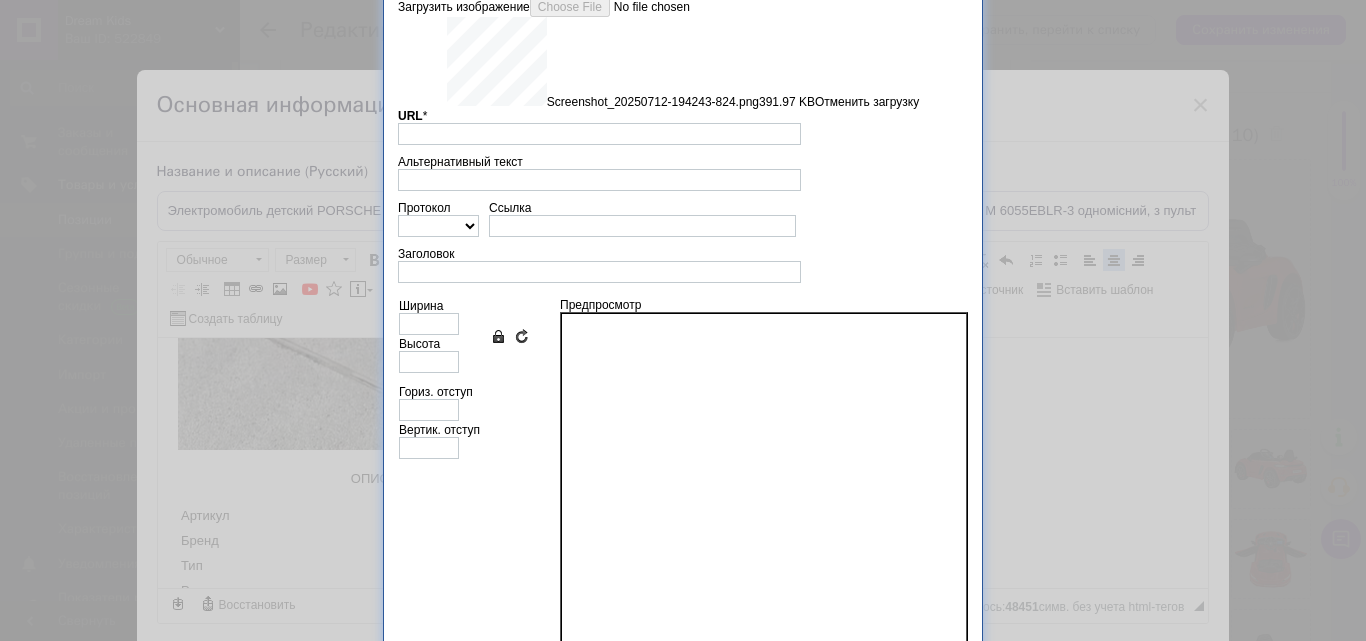 type on "[URL][DOMAIN_NAME]" 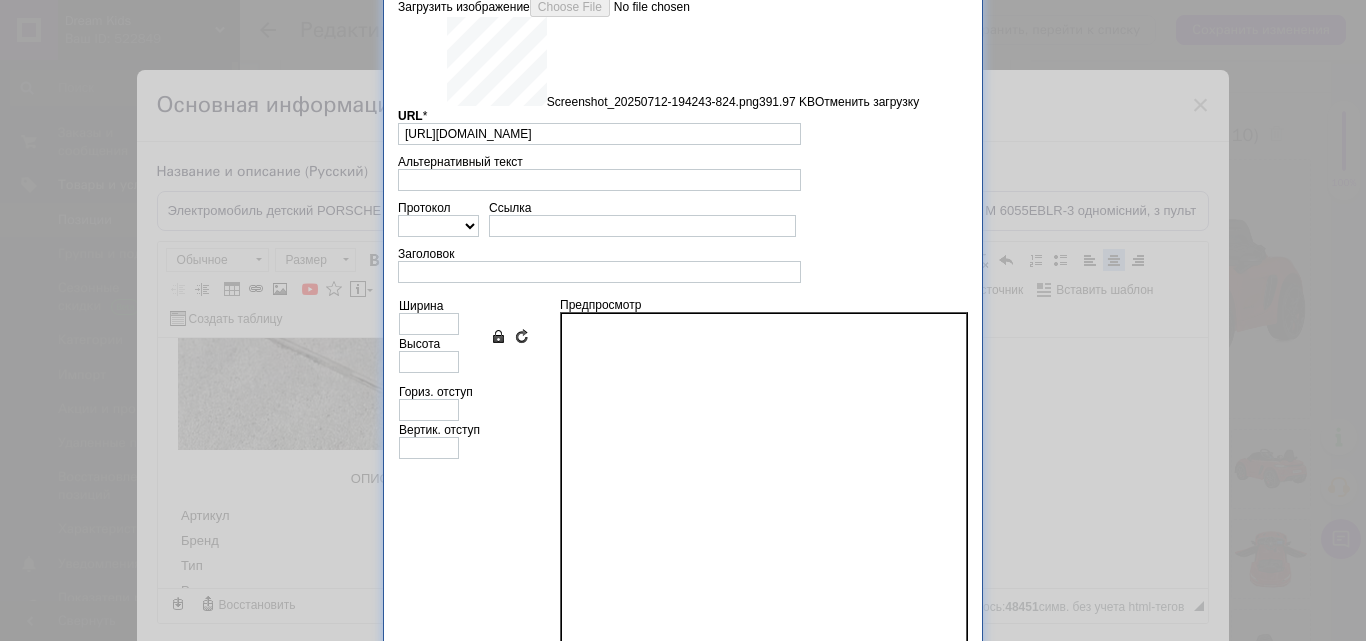 type on "640" 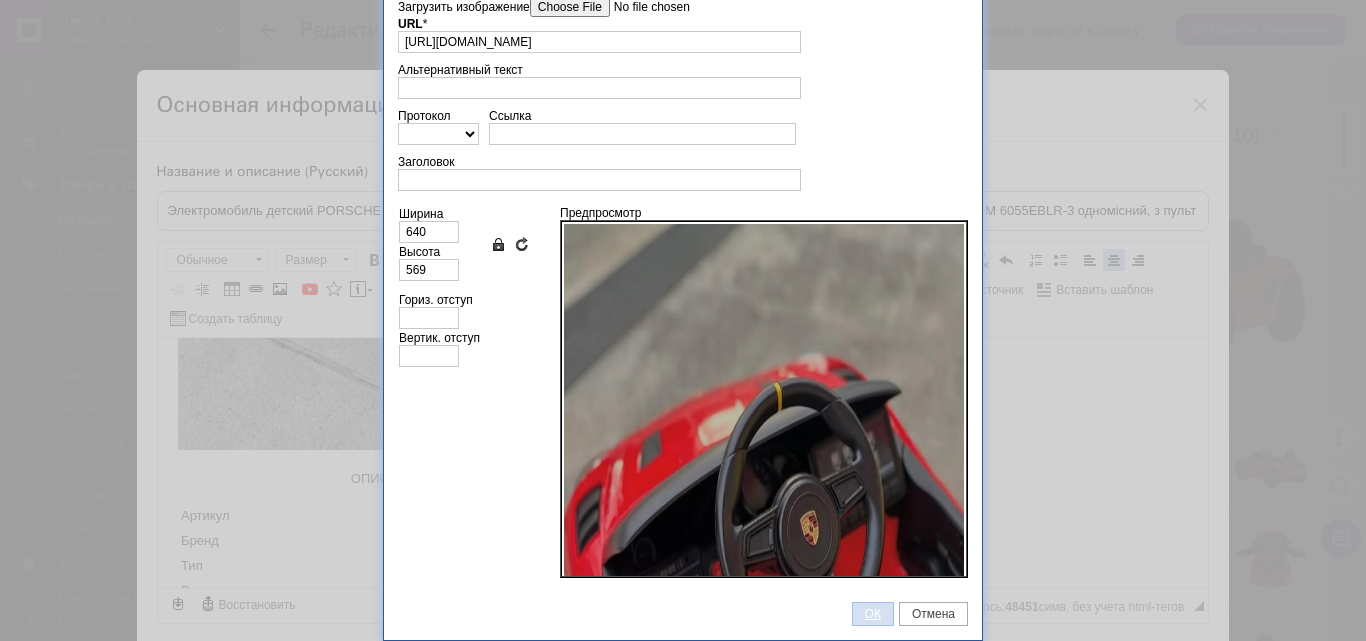 click on "ОК" at bounding box center [873, 614] 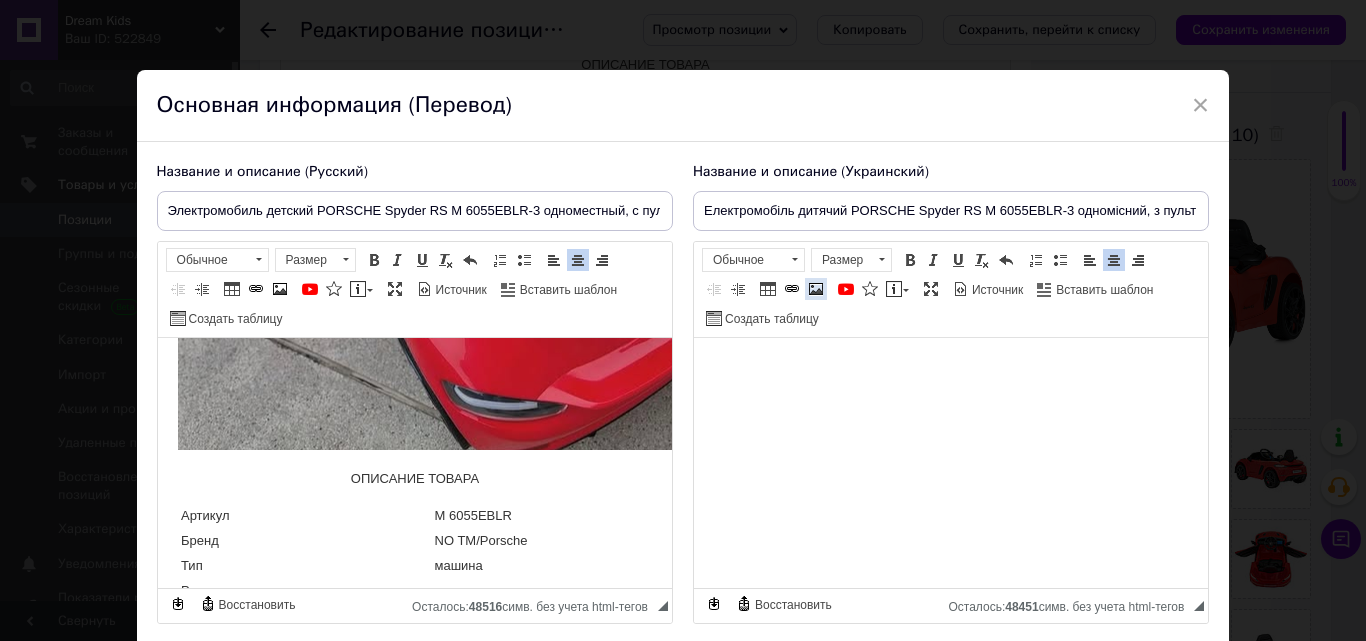 click at bounding box center [816, 289] 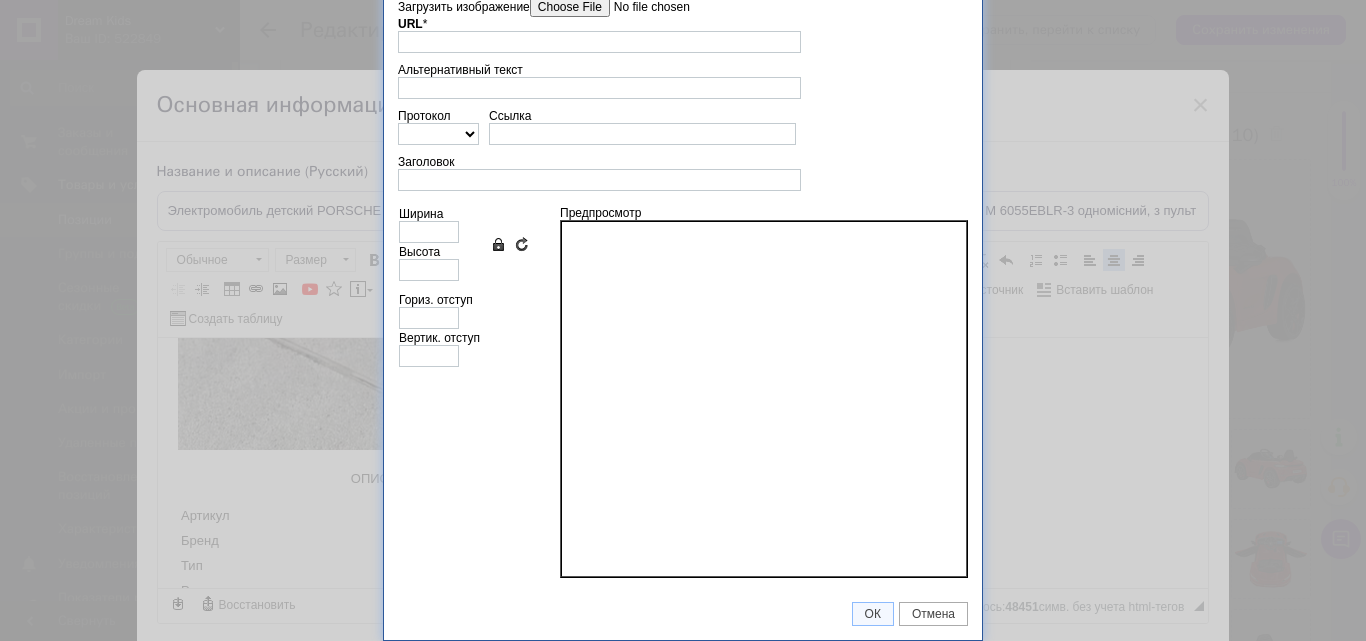 click on "URL *" at bounding box center (599, 35) 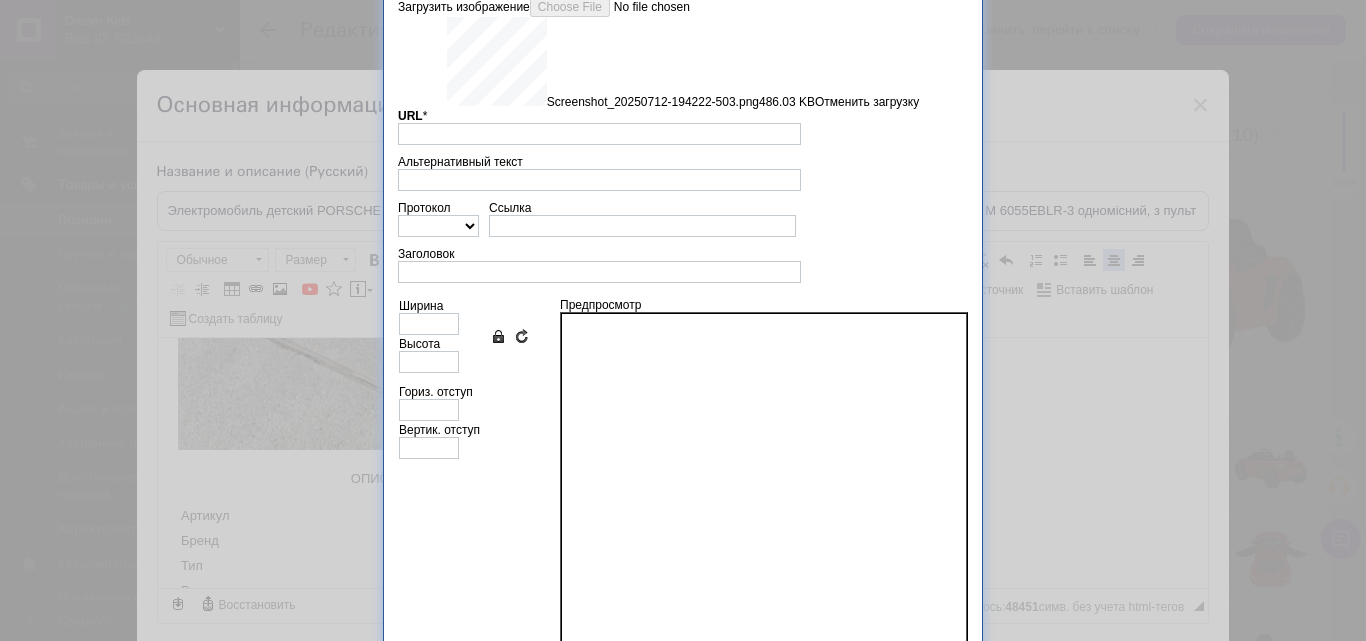 type on "[URL][DOMAIN_NAME]" 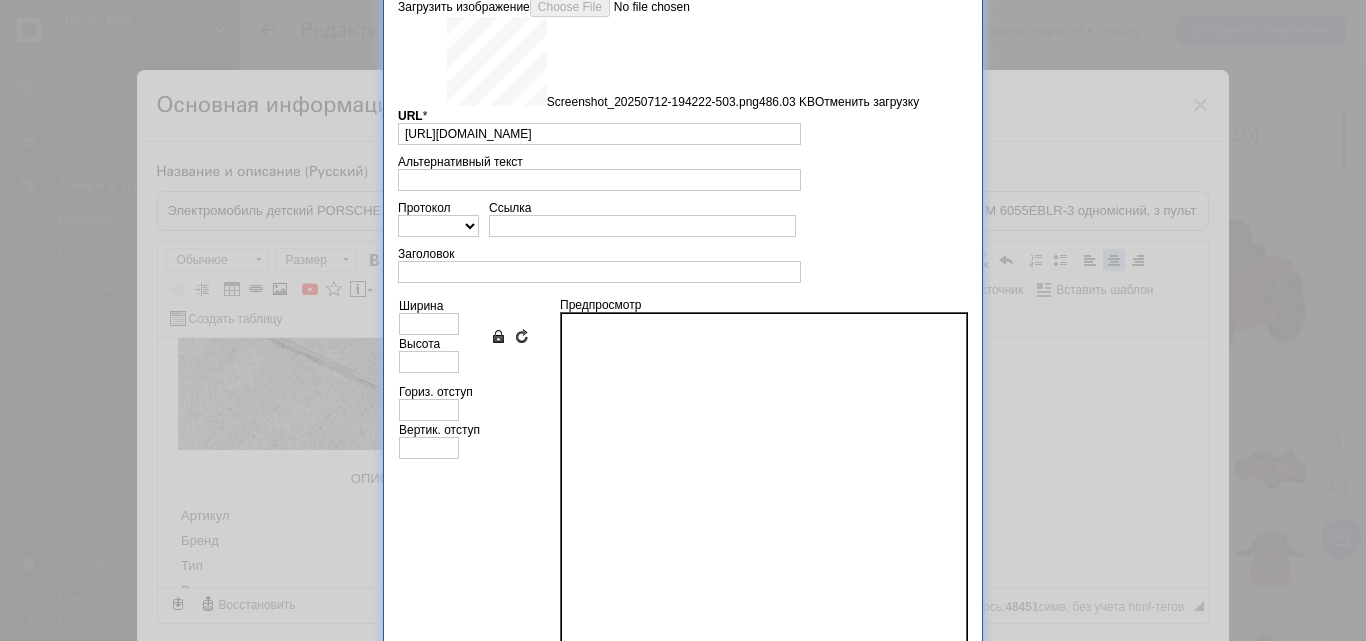 type on "640" 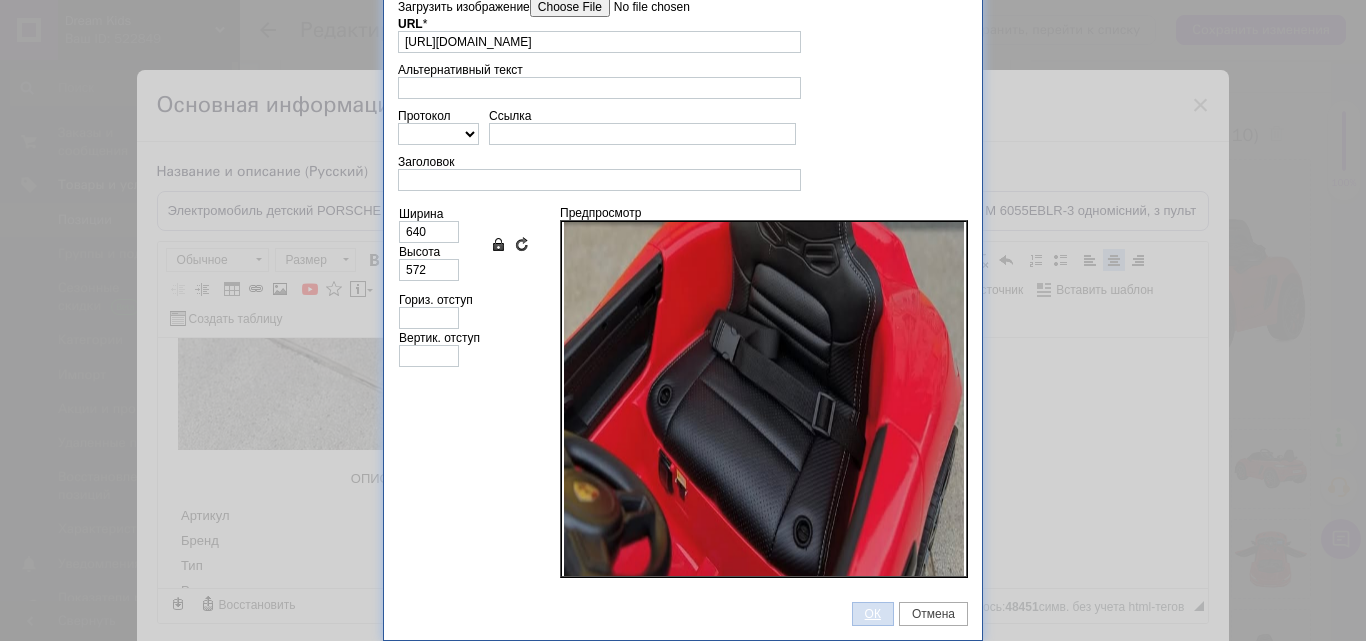 scroll, scrollTop: 200, scrollLeft: 0, axis: vertical 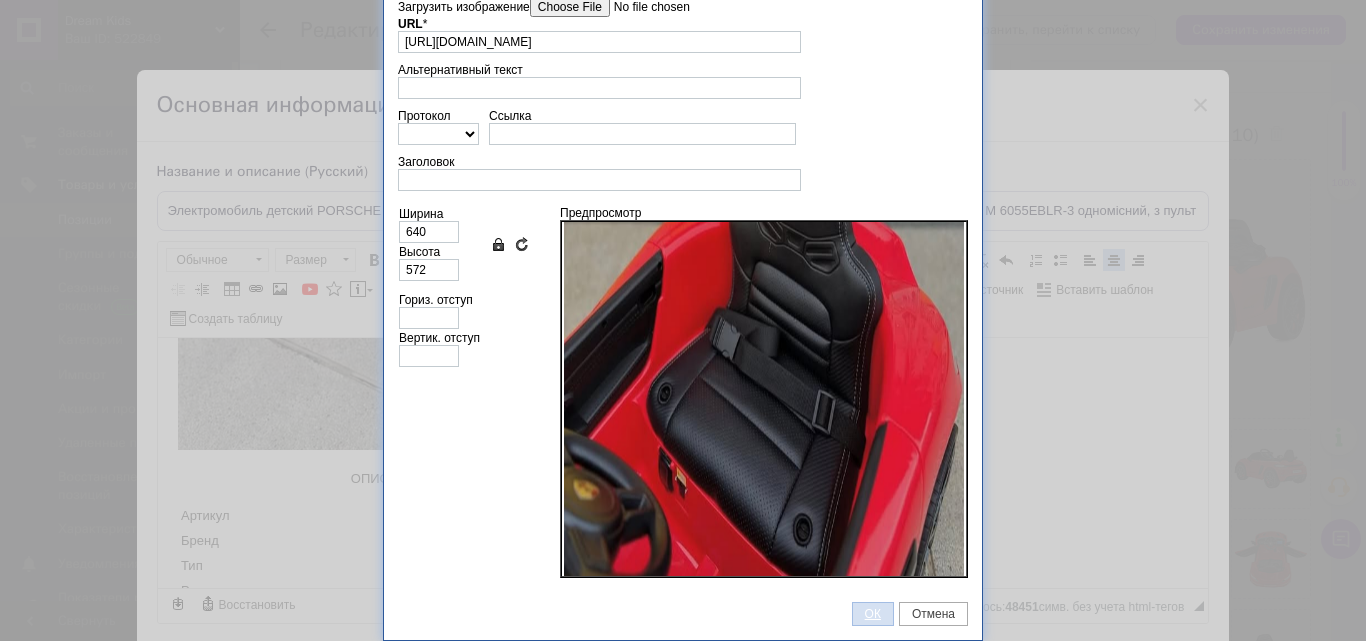 click on "ОК" at bounding box center (873, 614) 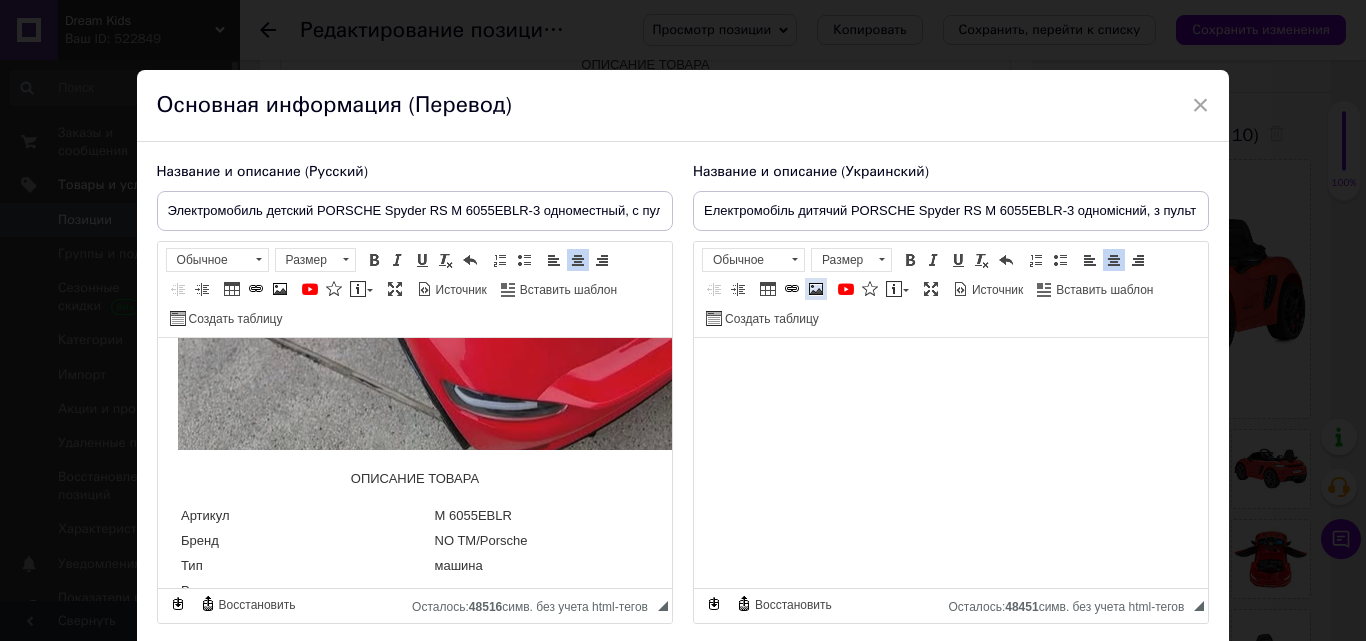 click at bounding box center [816, 289] 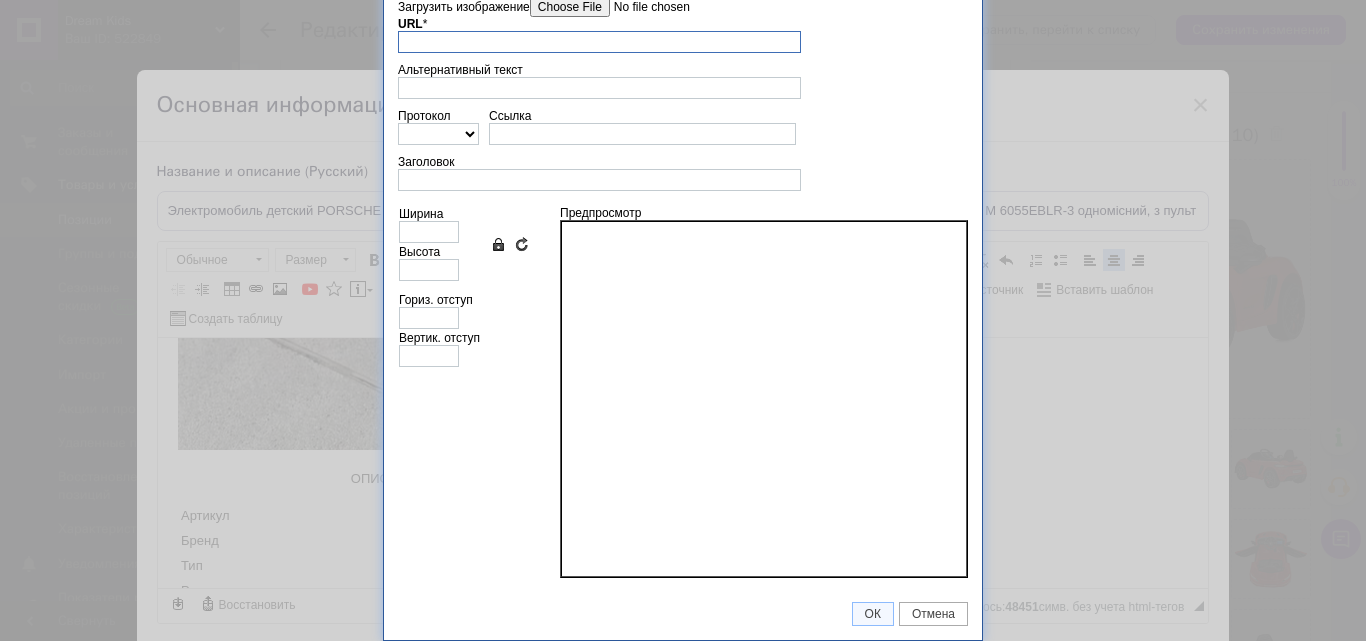 scroll, scrollTop: 0, scrollLeft: 0, axis: both 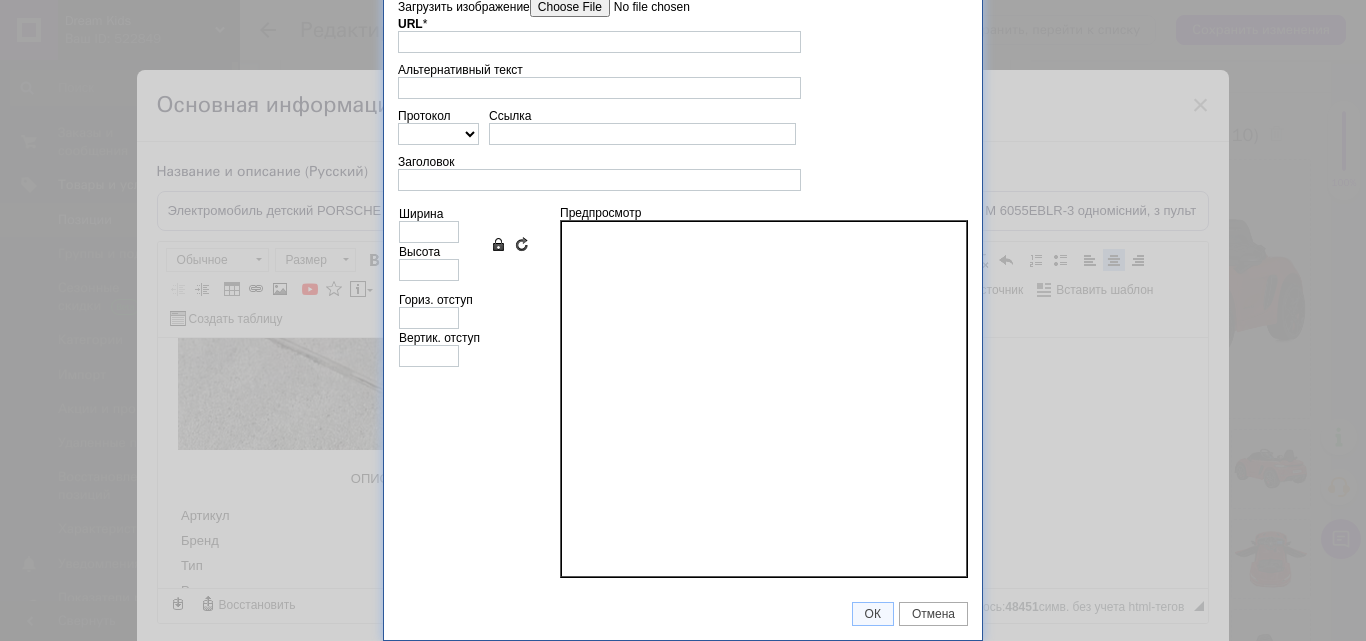 click on "Загрузить изображение" at bounding box center (643, 7) 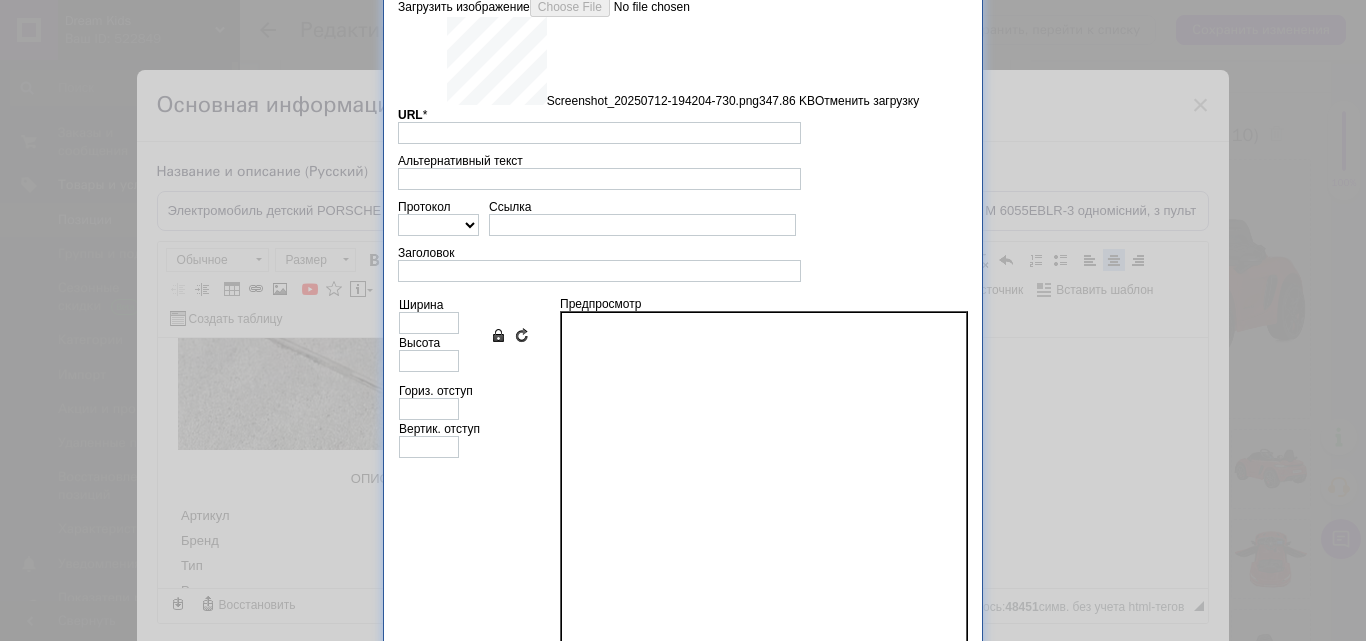 type on "[URL][DOMAIN_NAME]" 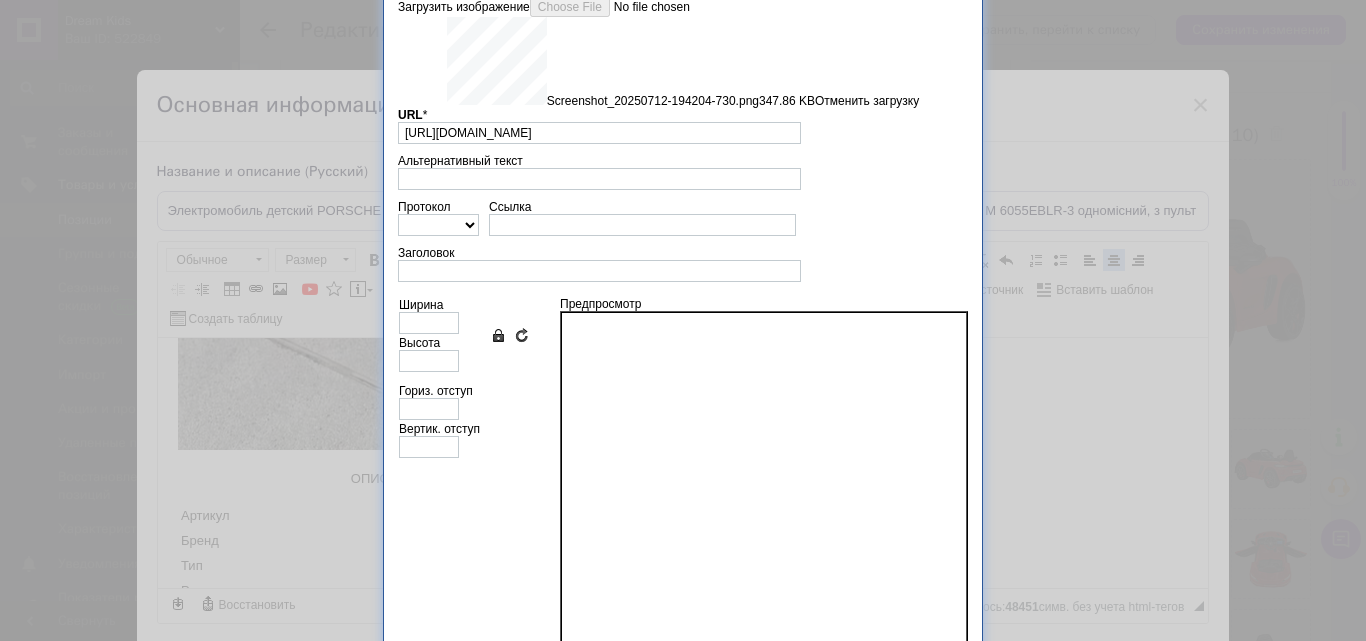 type on "640" 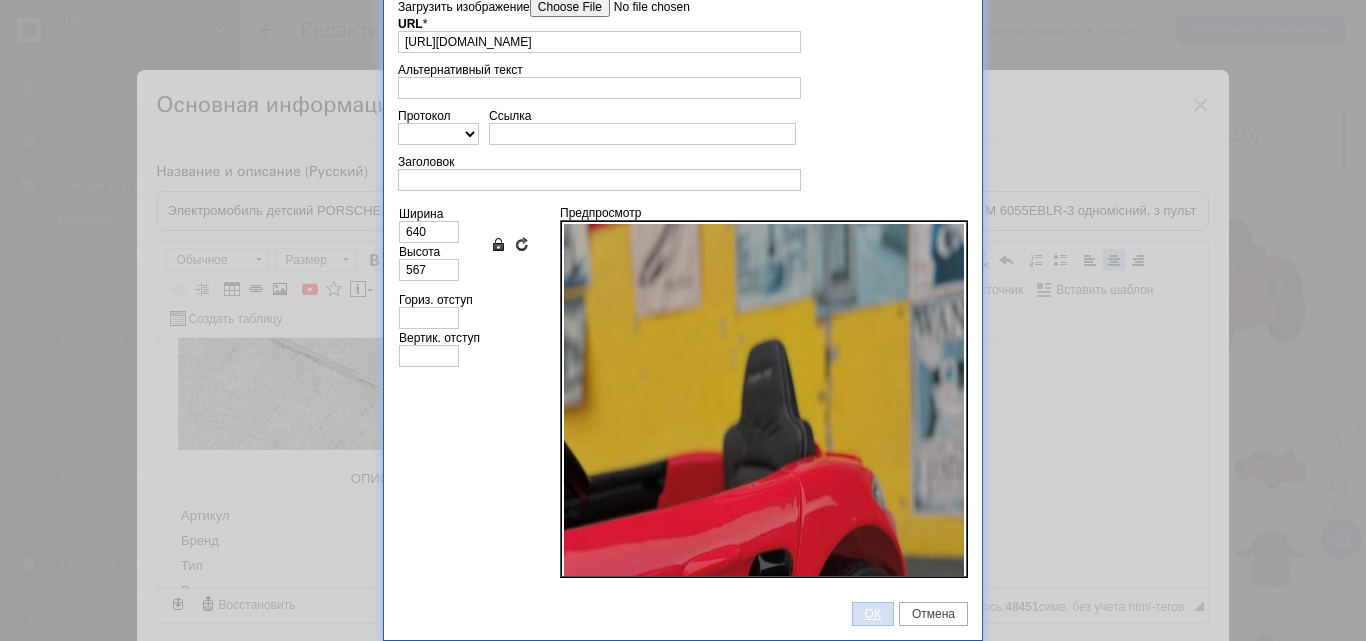 click on "ОК" at bounding box center (873, 614) 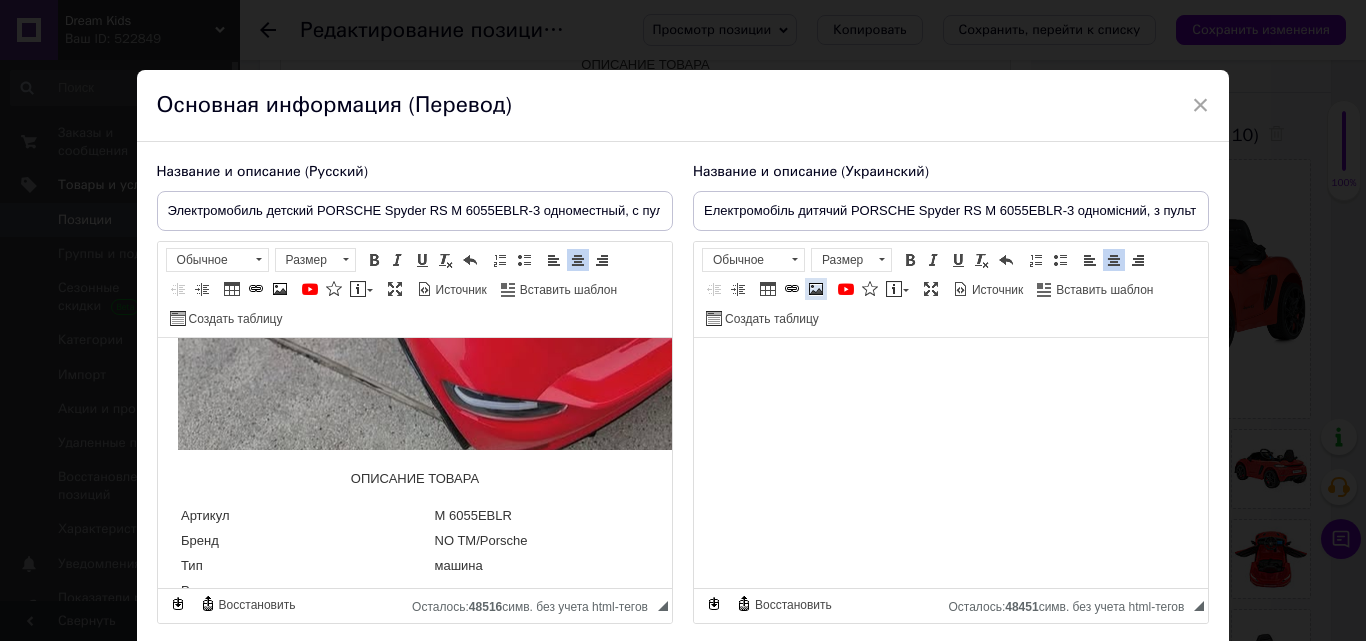 click at bounding box center [816, 289] 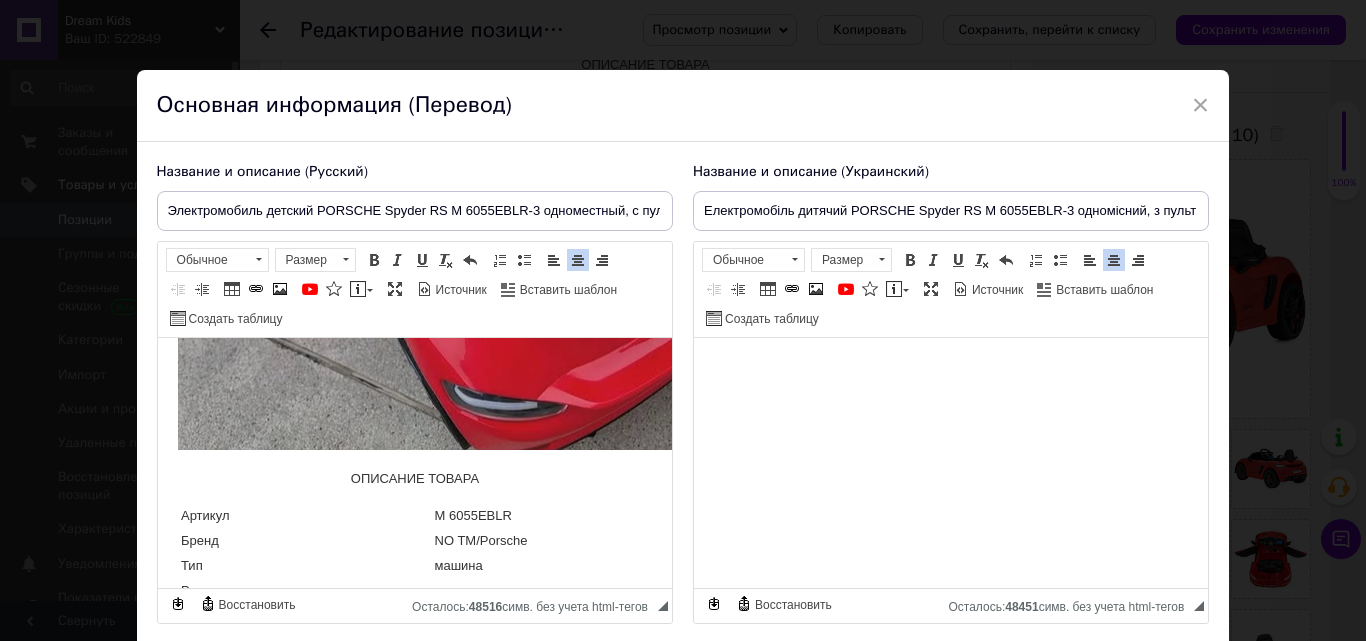 type 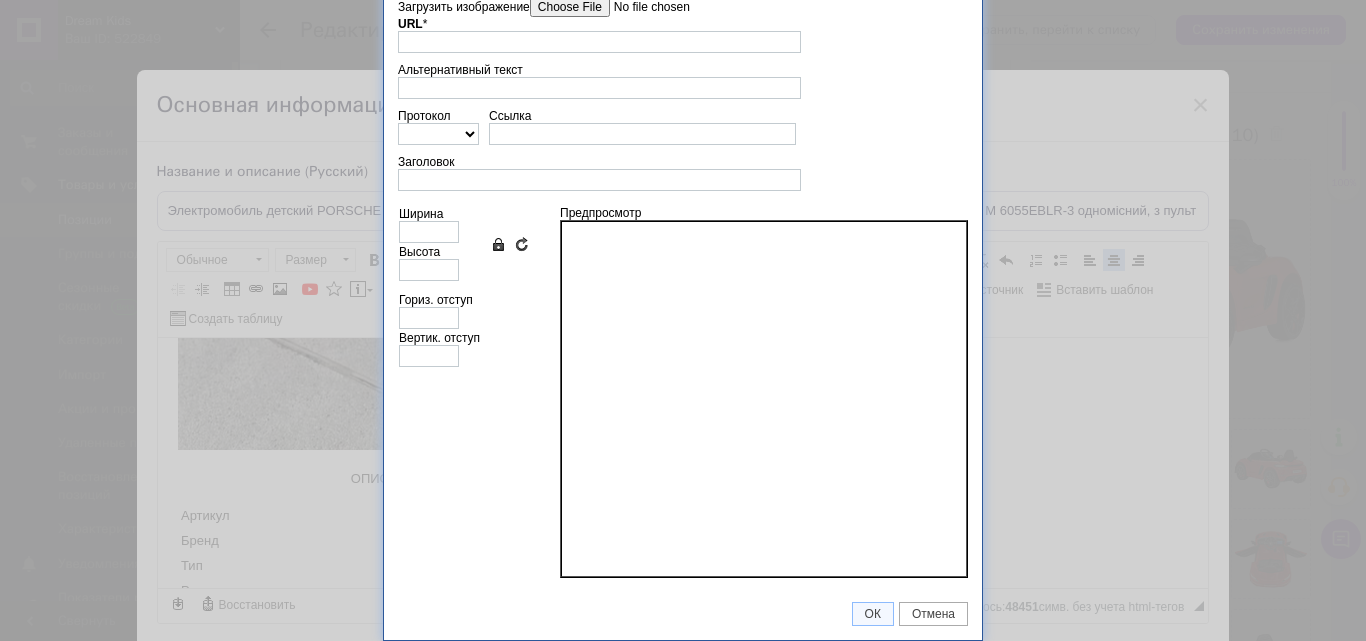 click on "Загрузить изображение" at bounding box center (643, 7) 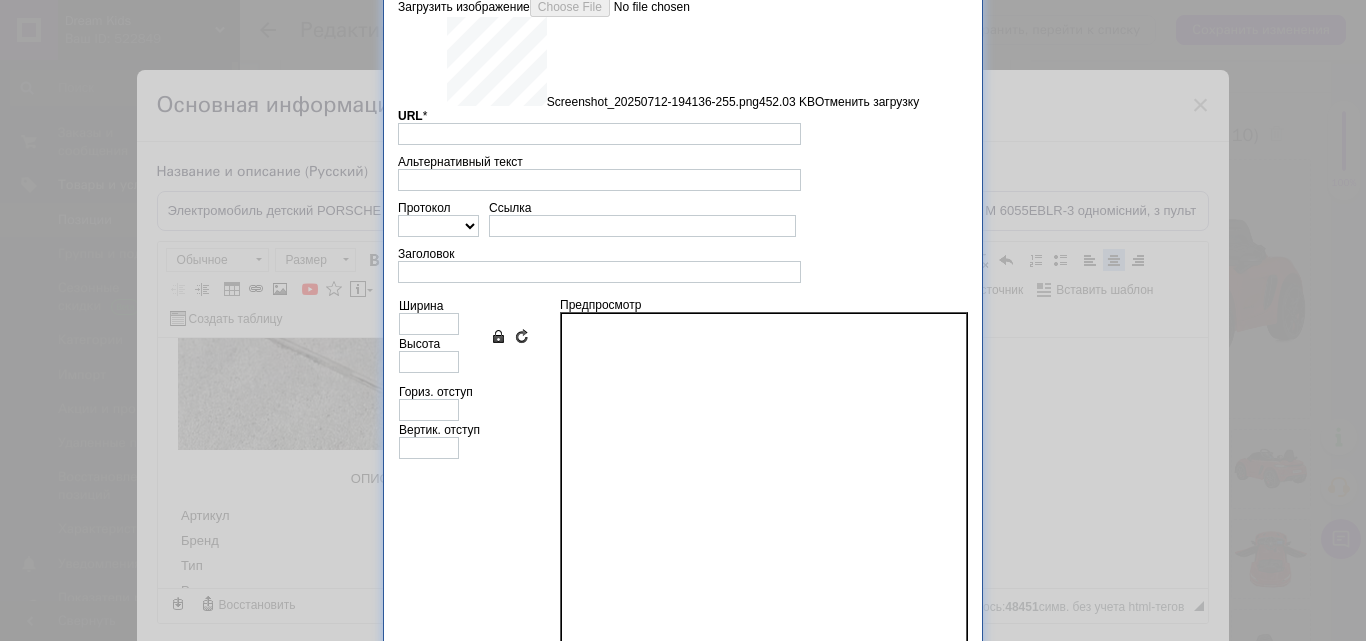 type on "[URL][DOMAIN_NAME]" 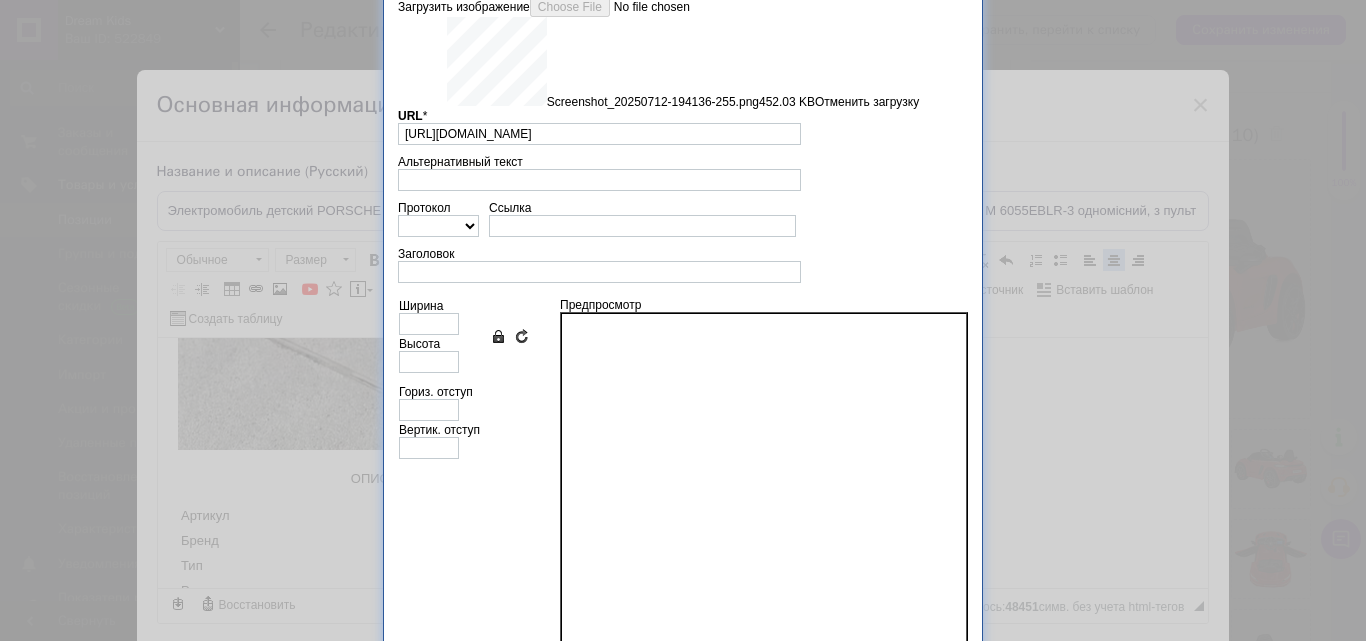type on "640" 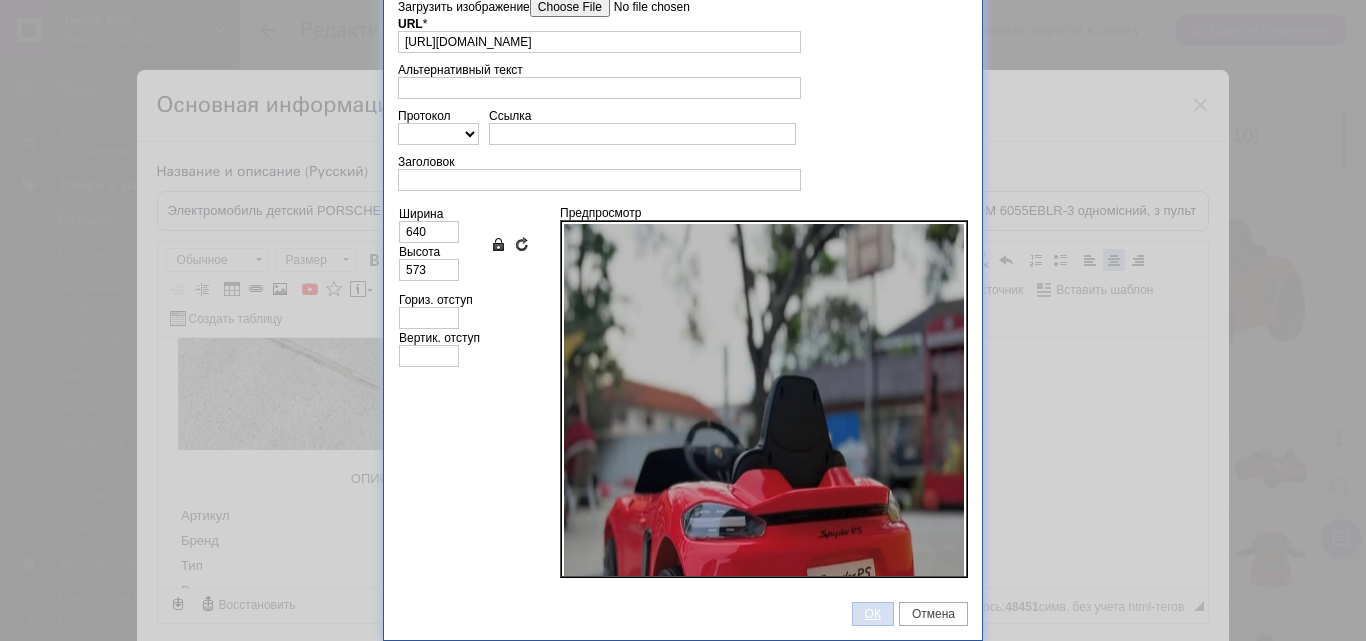 click on "ОК" at bounding box center [873, 614] 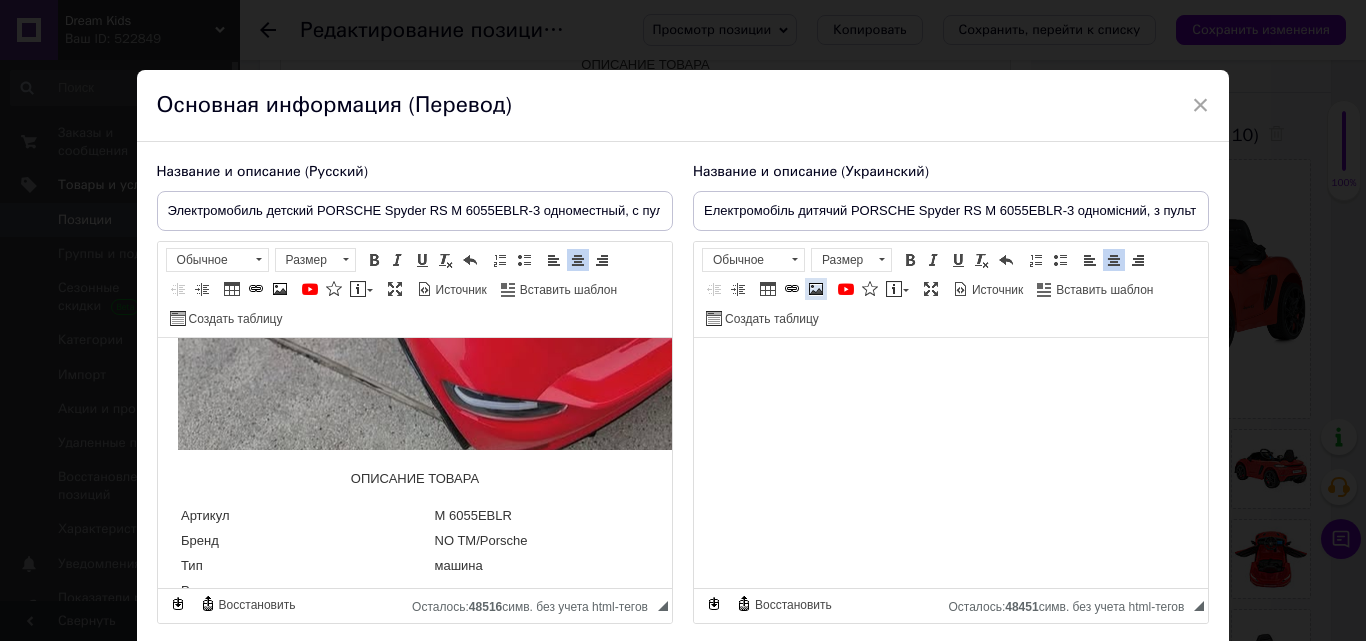 click at bounding box center (816, 289) 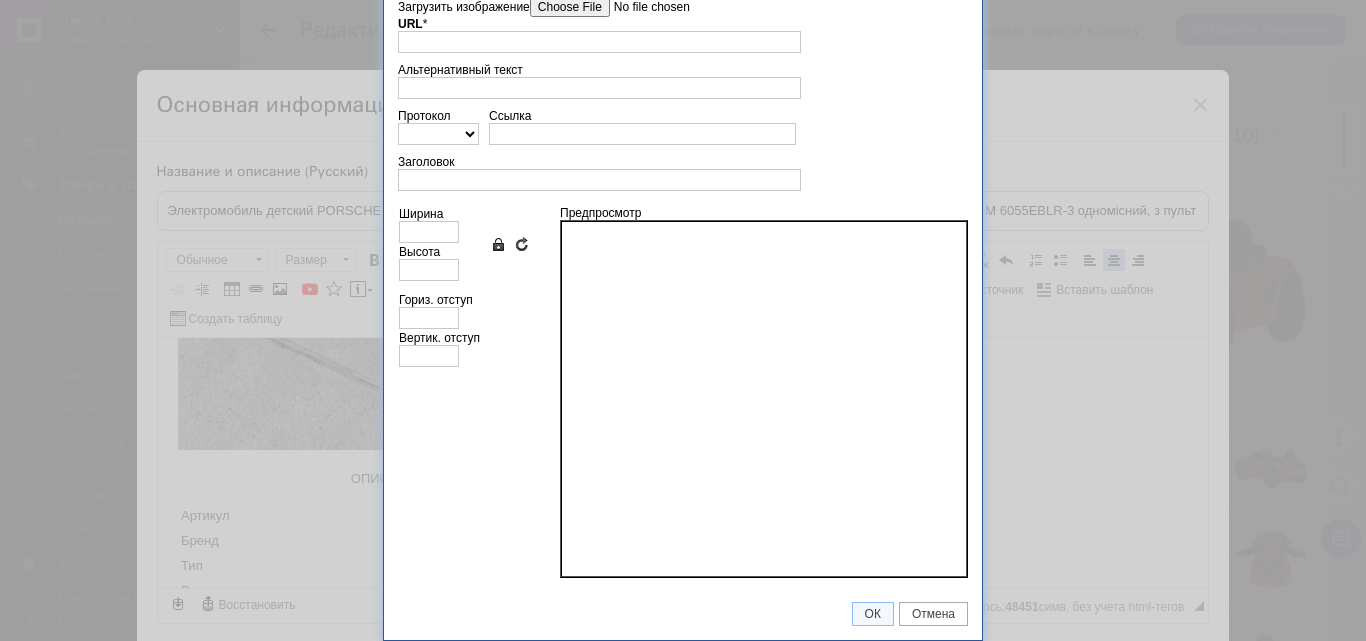 click on "Загрузить изображение" at bounding box center (643, 7) 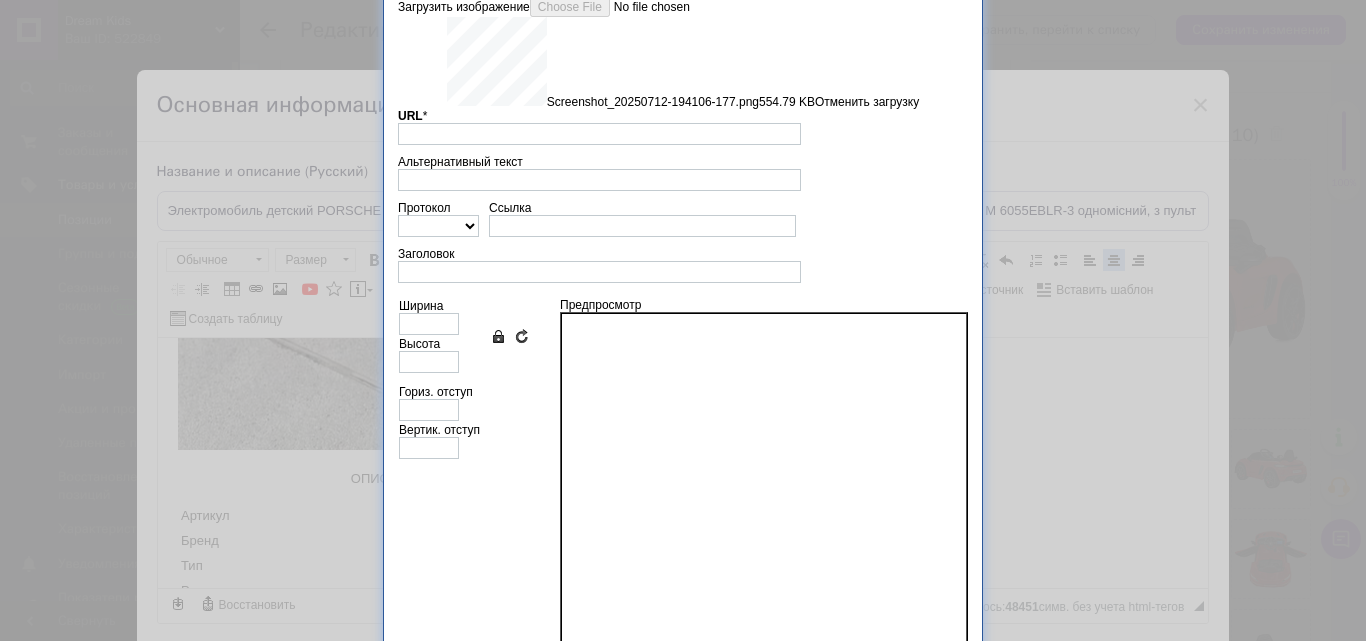 type on "[URL][DOMAIN_NAME]" 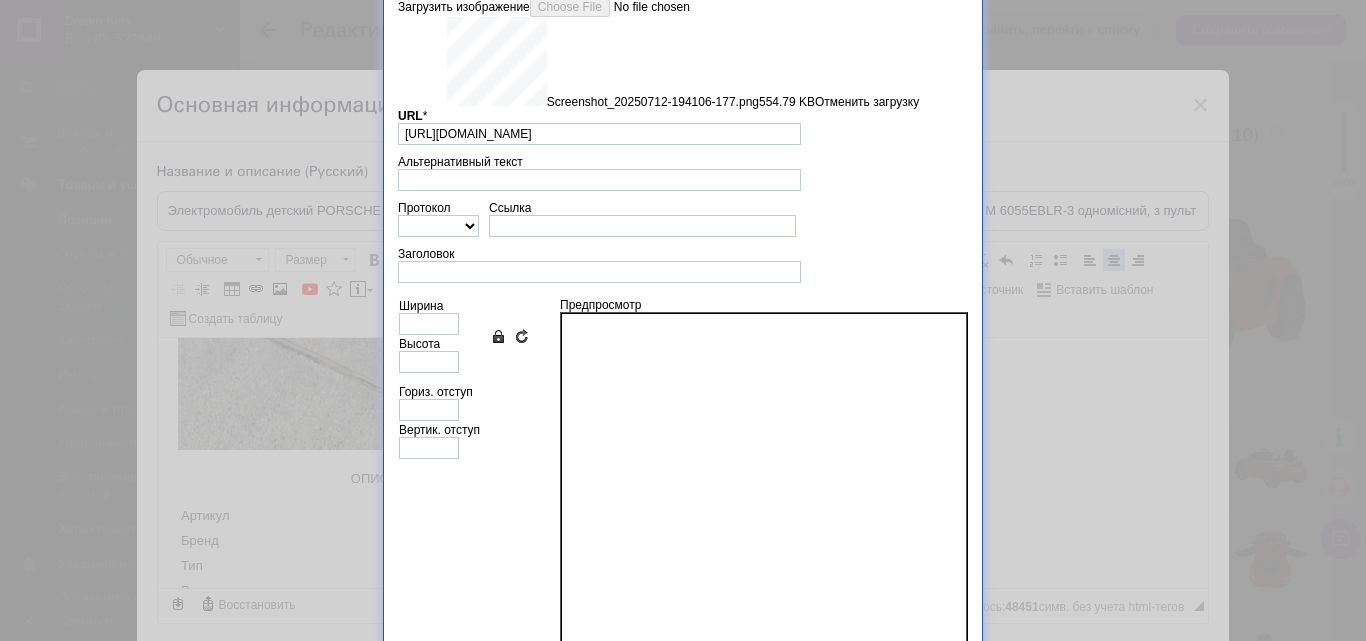 type on "640" 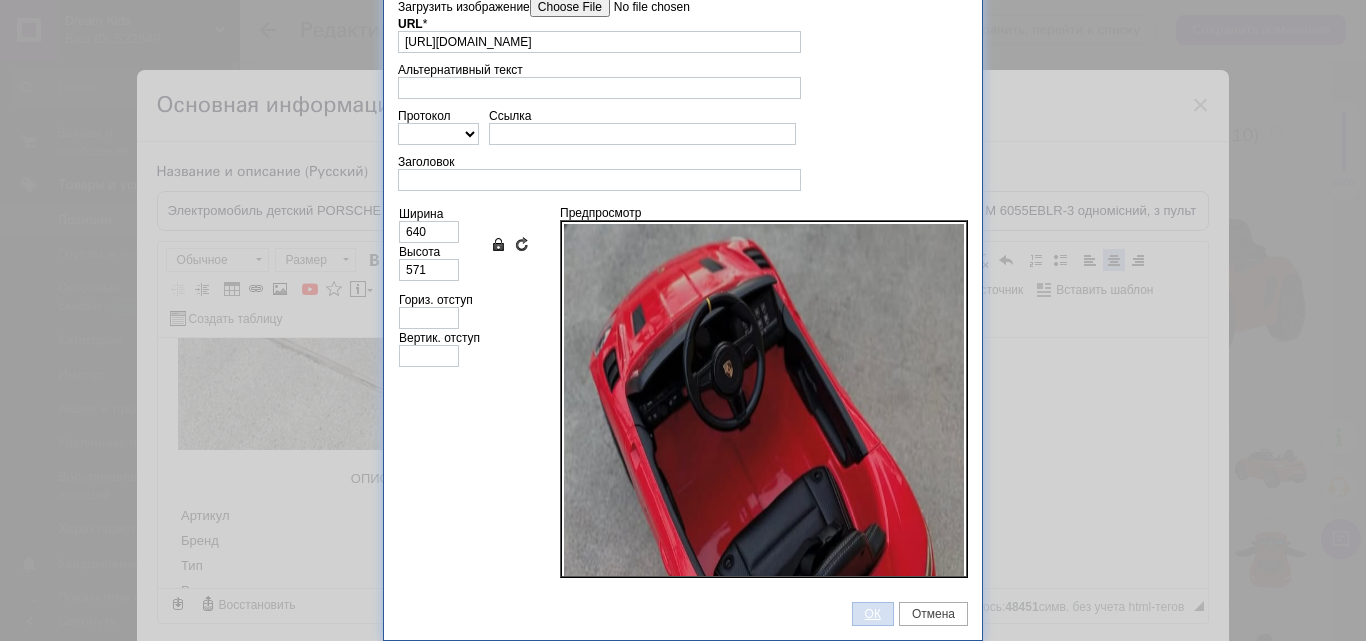 click on "ОК" at bounding box center [873, 614] 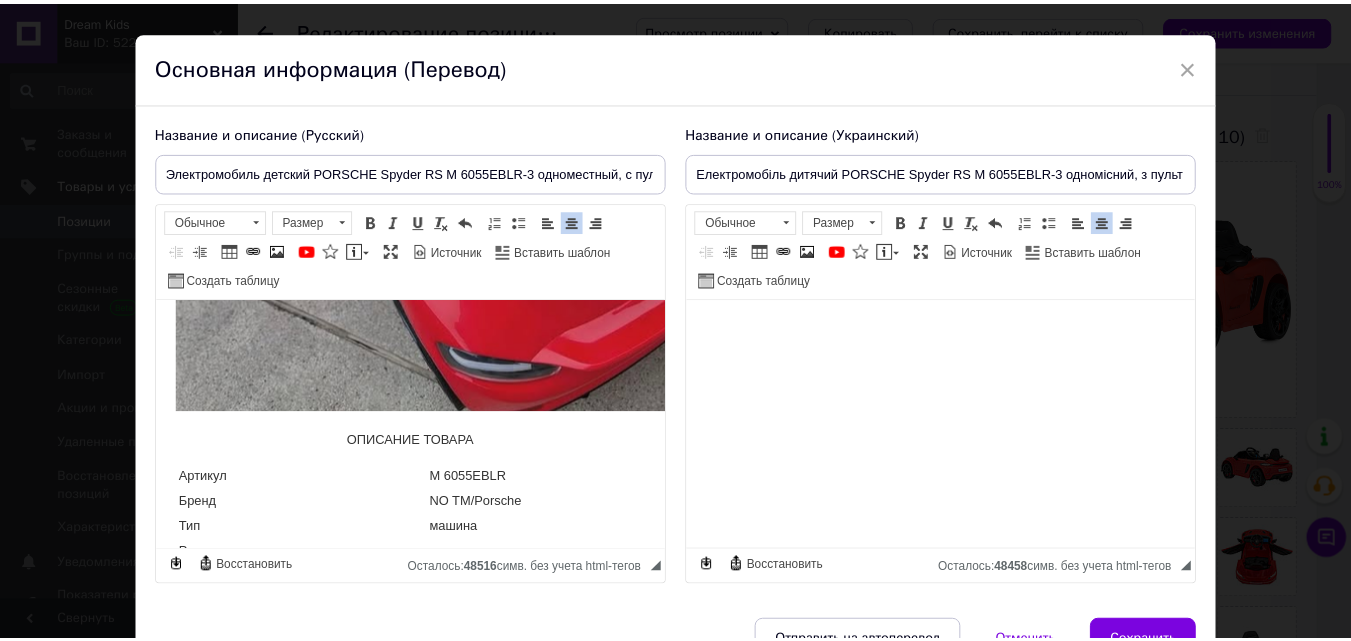 scroll, scrollTop: 100, scrollLeft: 0, axis: vertical 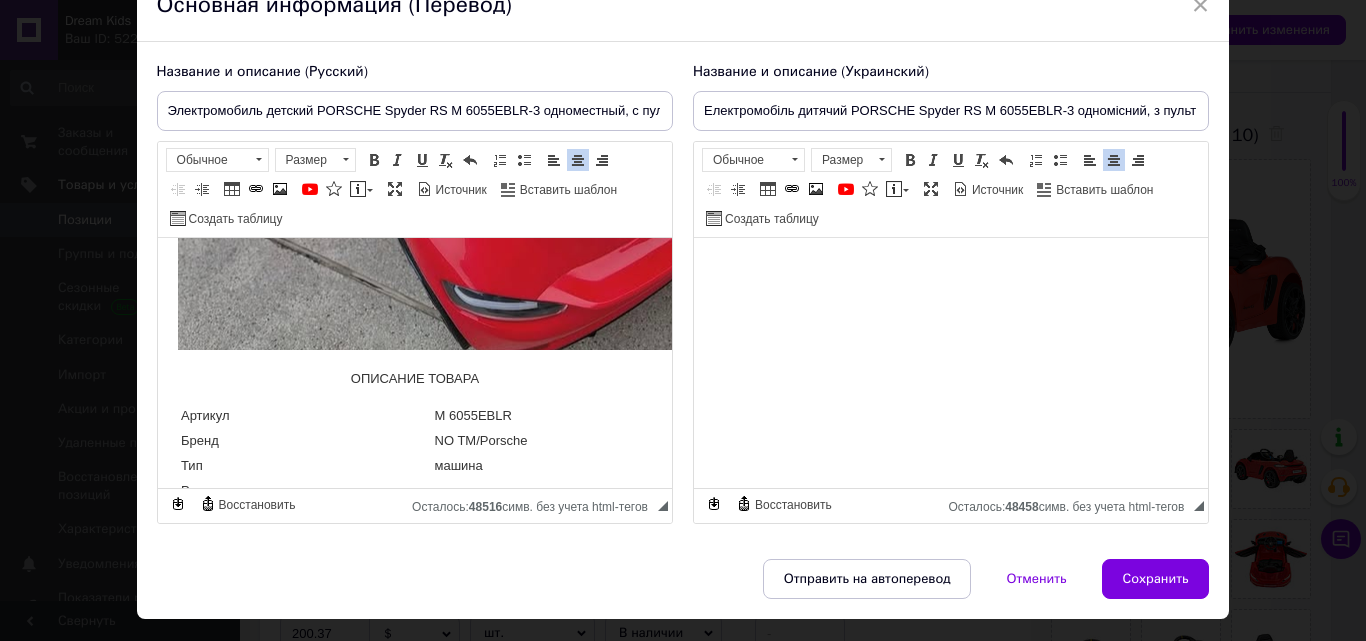 click on "Сохранить" at bounding box center [1156, 579] 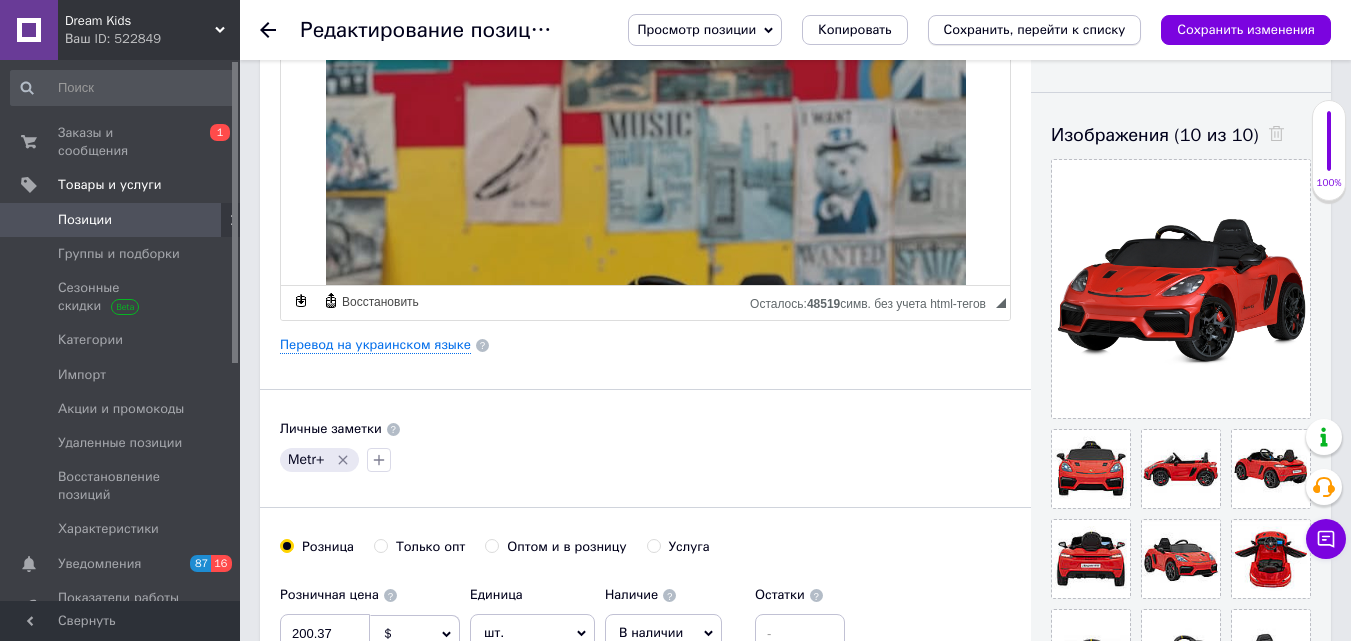 click on "Сохранить, перейти к списку" at bounding box center (1035, 29) 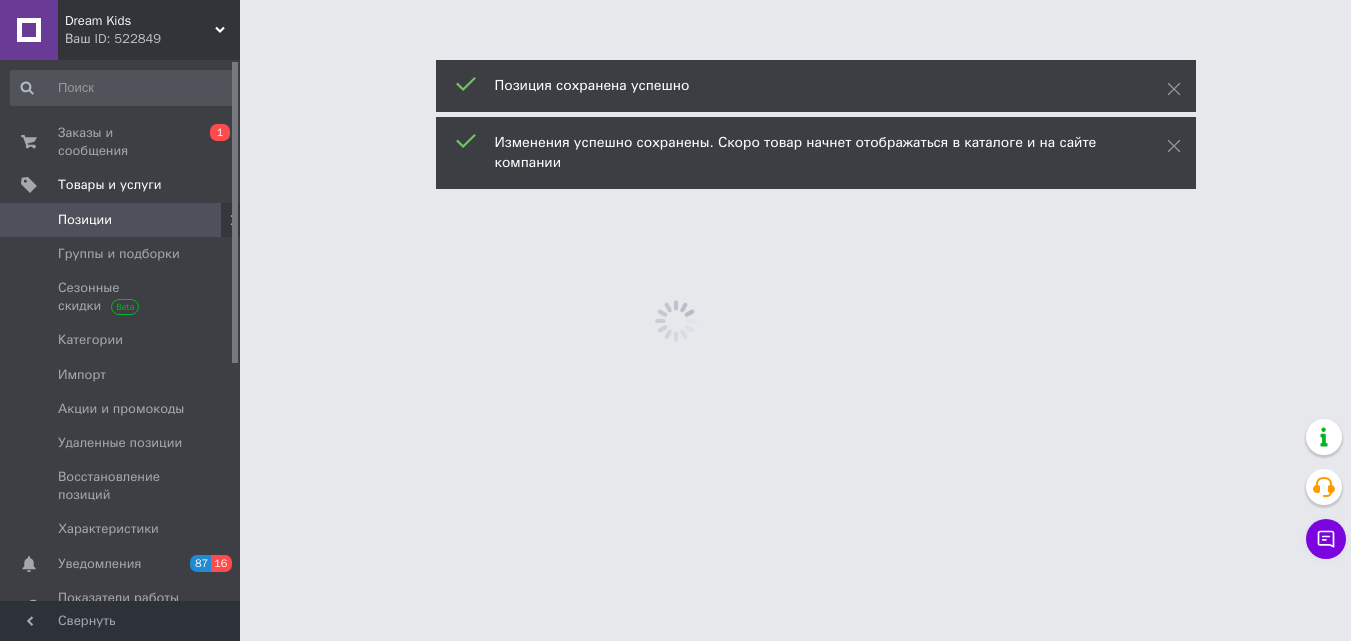 scroll, scrollTop: 0, scrollLeft: 0, axis: both 